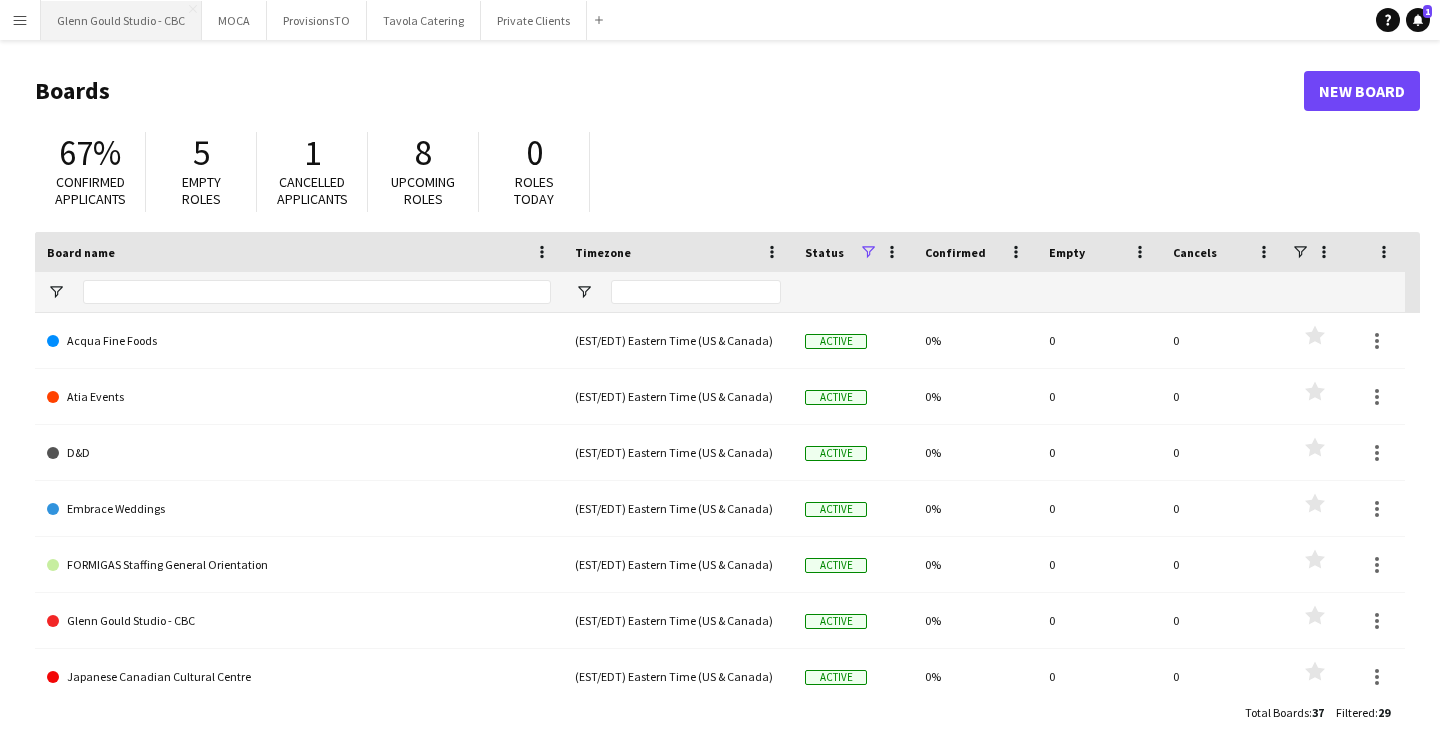 scroll, scrollTop: 0, scrollLeft: 0, axis: both 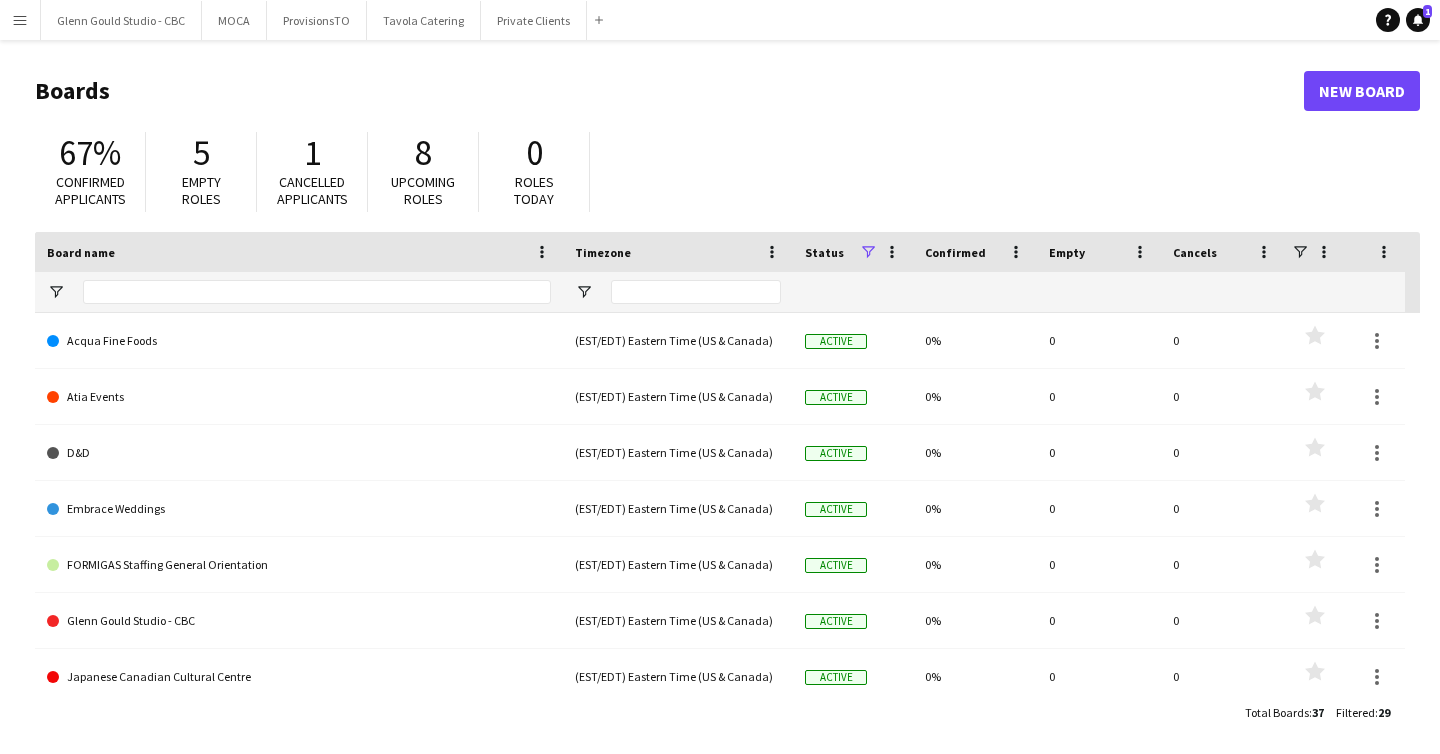 click on "Menu" at bounding box center (20, 20) 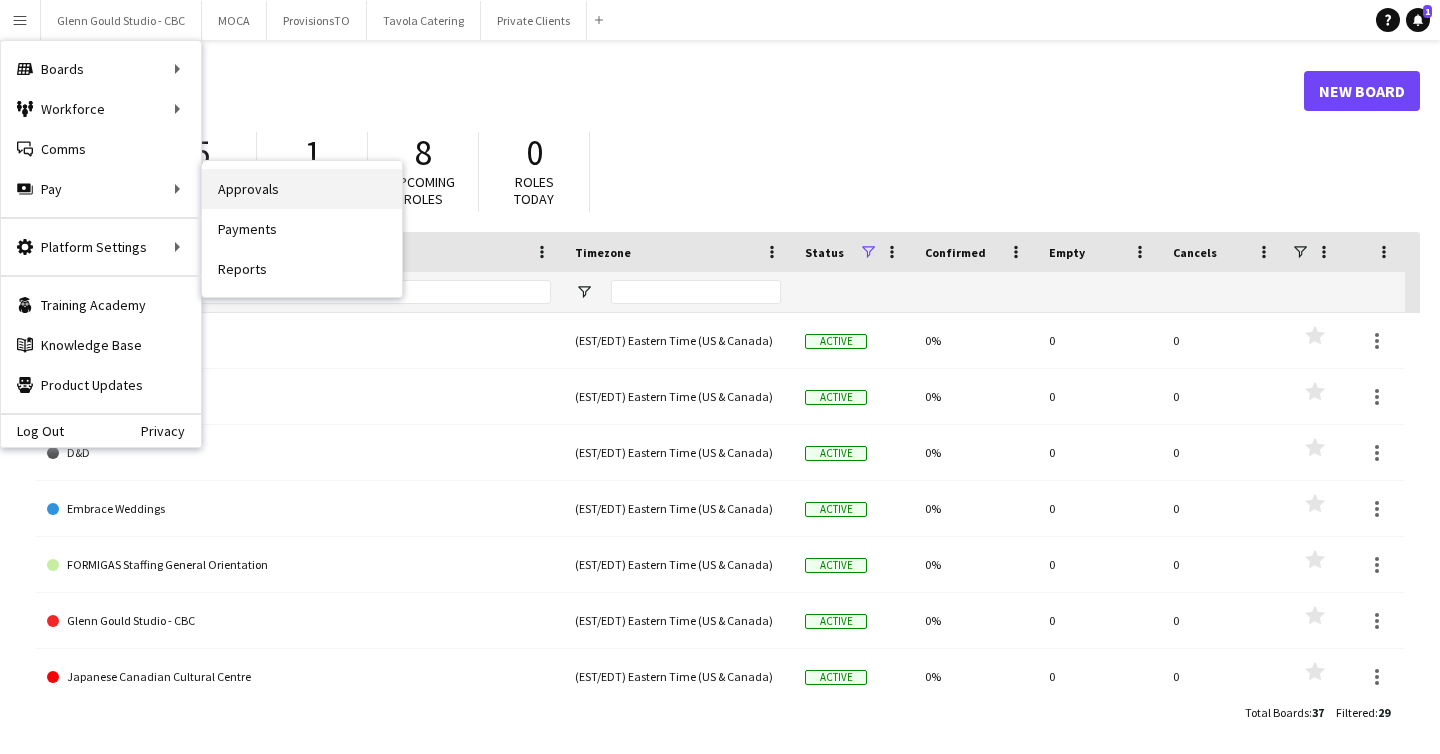 click on "Approvals" at bounding box center (302, 189) 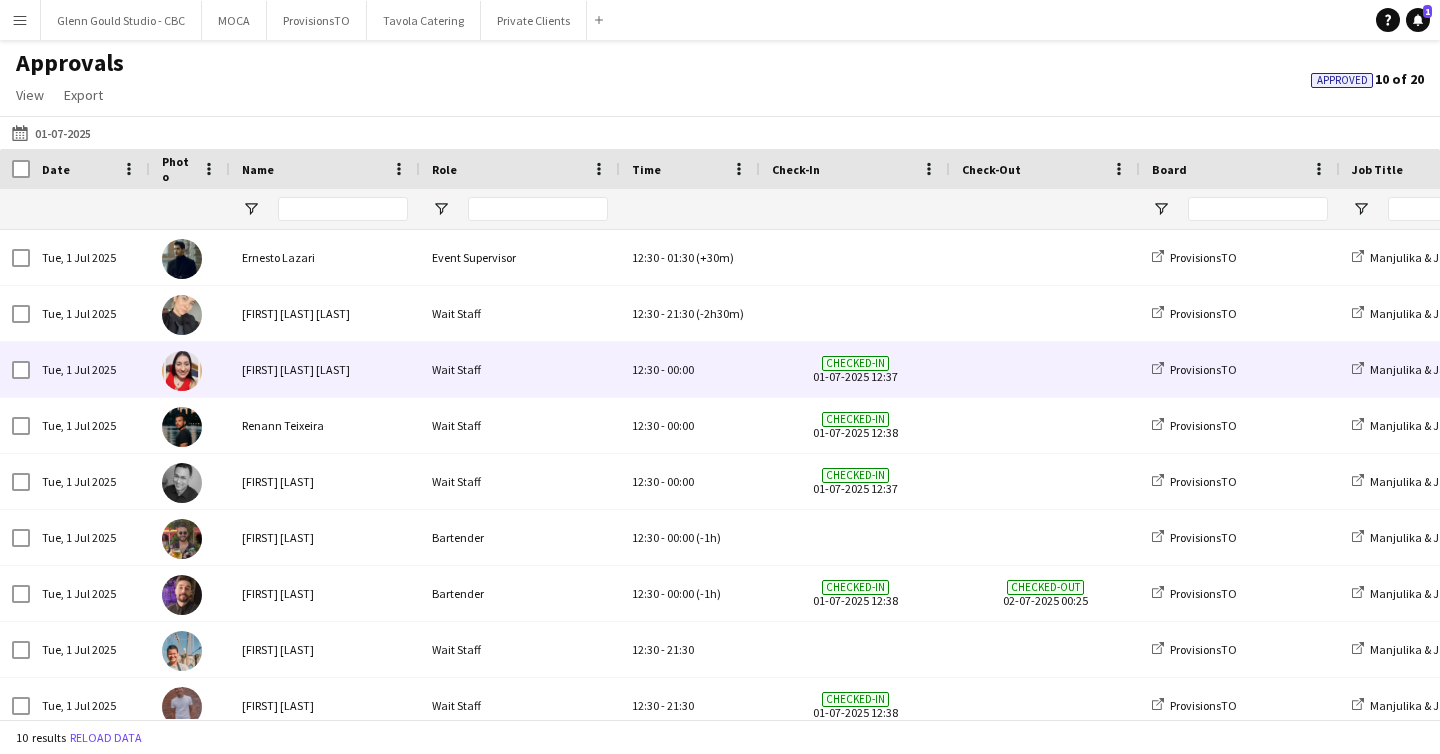 scroll, scrollTop: 59, scrollLeft: 0, axis: vertical 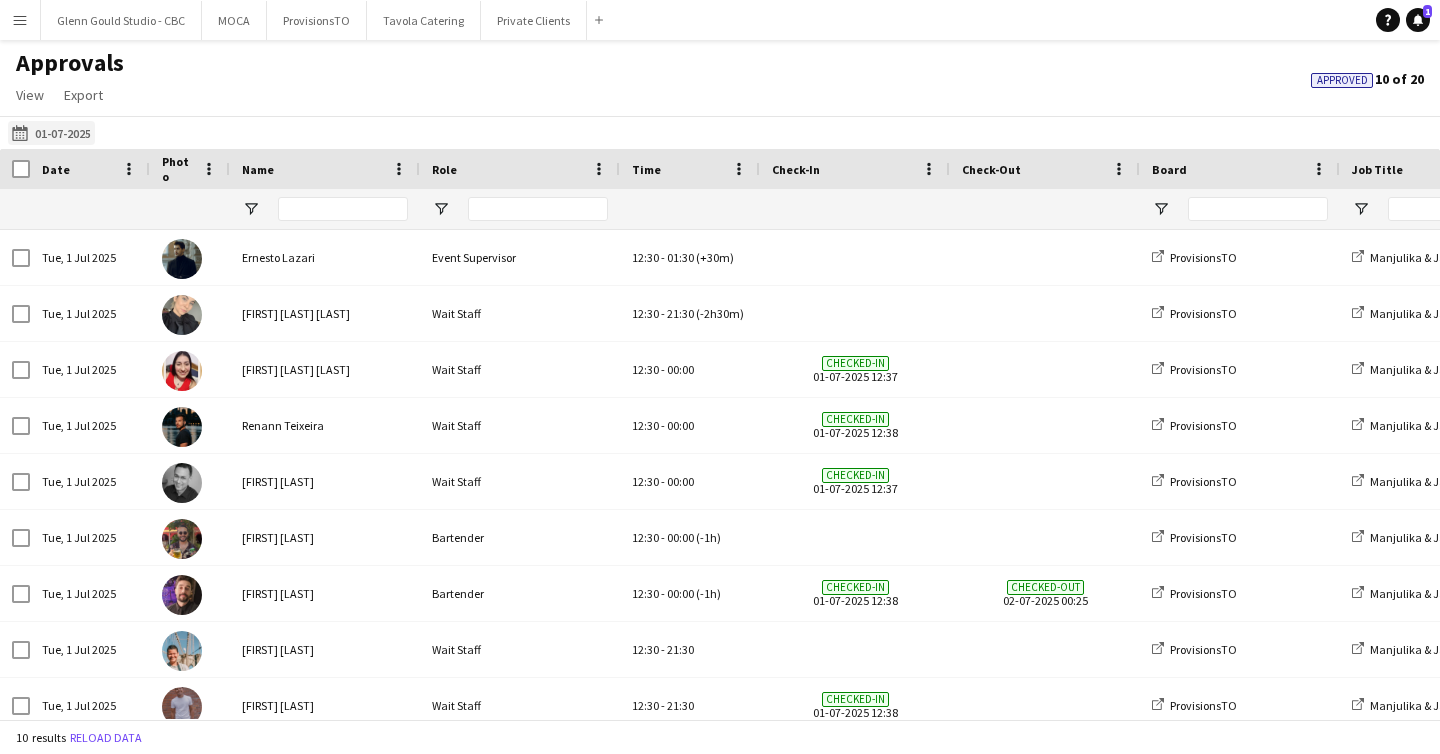 click on "[DATE]
[DATE]" 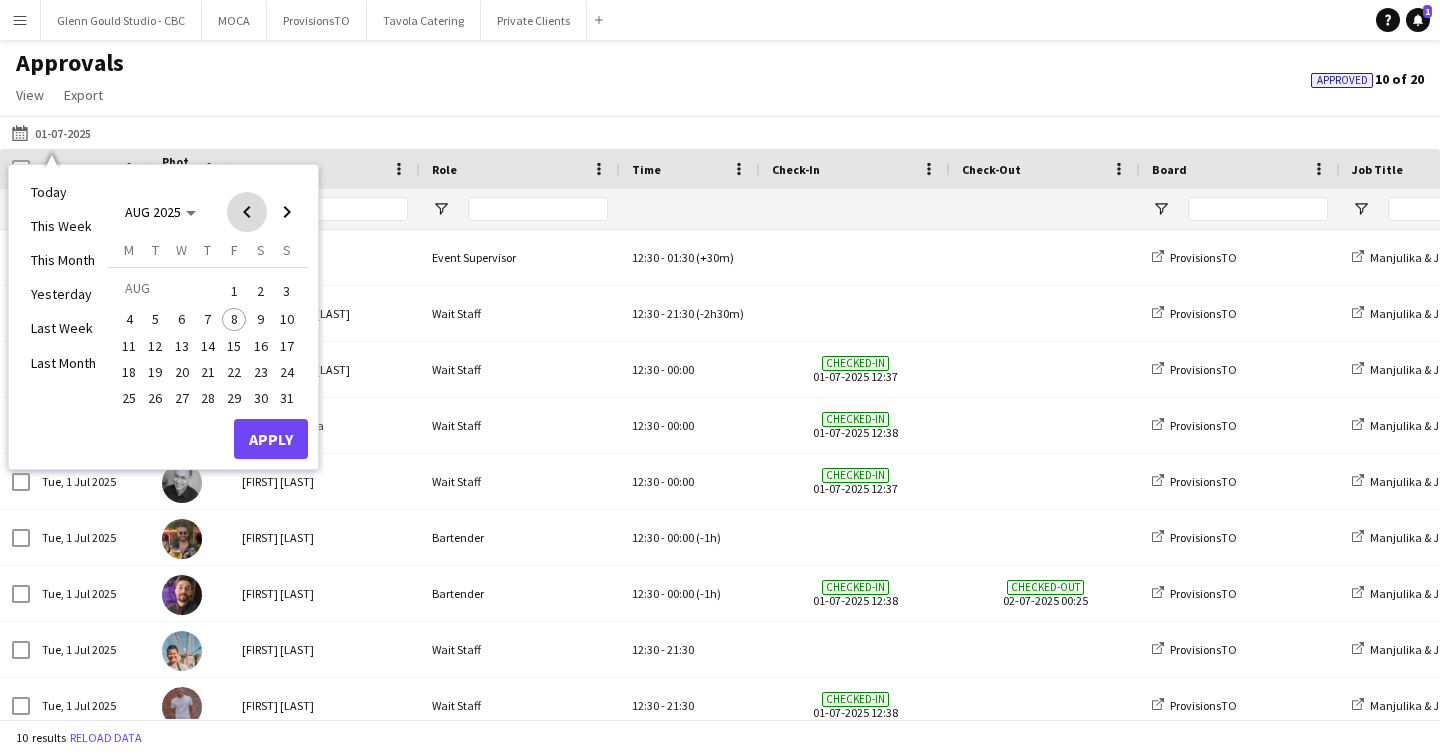 click at bounding box center [247, 212] 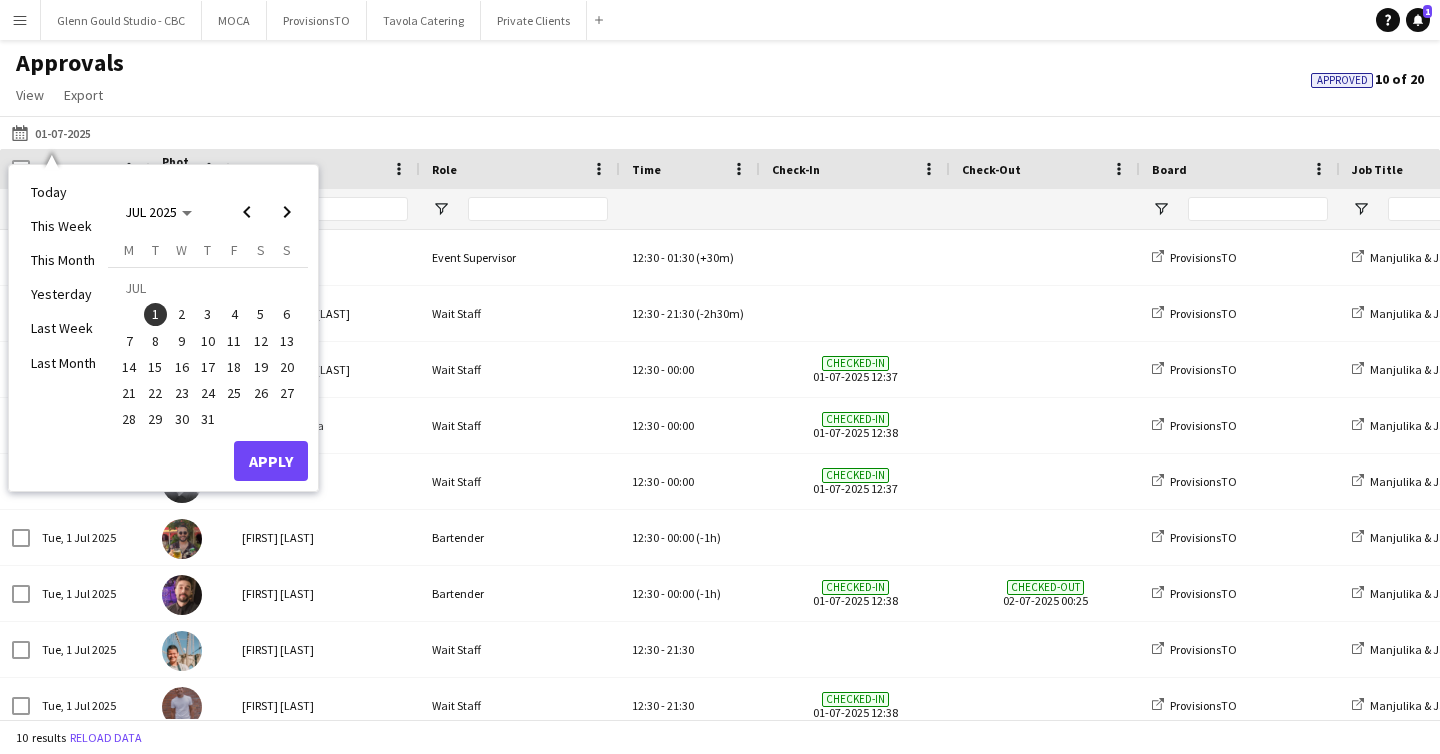click on "16" at bounding box center [182, 367] 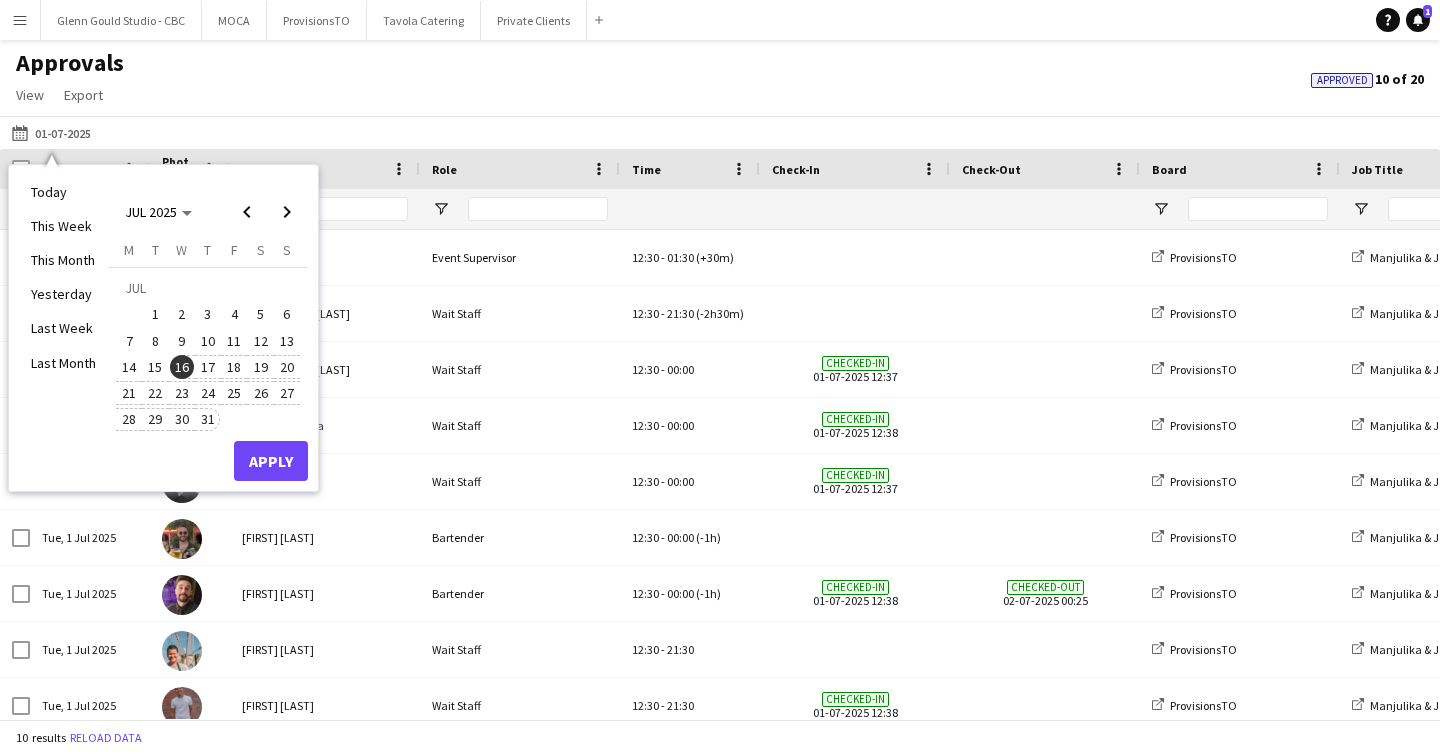 click on "31" at bounding box center (208, 420) 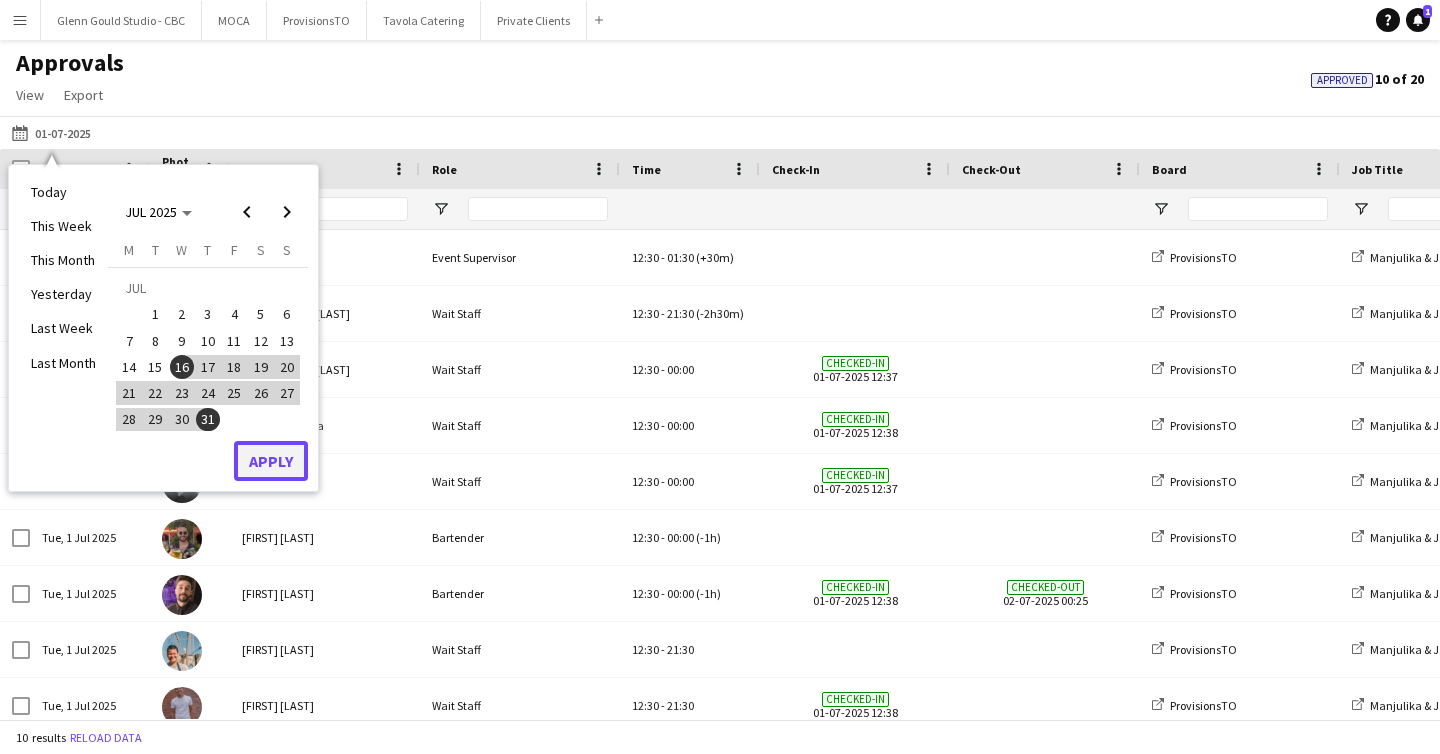 click on "Apply" at bounding box center (271, 461) 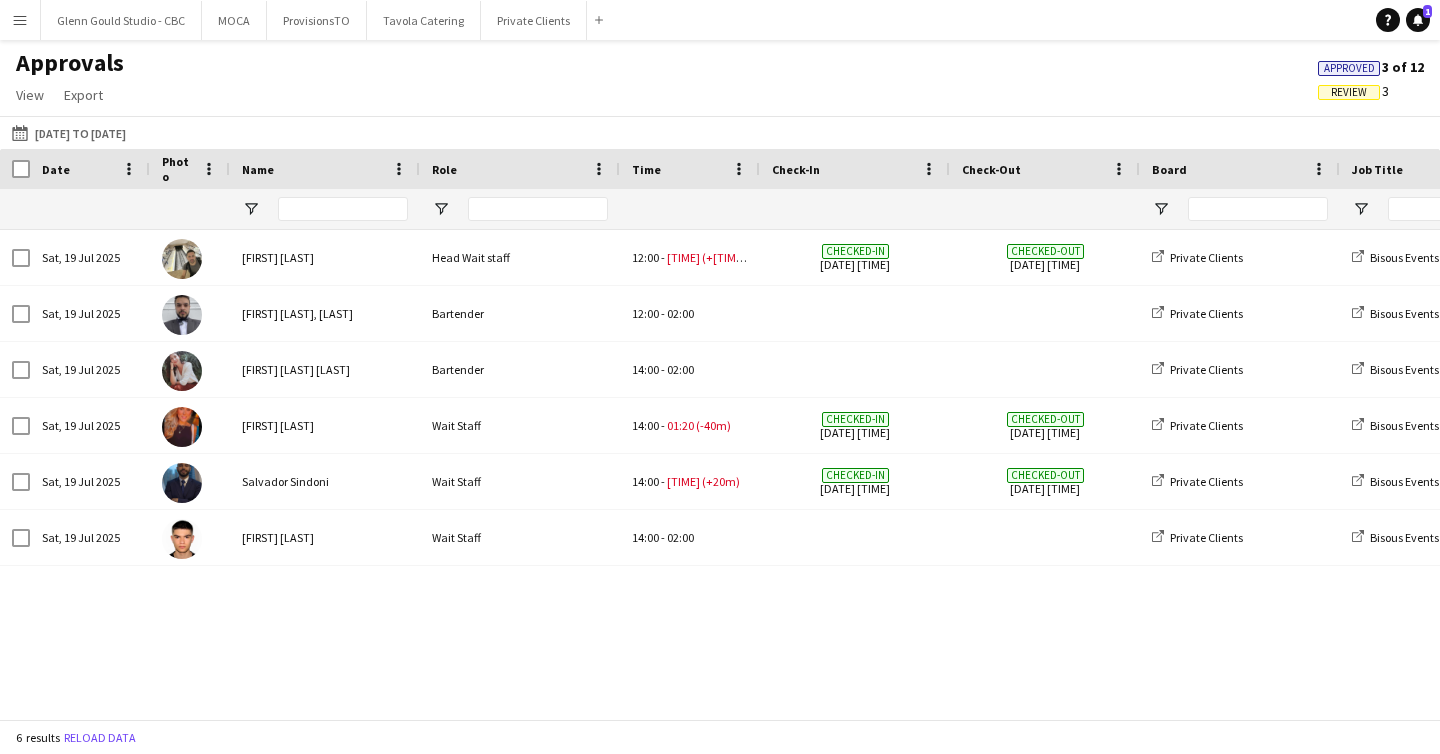 click on "Menu" at bounding box center (20, 20) 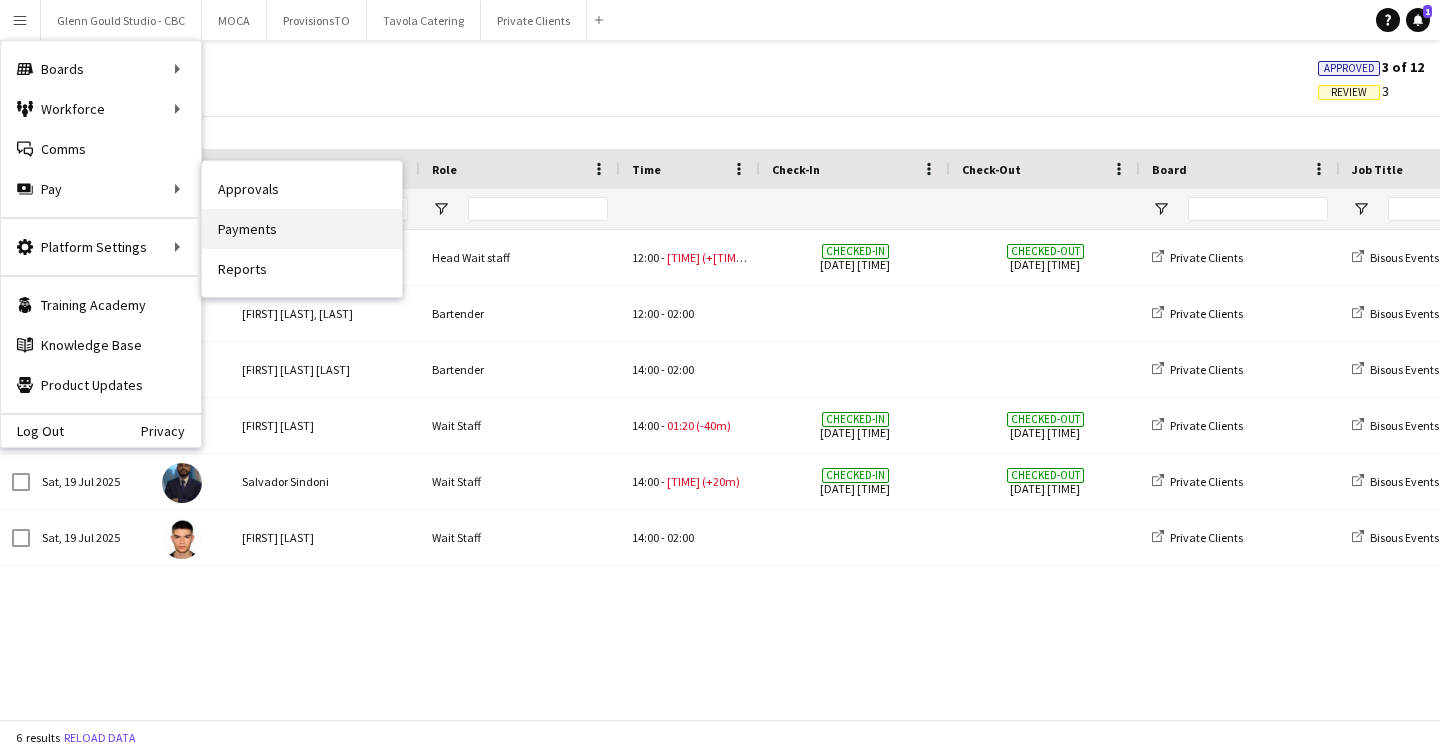 click on "Payments" at bounding box center (302, 229) 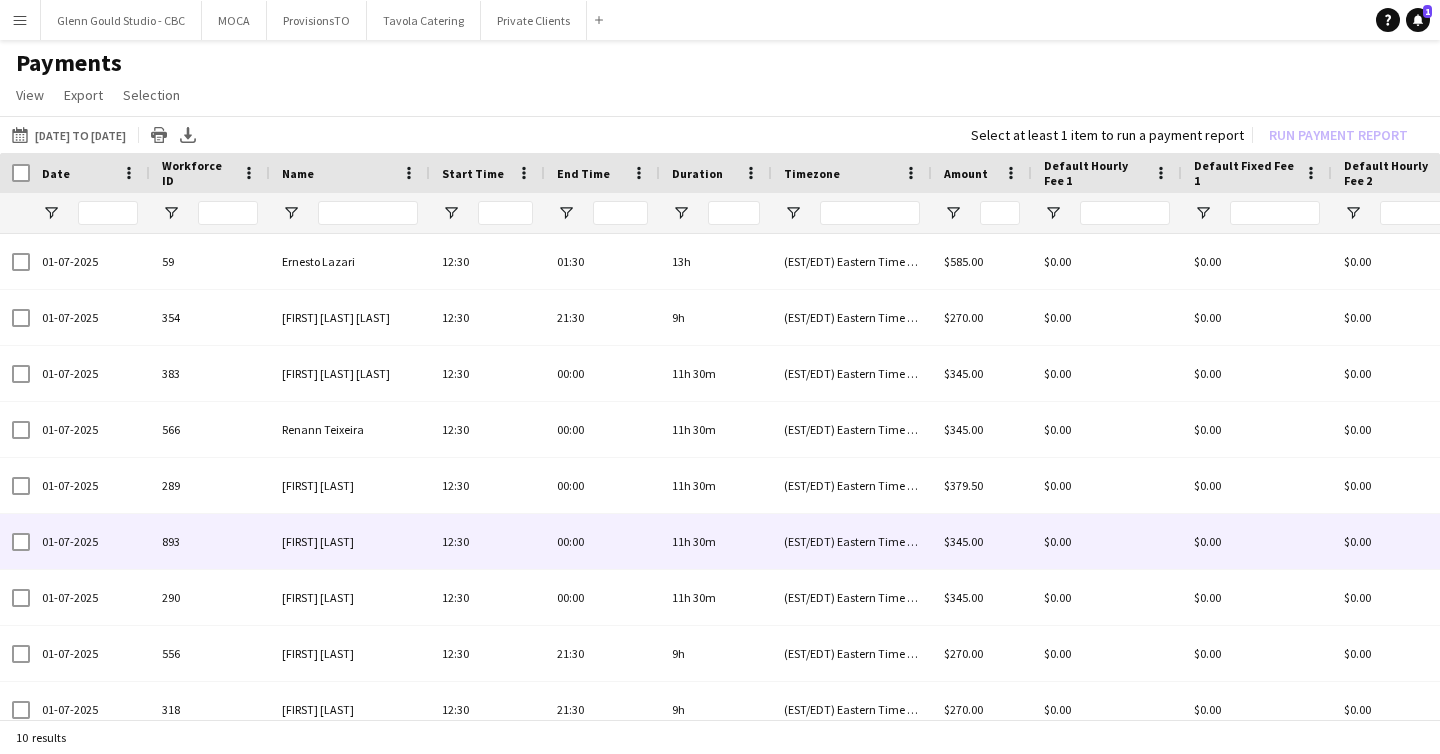 scroll, scrollTop: 71, scrollLeft: 0, axis: vertical 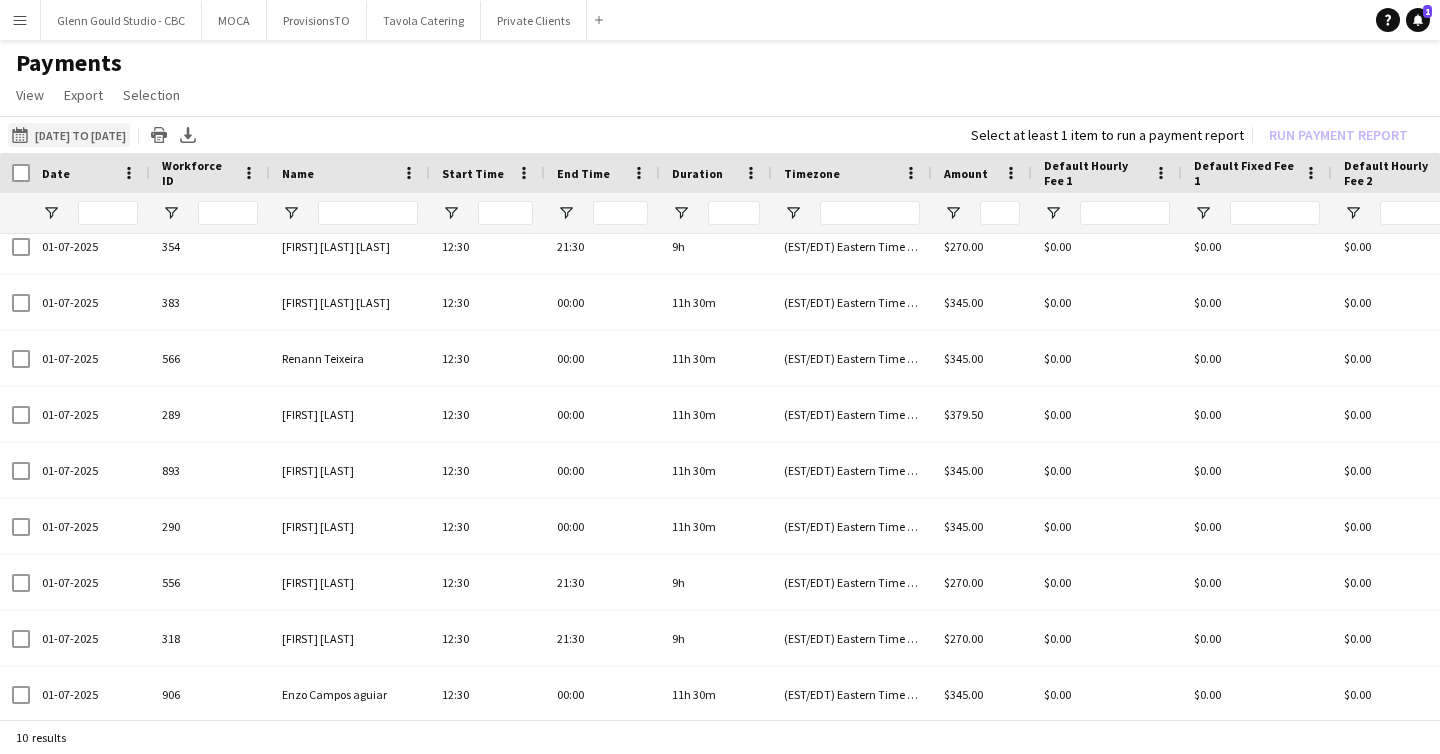 click on "[DATE] to [DATE]
[DATE] to [DATE]" 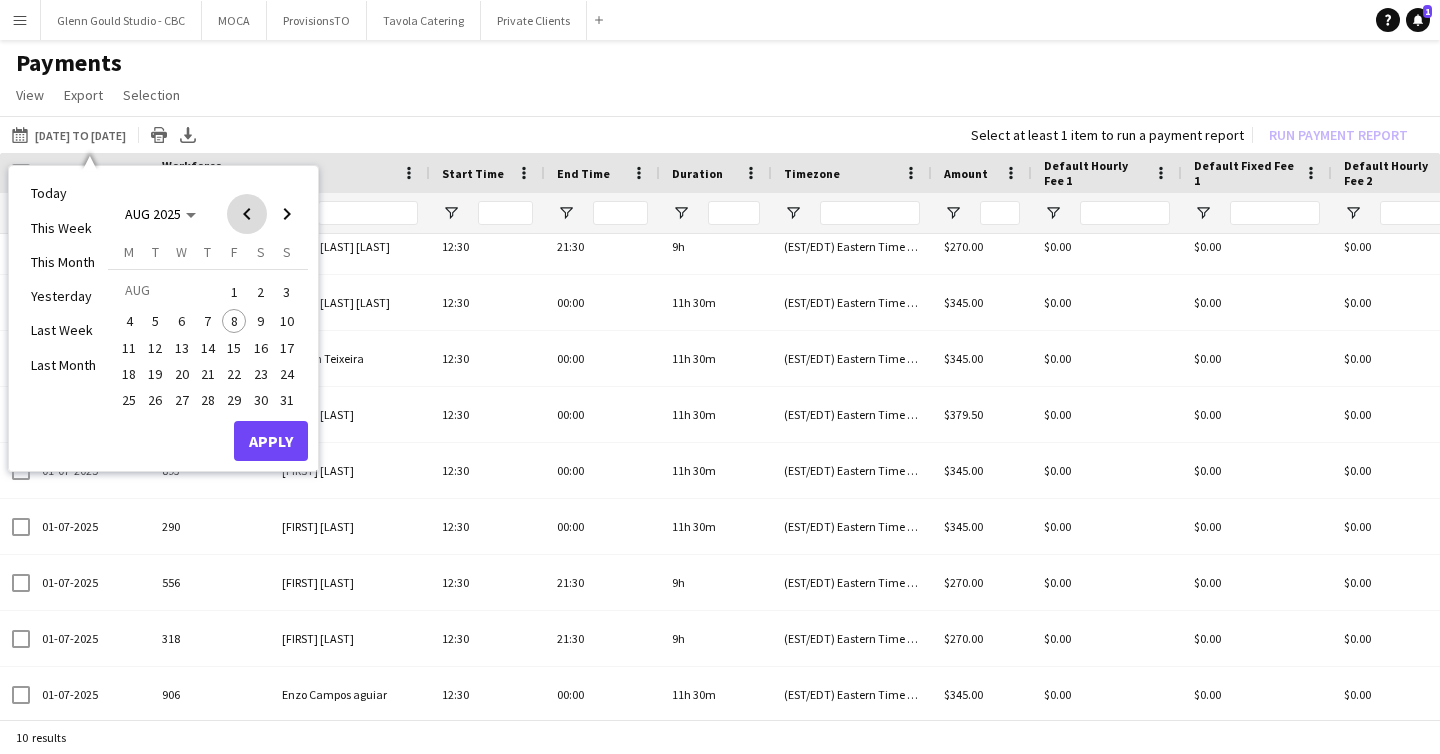 click at bounding box center [247, 214] 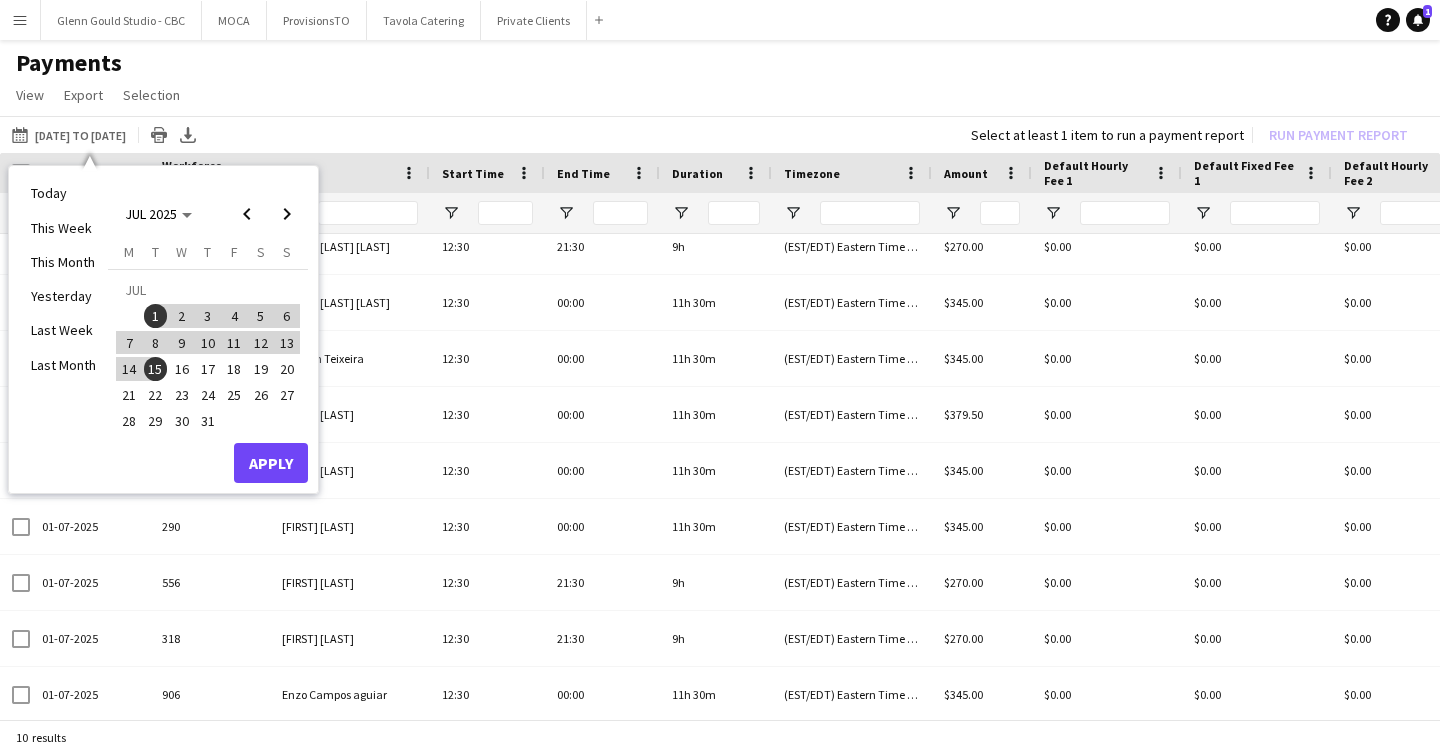 click on "16" at bounding box center (182, 369) 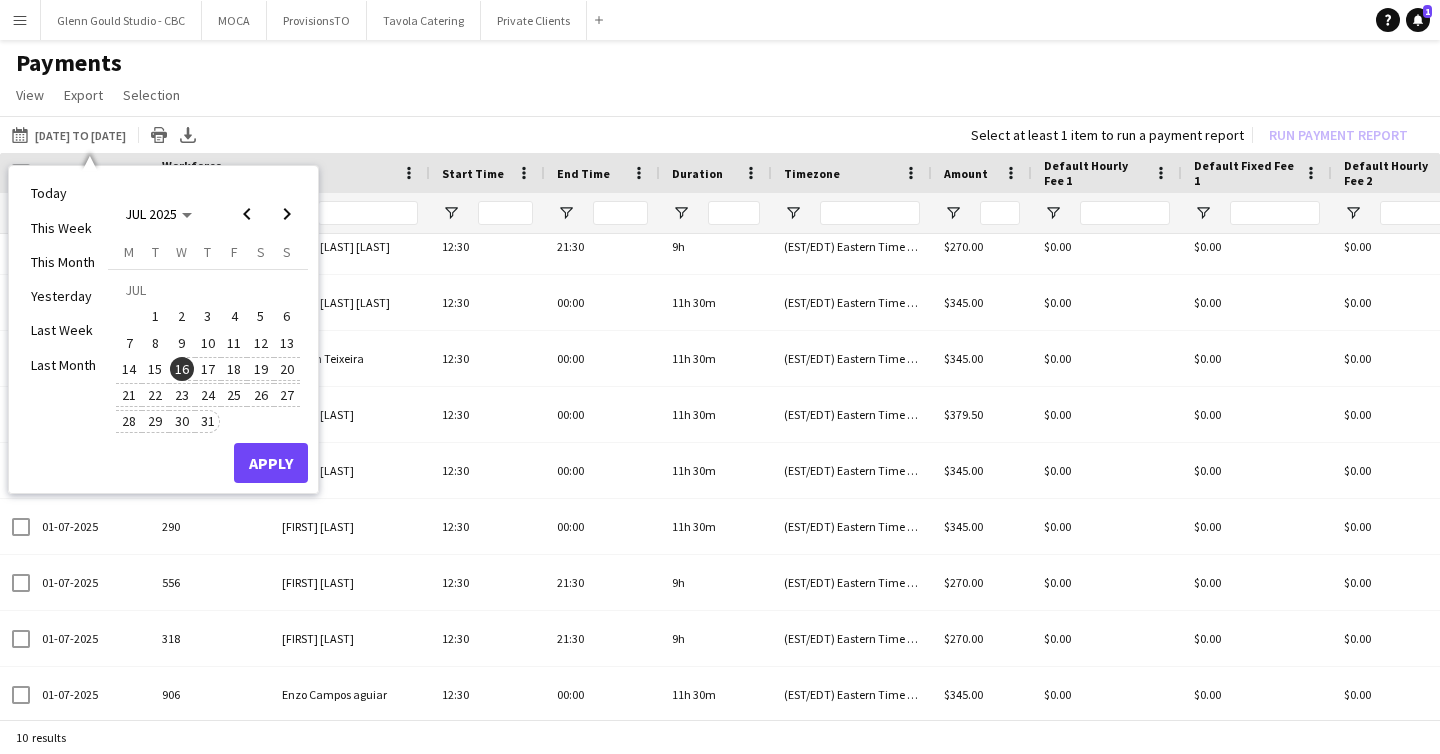 click on "31" at bounding box center (208, 422) 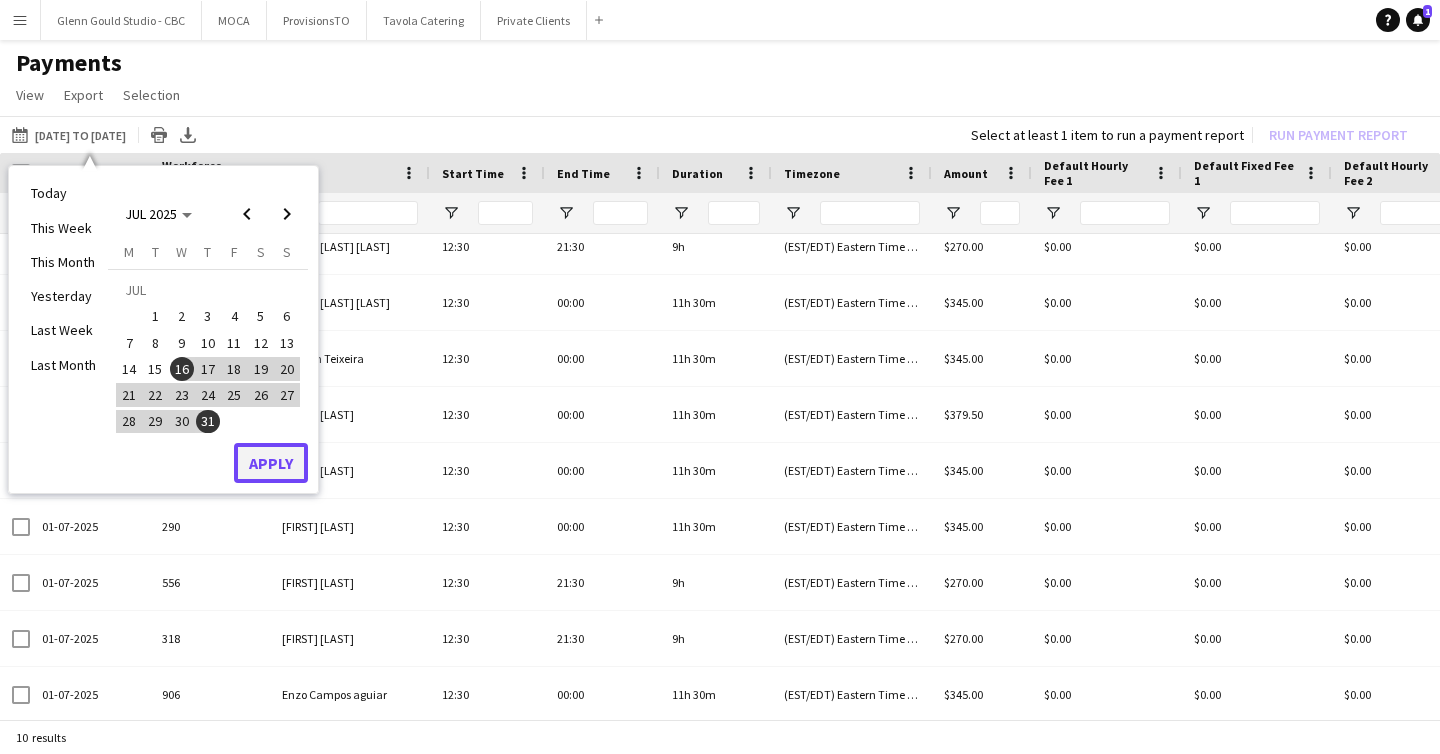 click on "Apply" at bounding box center [271, 463] 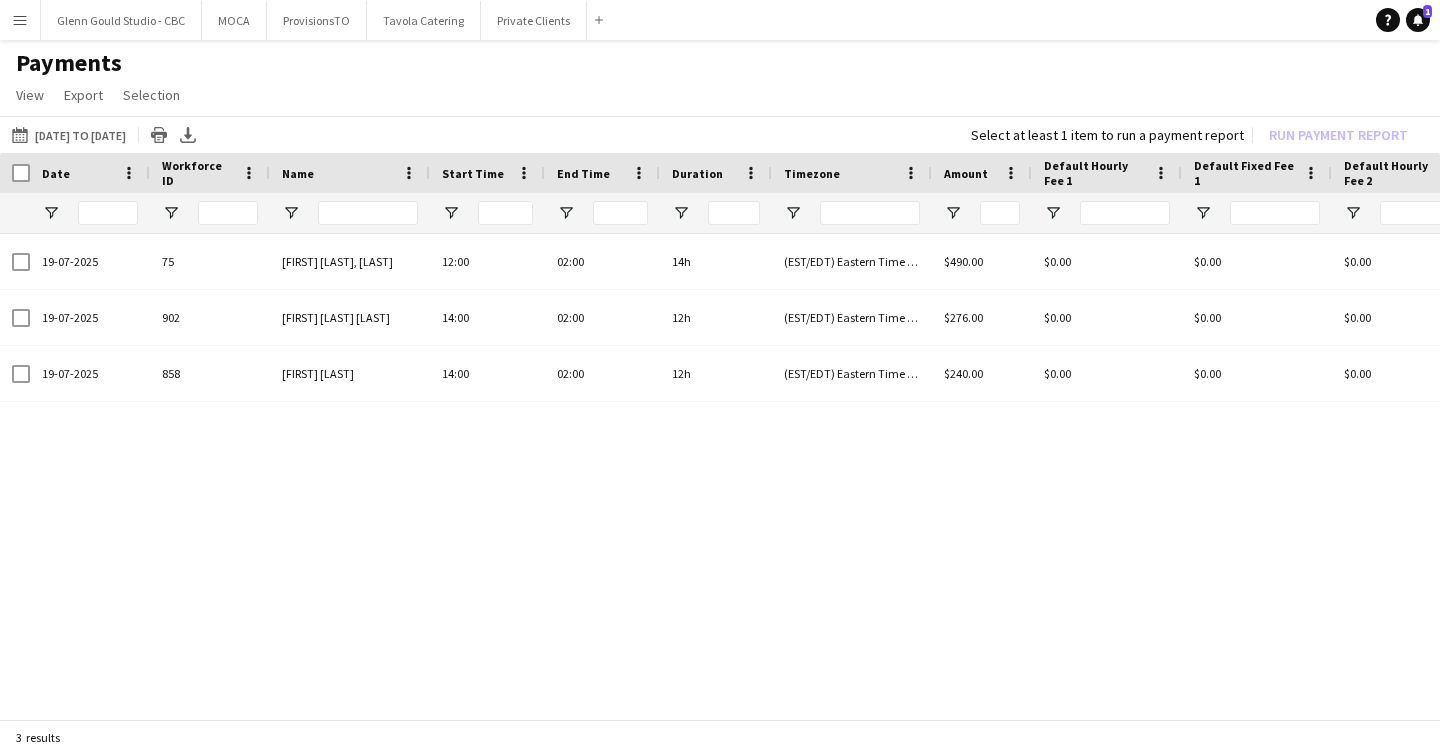 scroll, scrollTop: 0, scrollLeft: 0, axis: both 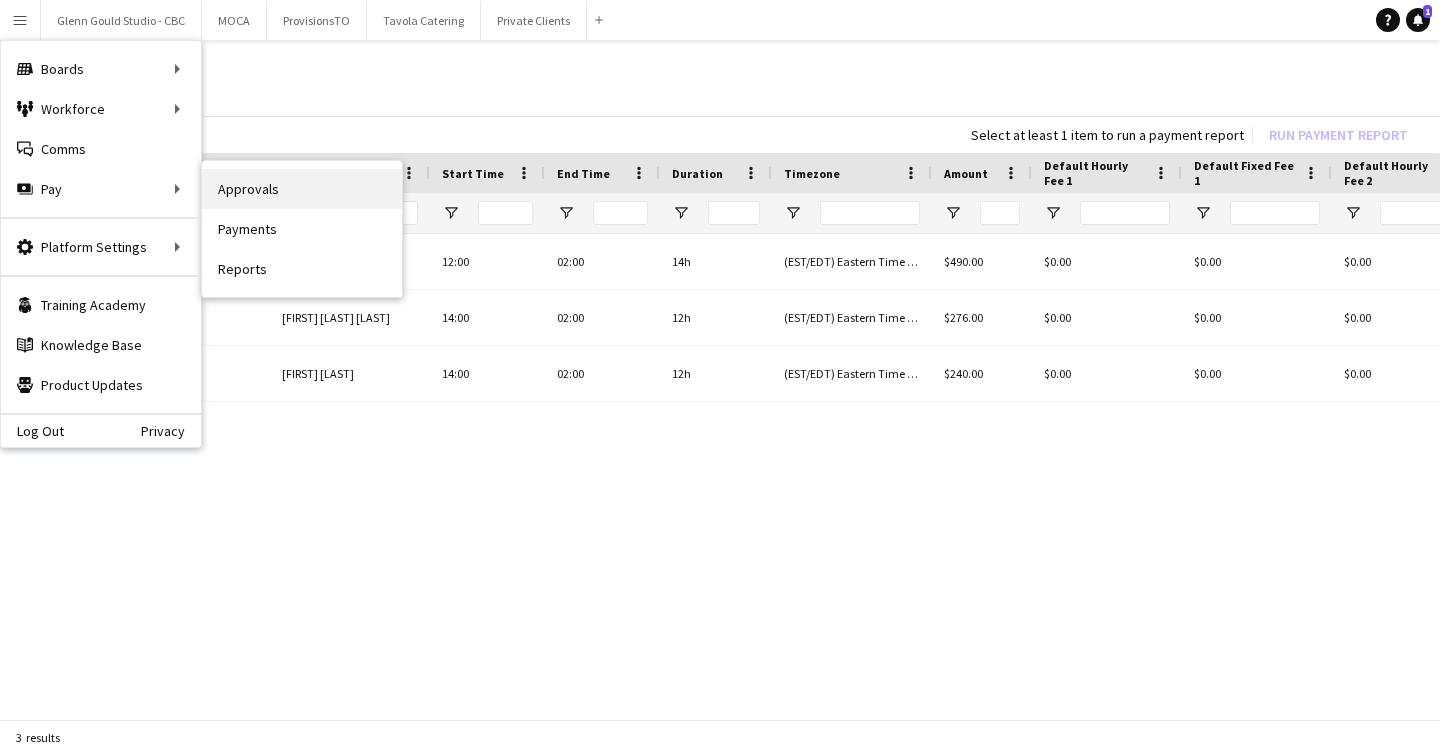 click on "Approvals" at bounding box center [302, 189] 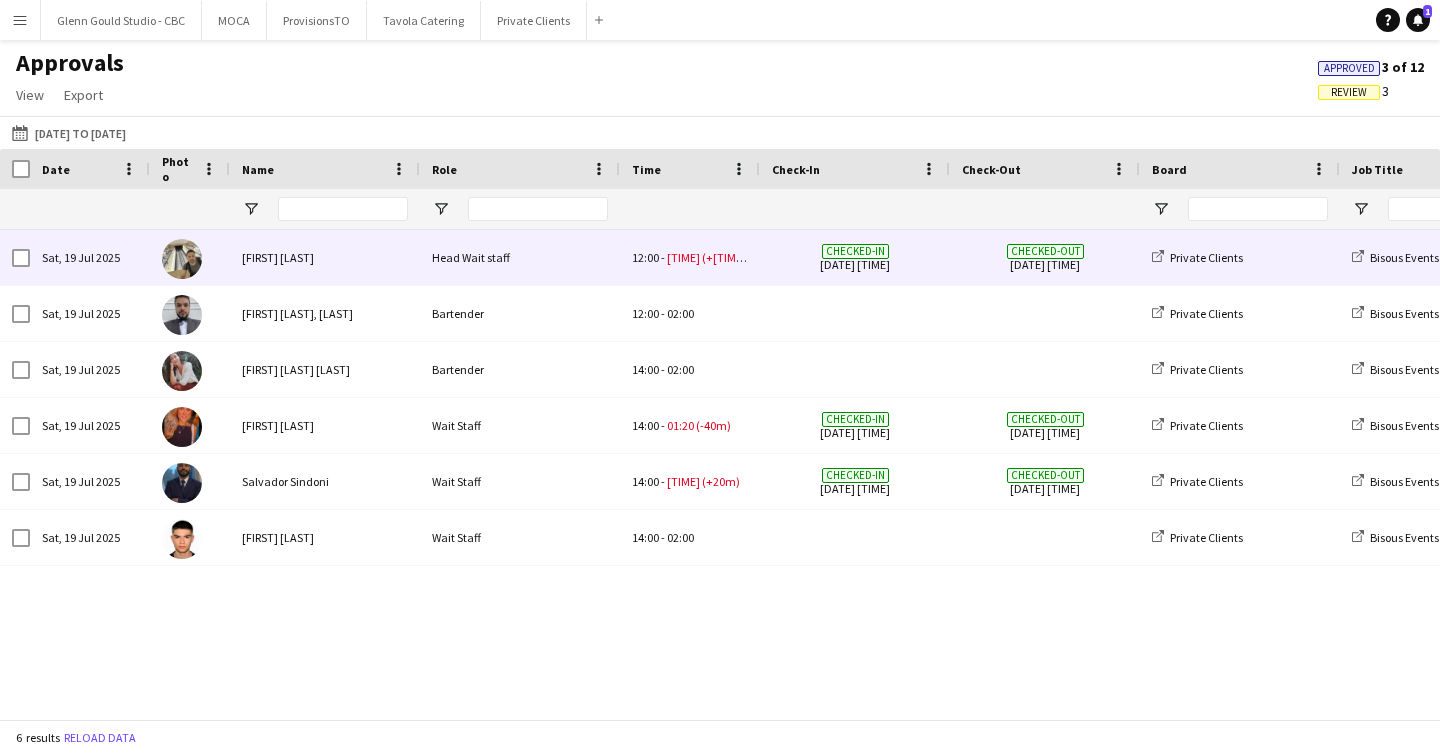 scroll, scrollTop: 0, scrollLeft: 218, axis: horizontal 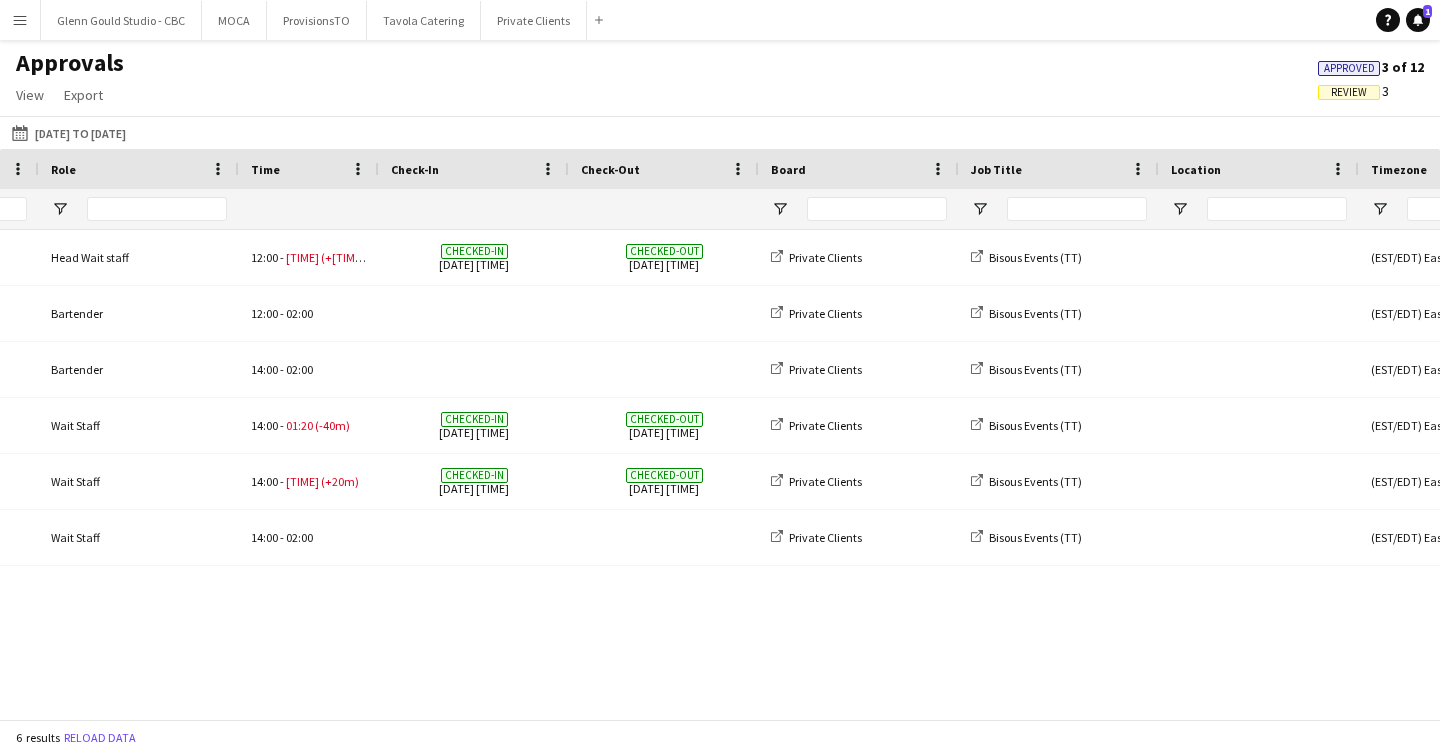 click on "Review" 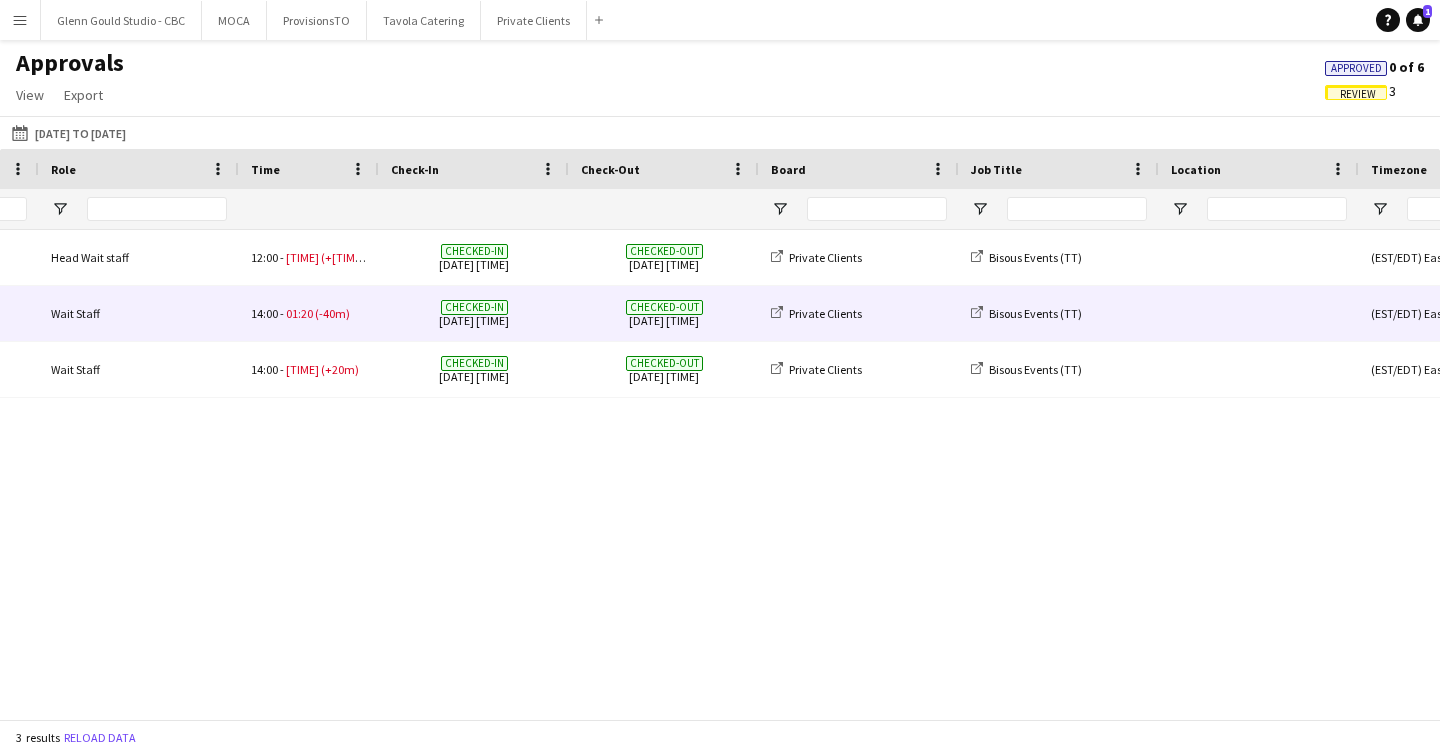 scroll, scrollTop: 0, scrollLeft: 0, axis: both 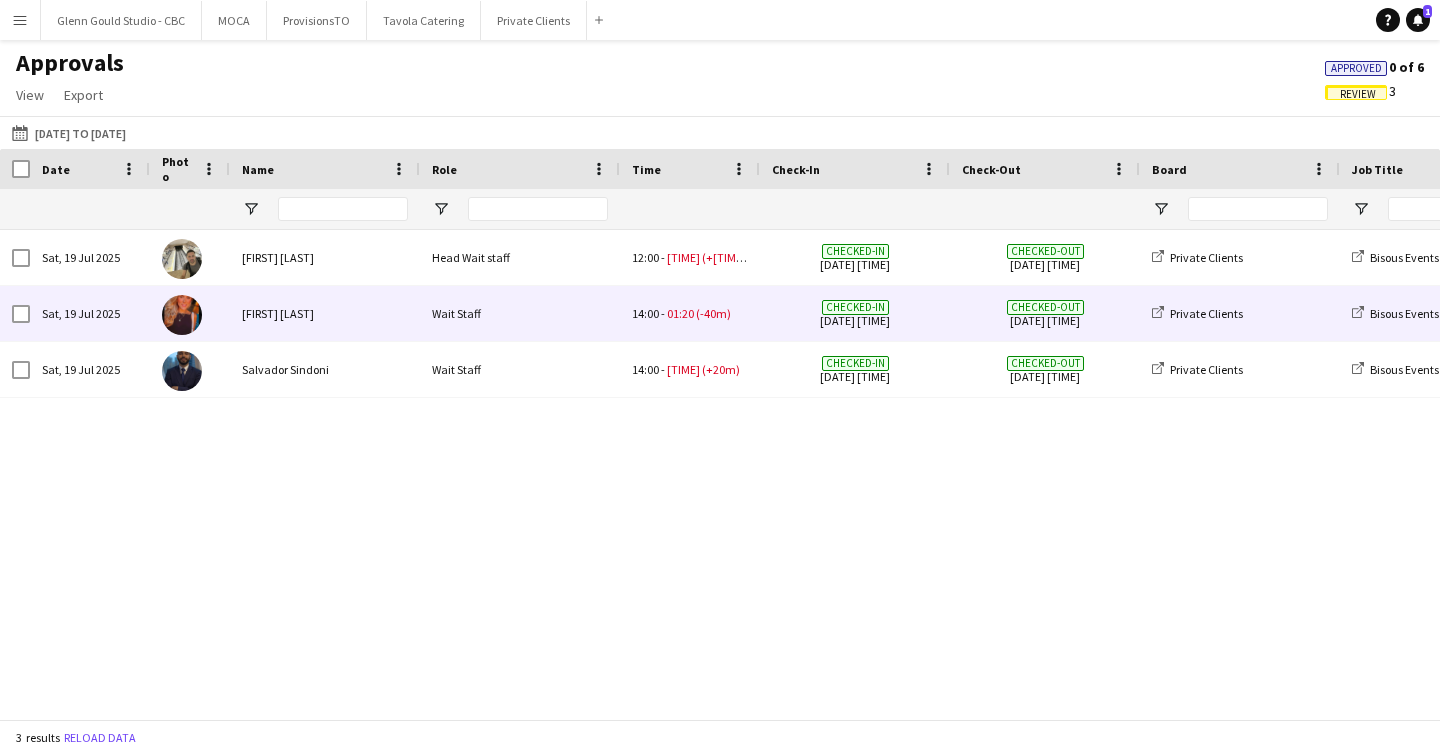 click on "[TIME]
-
[TIME]
(-[TIME])" at bounding box center [690, 313] 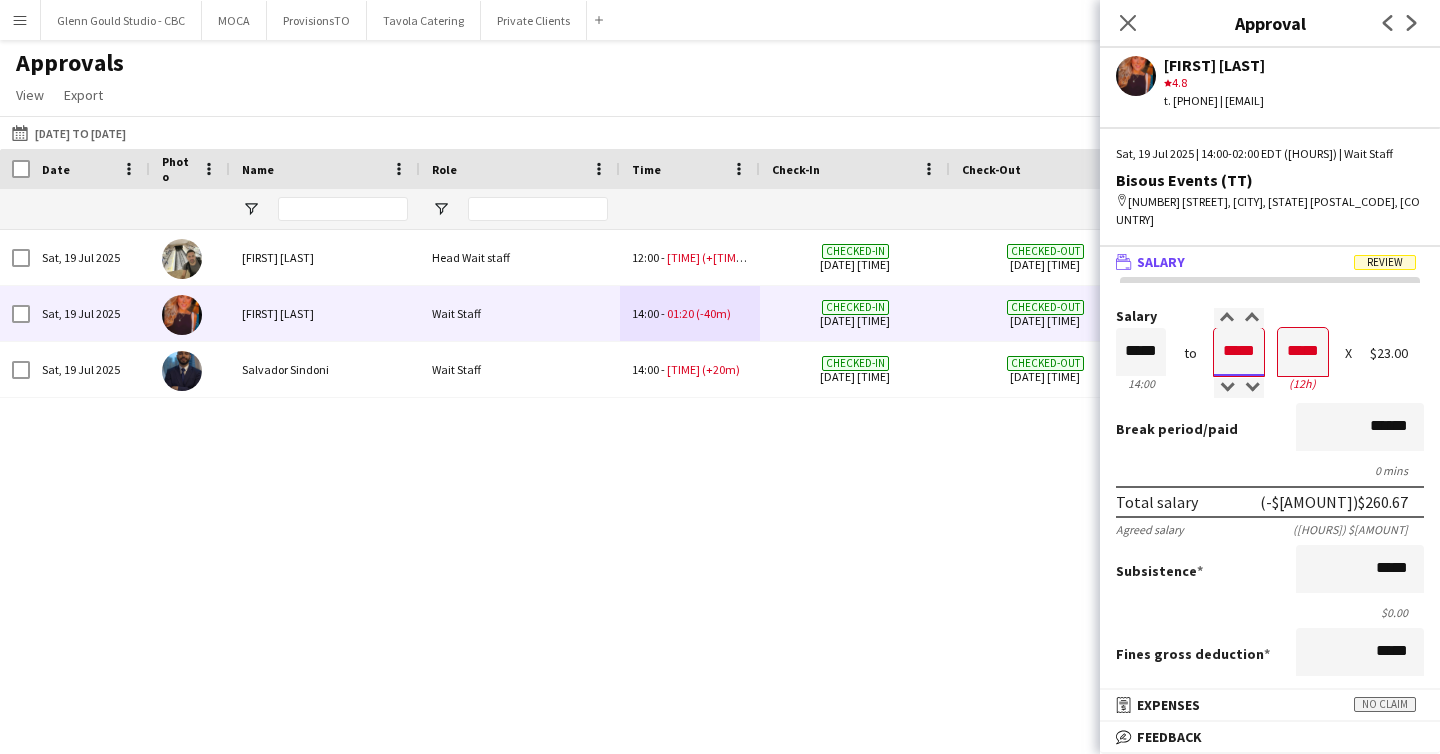 click on "*****" at bounding box center [1239, 352] 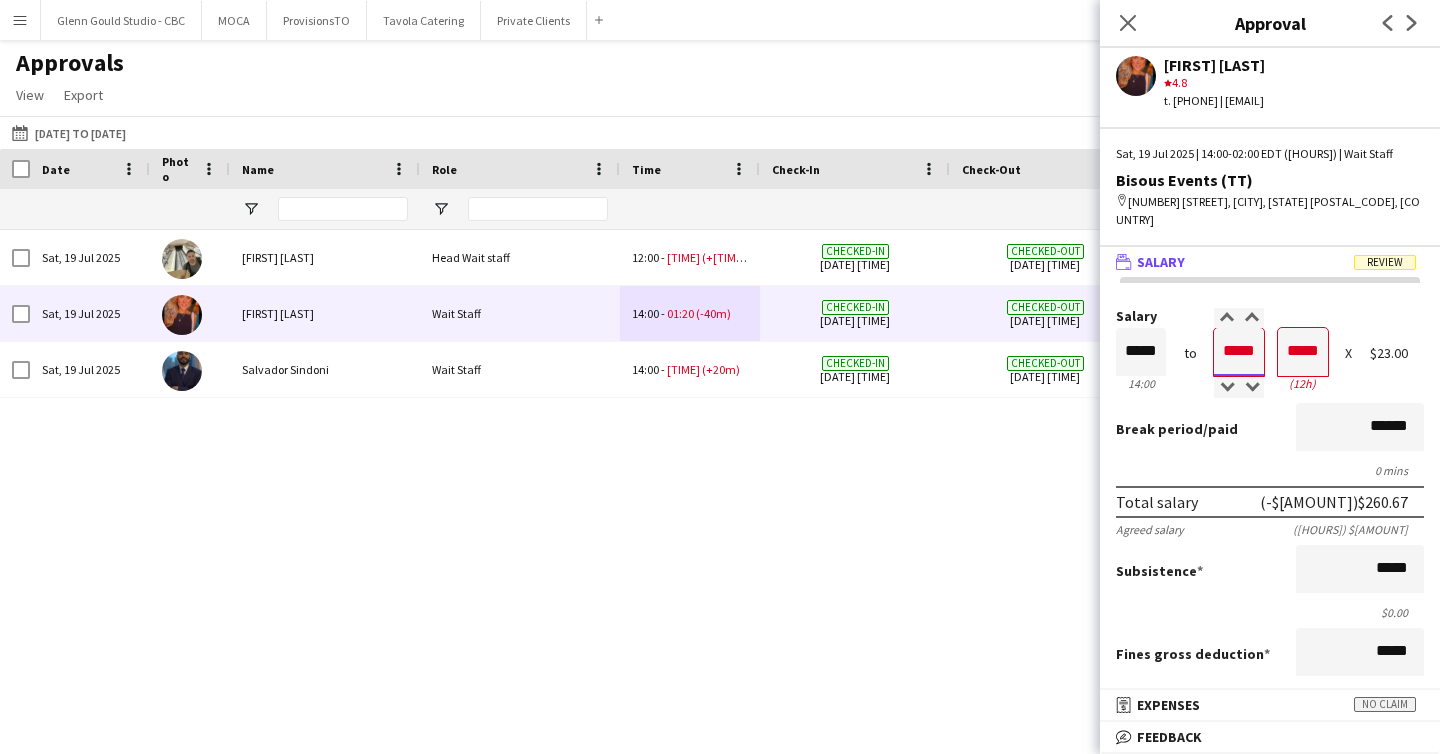 type on "*****" 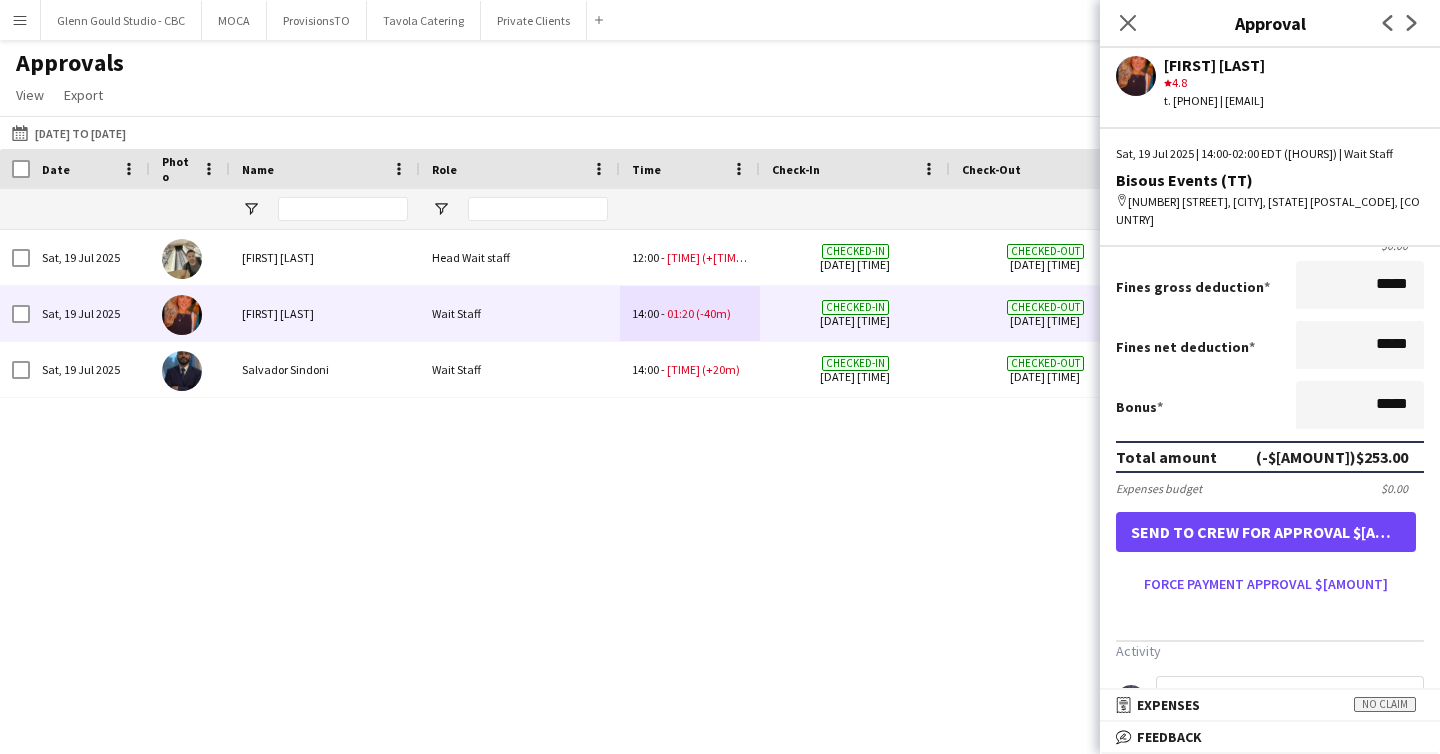 scroll, scrollTop: 581, scrollLeft: 0, axis: vertical 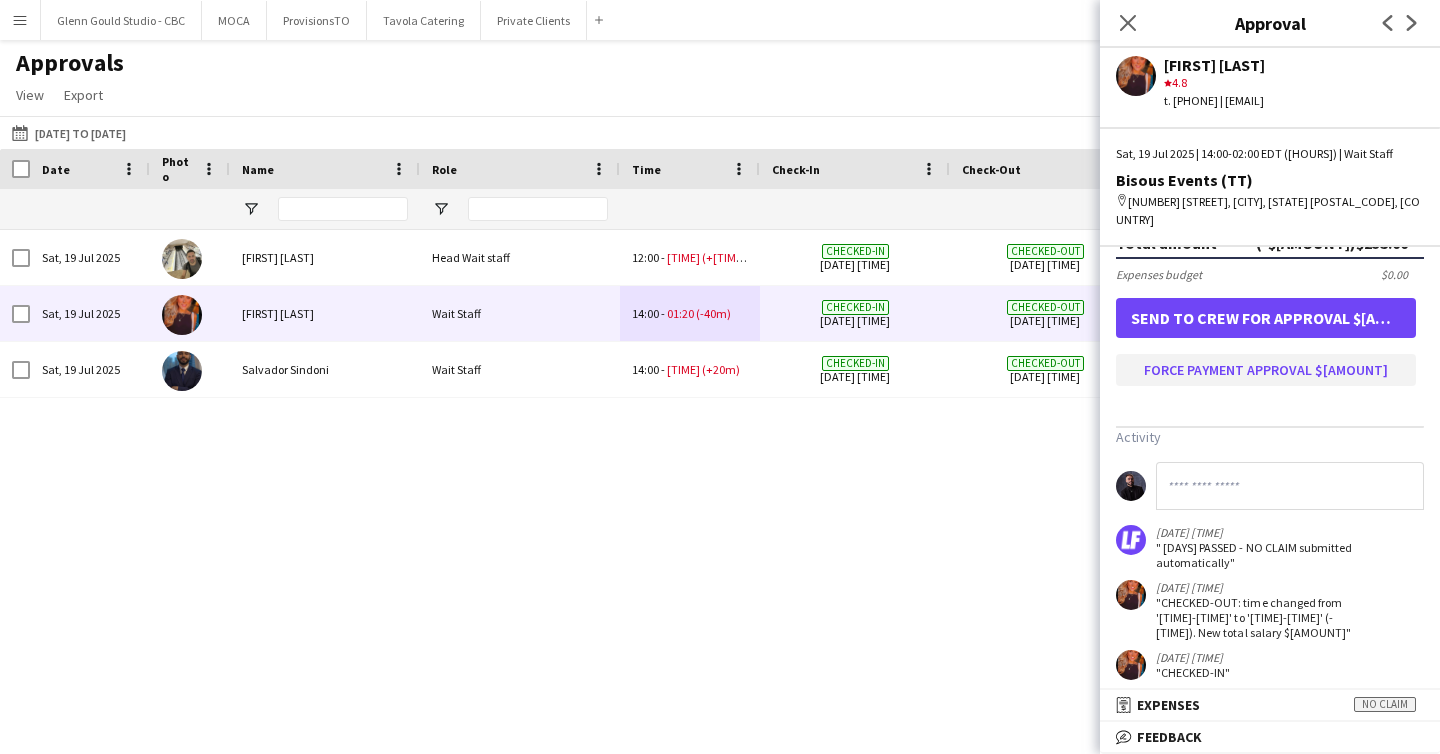 type on "*****" 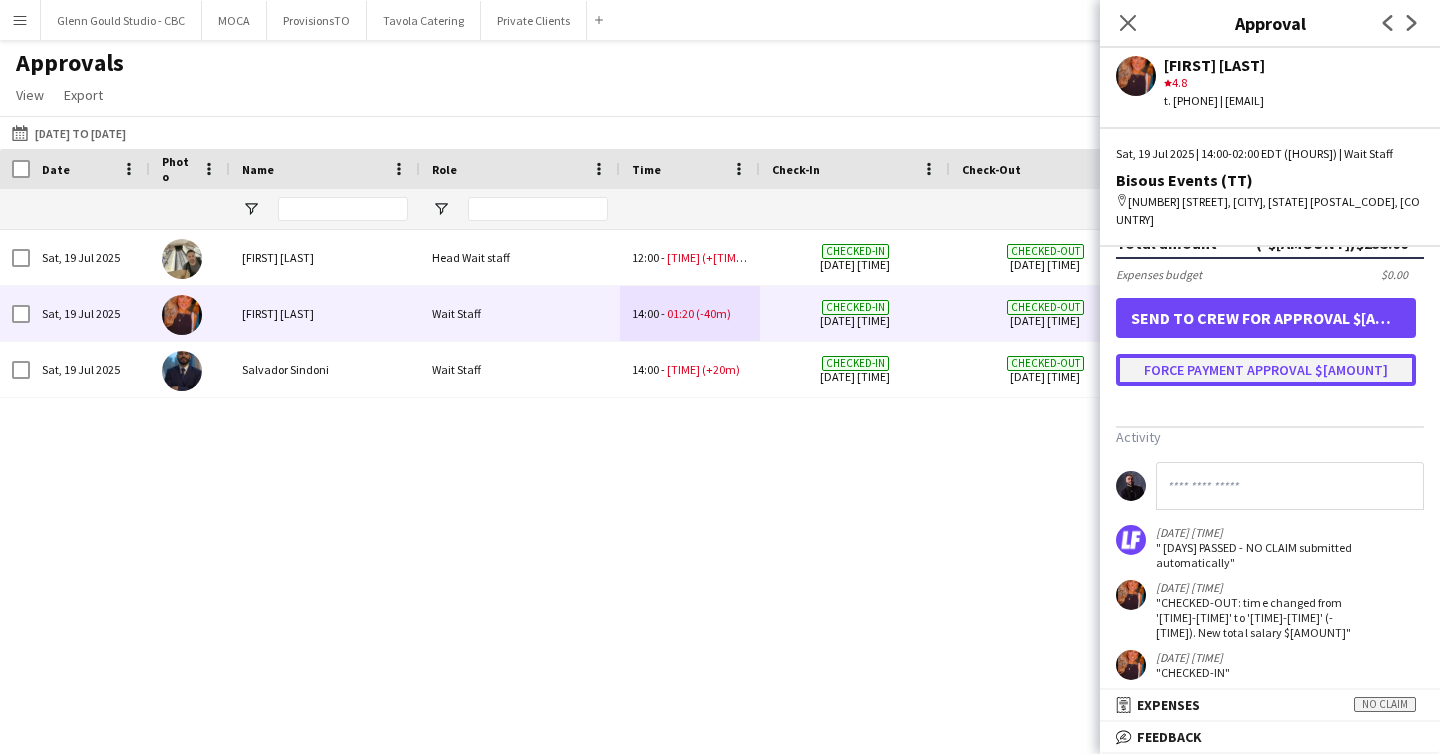 click on "Force payment approval $[AMOUNT]" at bounding box center [1266, 370] 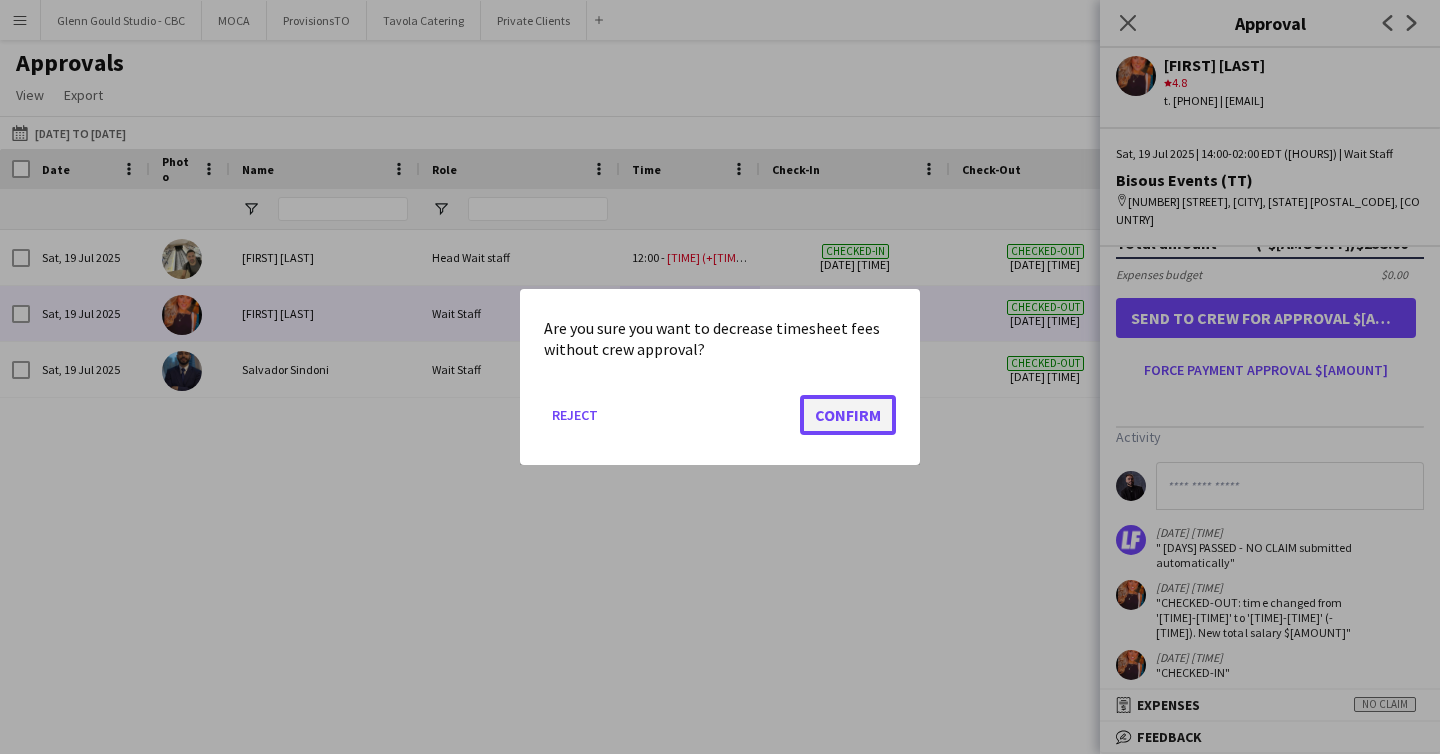 click on "Confirm" 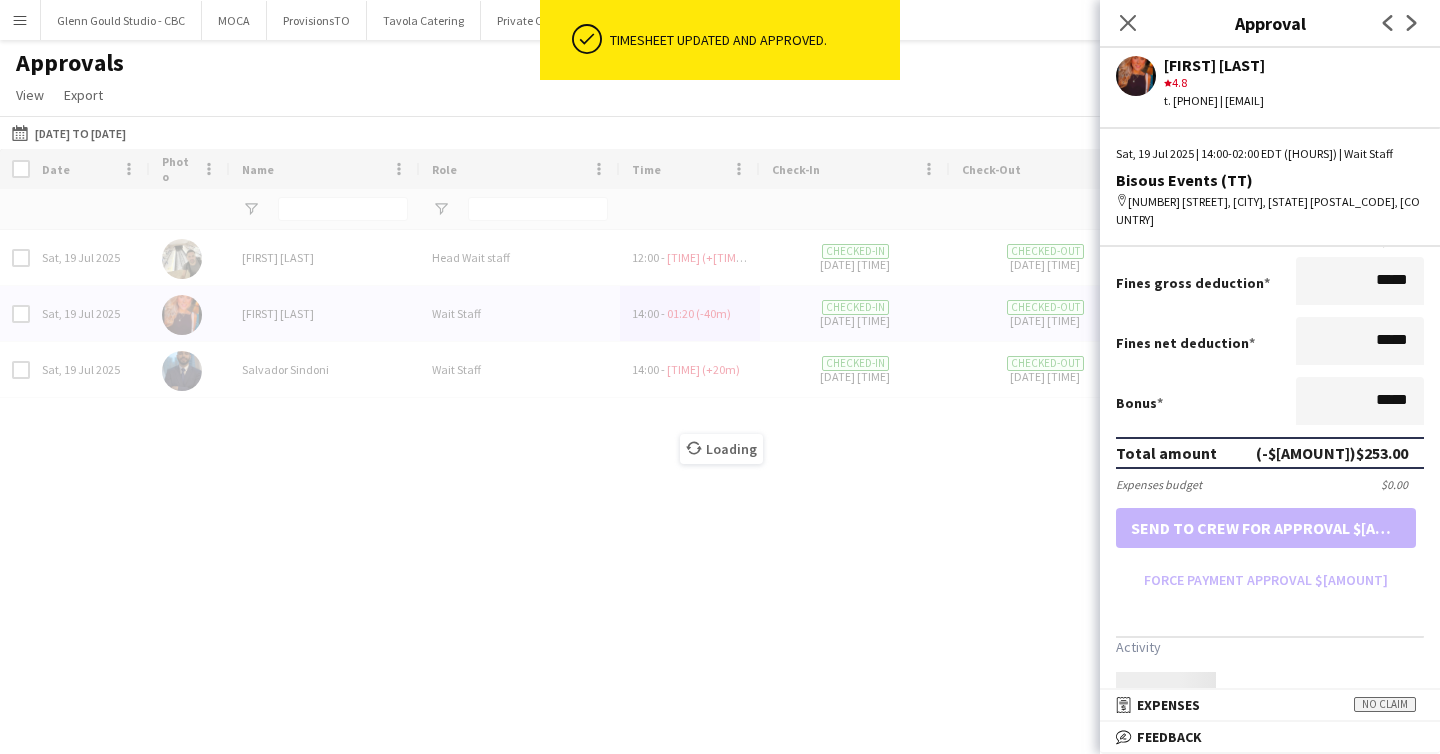 scroll, scrollTop: 581, scrollLeft: 0, axis: vertical 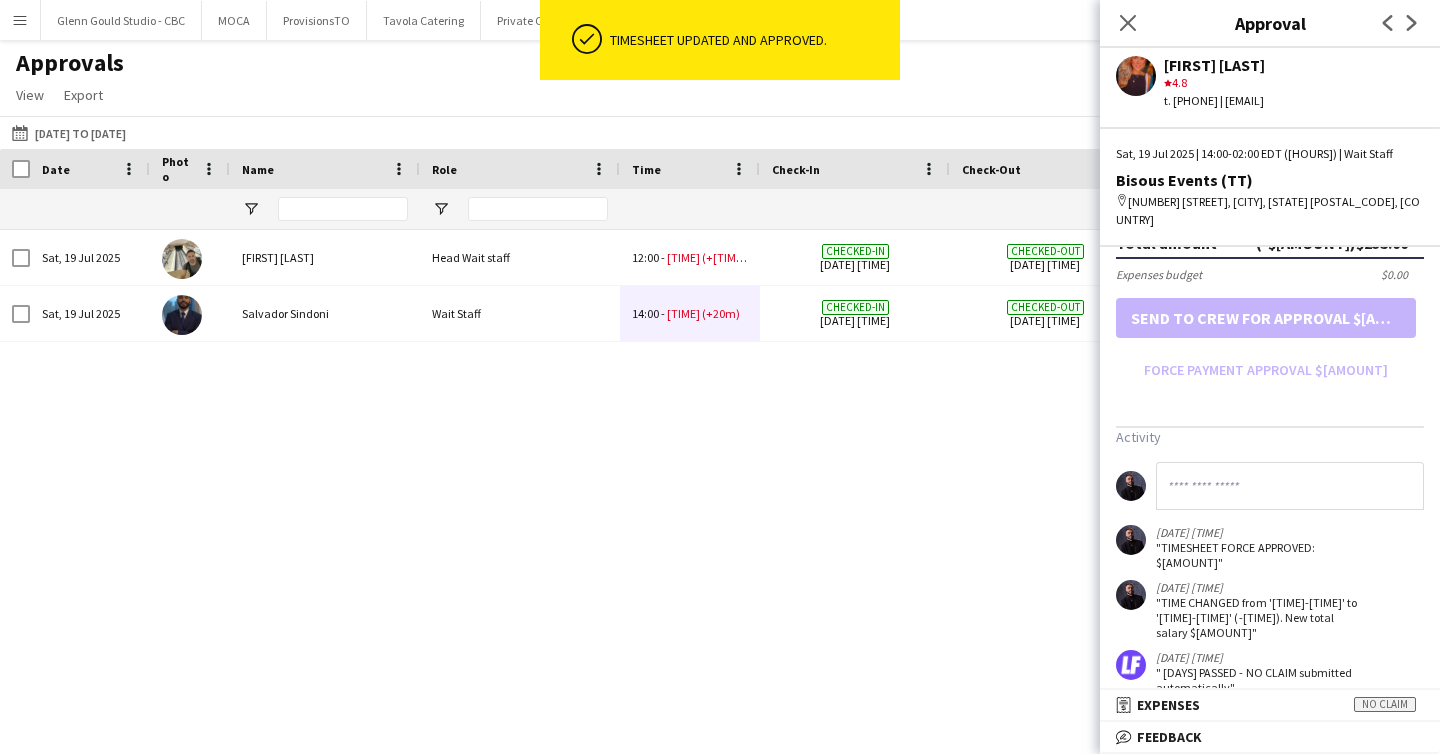 click on "[FIRST] [LAST] Head Wait staff
[TIME]
-
[TIME]
(+[TIME])
Checked-in  [DATE] [TIME] Checked-out  [DATE] [TIME]
Private Clients
Bisous Events (TT)
Sat, 19 Jul 2025
[LAST], [FIRST] Wait Staff
[TIME]
-
[TIME]
(+[TIME])
Checked-in  [DATE] [TIME] Checked-out  [DATE] [TIME]
Private Clients
Bisous Events (TT)
Sat, 19 Jul 2025" at bounding box center [720, 474] 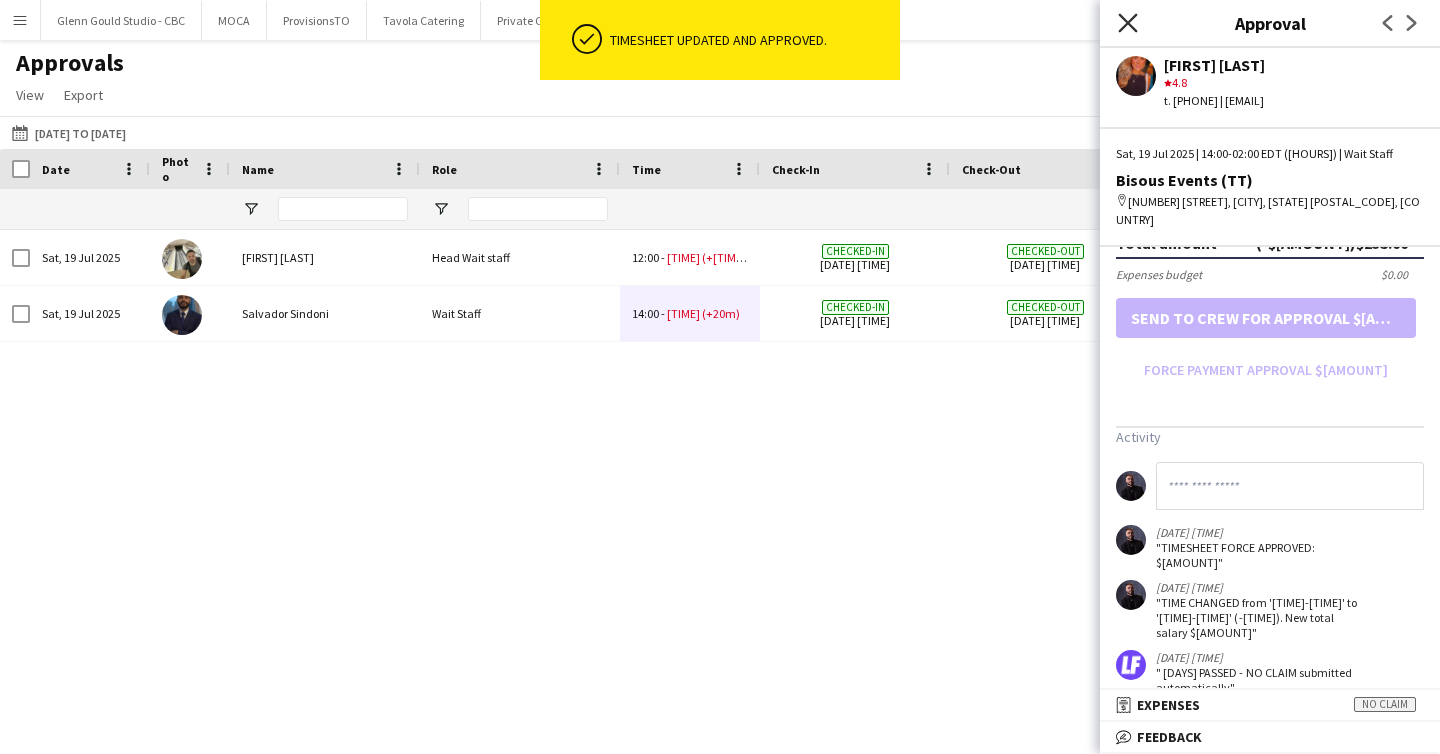 click 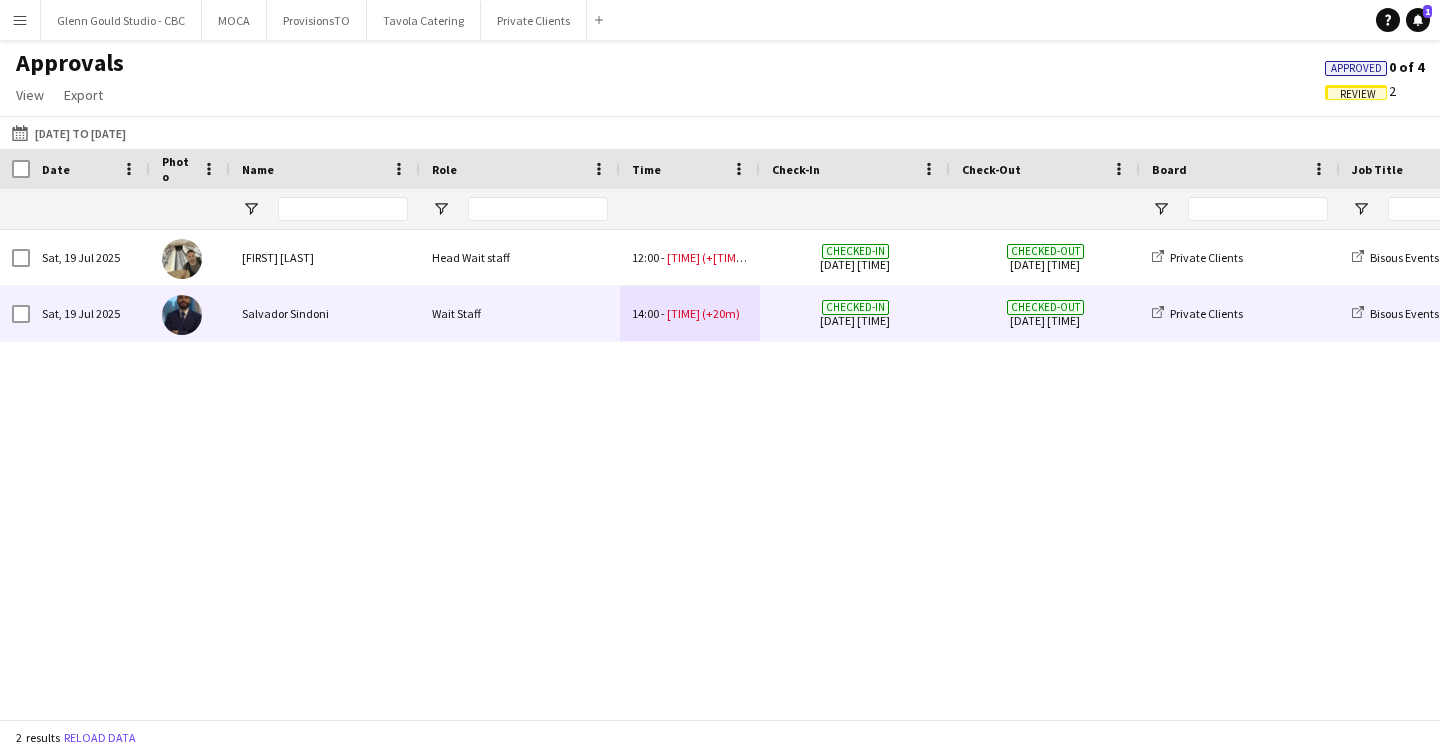click on "Checked-in  [DATE] [TIME]" at bounding box center [855, 313] 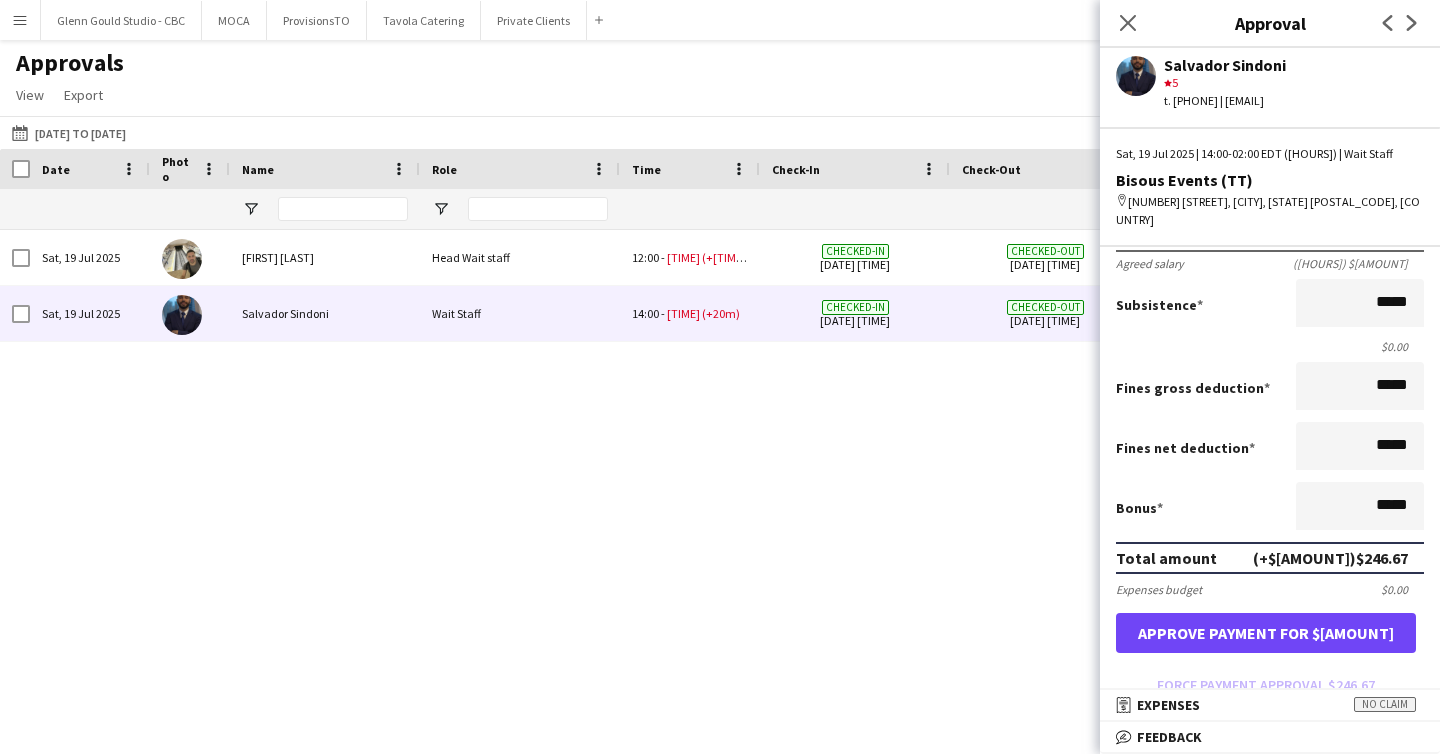 scroll, scrollTop: 205, scrollLeft: 0, axis: vertical 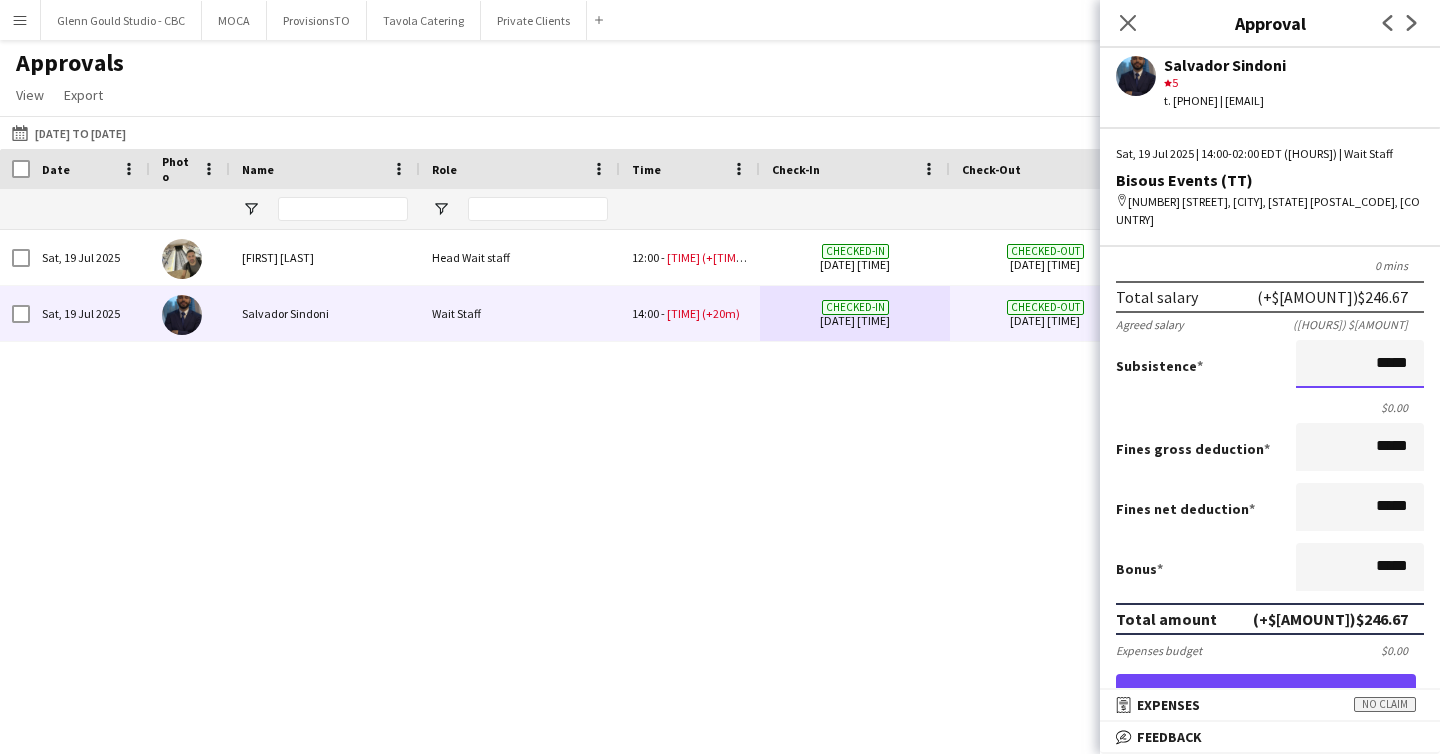 drag, startPoint x: 1411, startPoint y: 347, endPoint x: 1323, endPoint y: 347, distance: 88 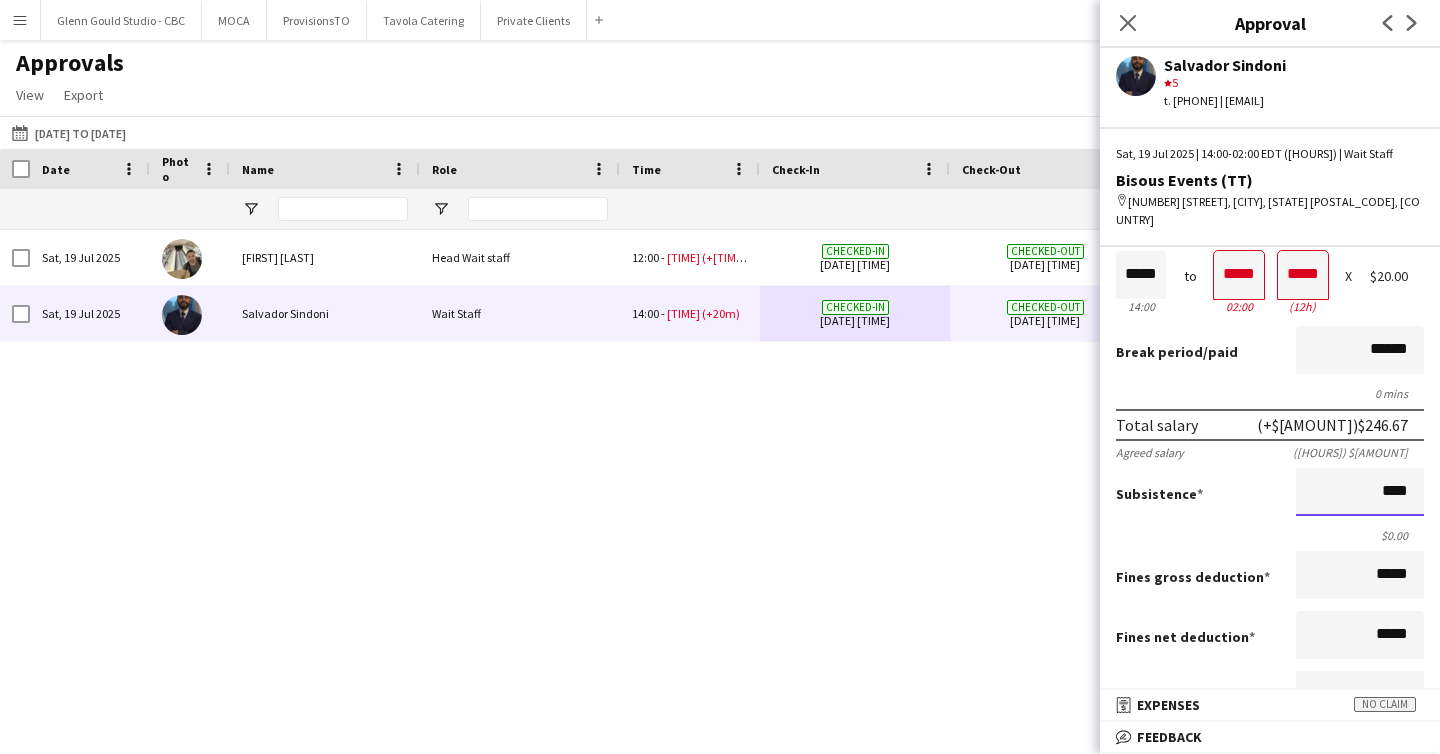 scroll, scrollTop: 97, scrollLeft: 0, axis: vertical 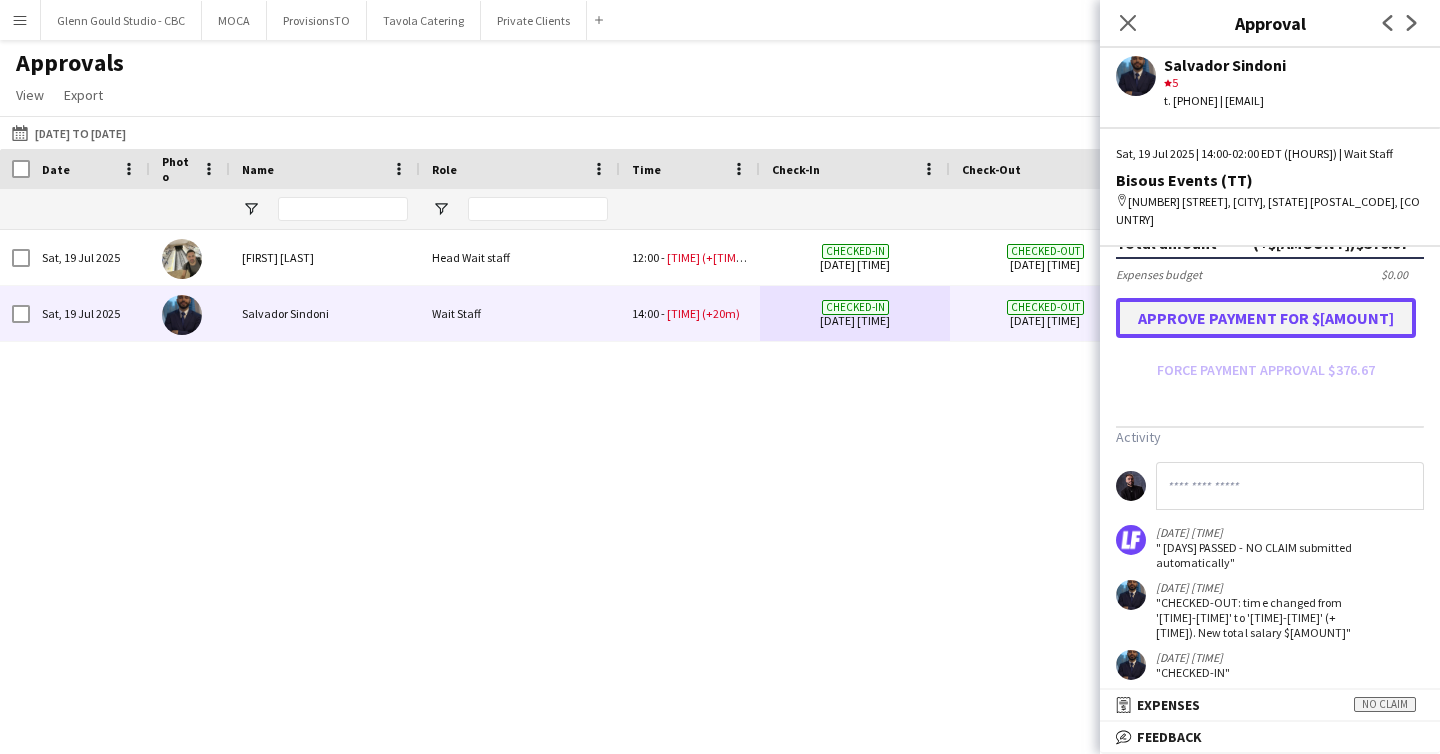 type on "*******" 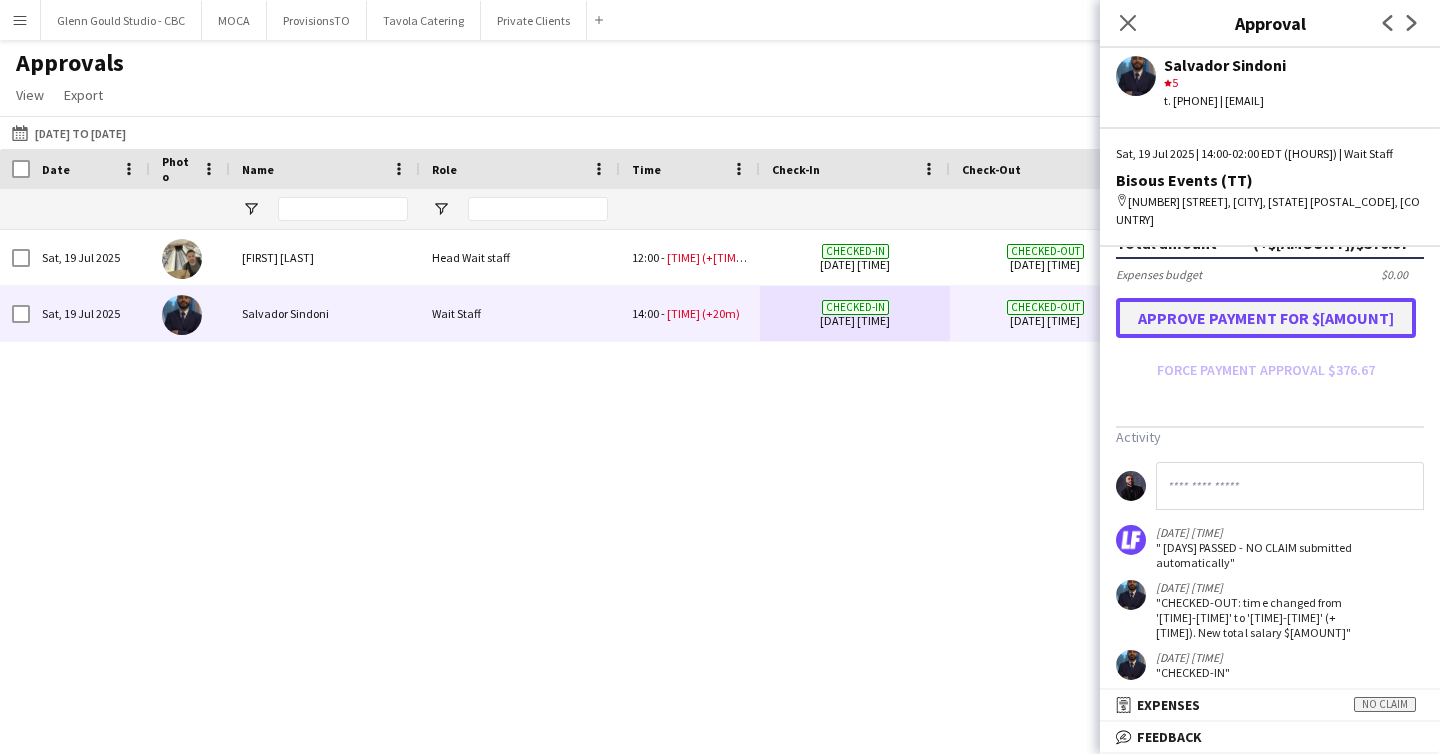 click on "Approve payment for $[AMOUNT]" at bounding box center (1266, 318) 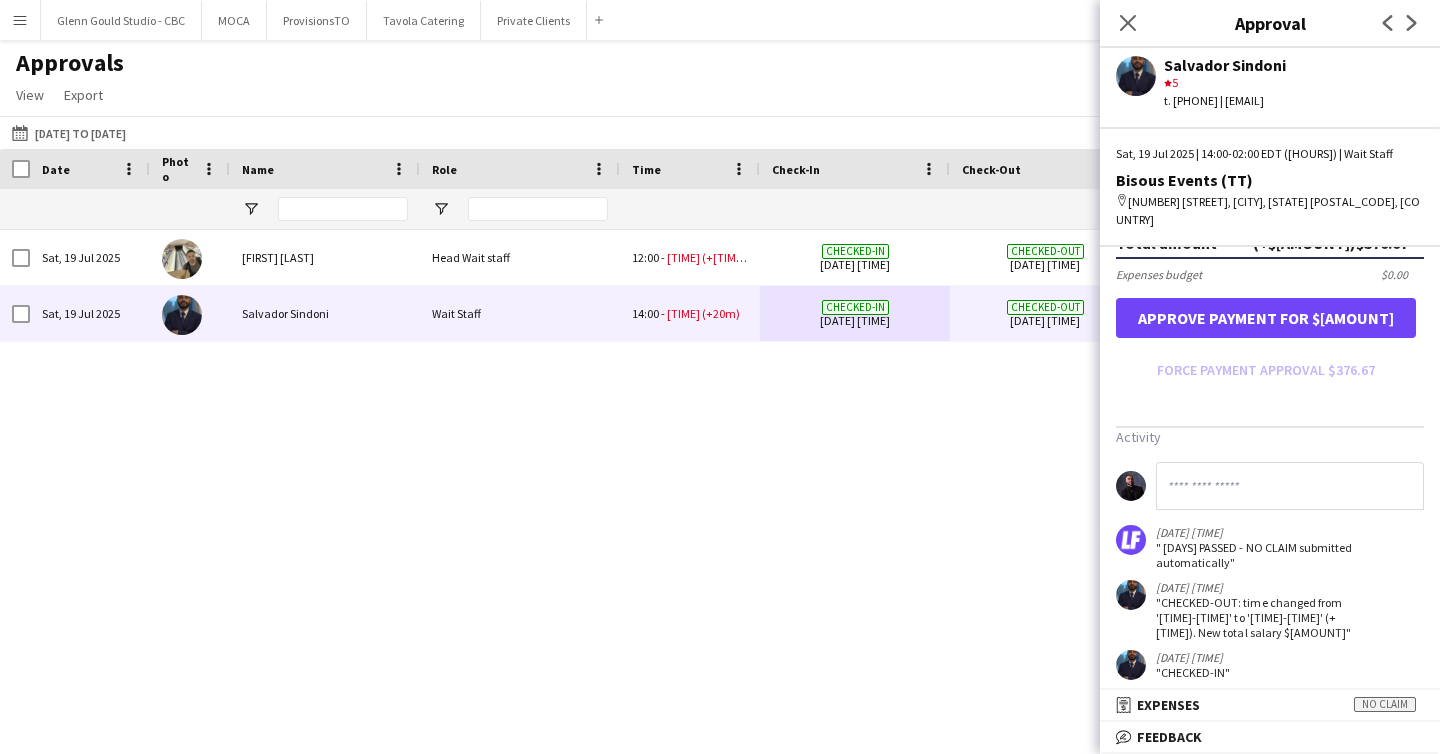 scroll, scrollTop: 0, scrollLeft: 0, axis: both 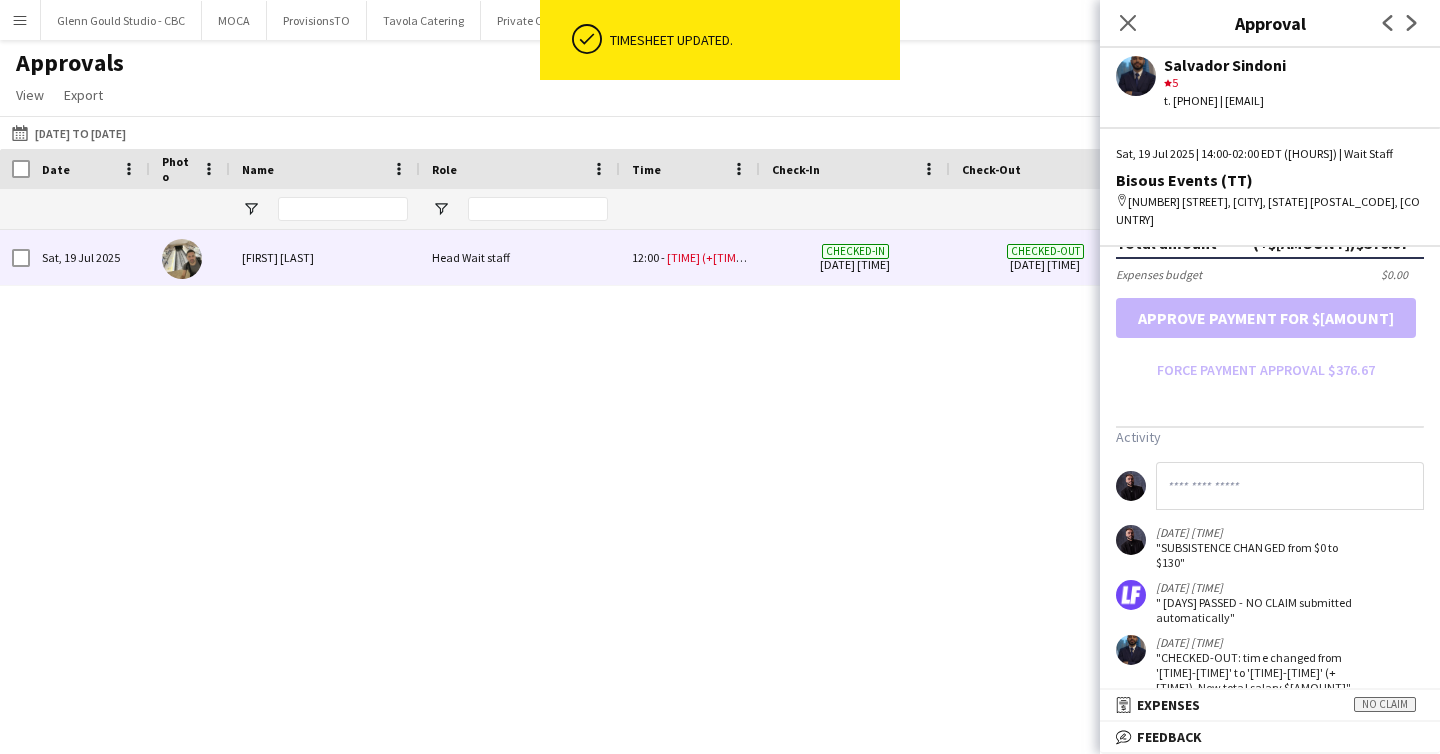 click on "Head Wait staff" at bounding box center (520, 257) 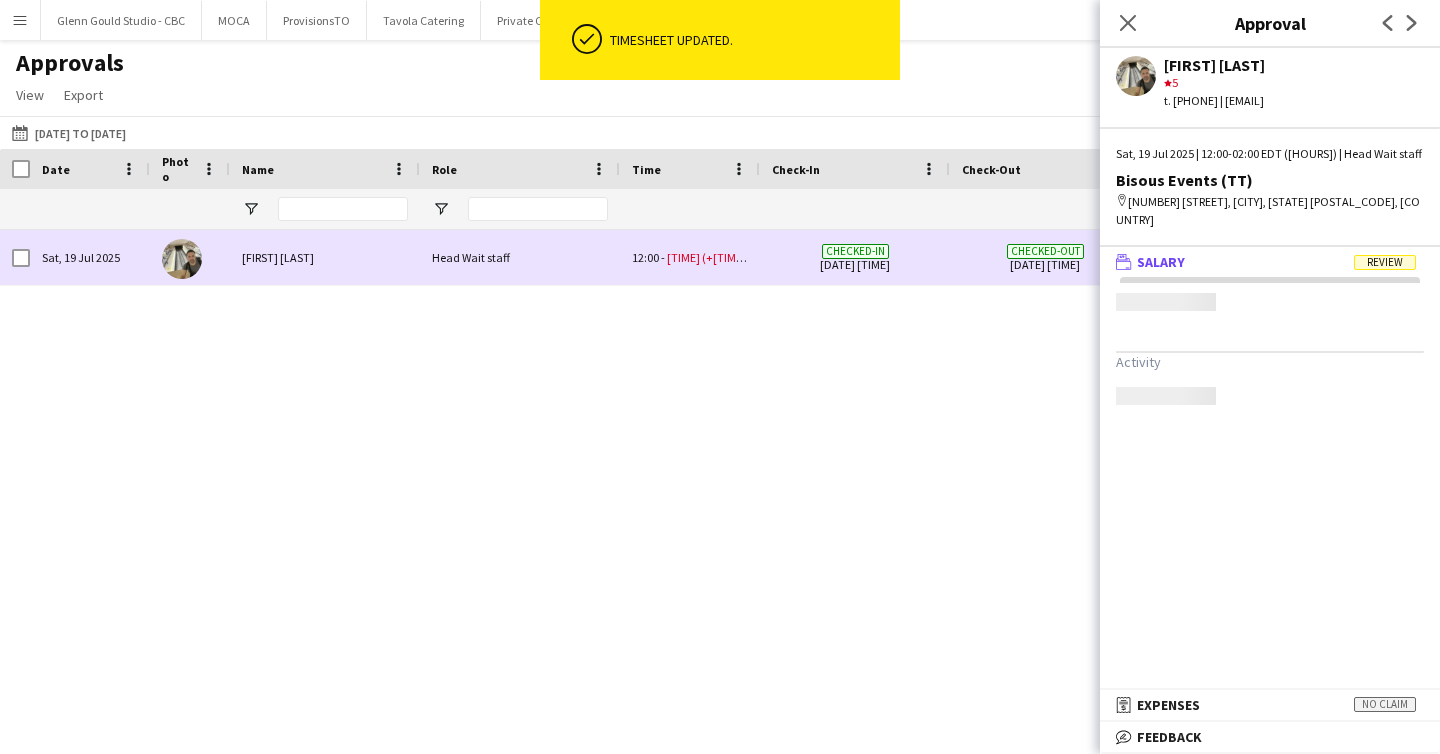scroll, scrollTop: 0, scrollLeft: 0, axis: both 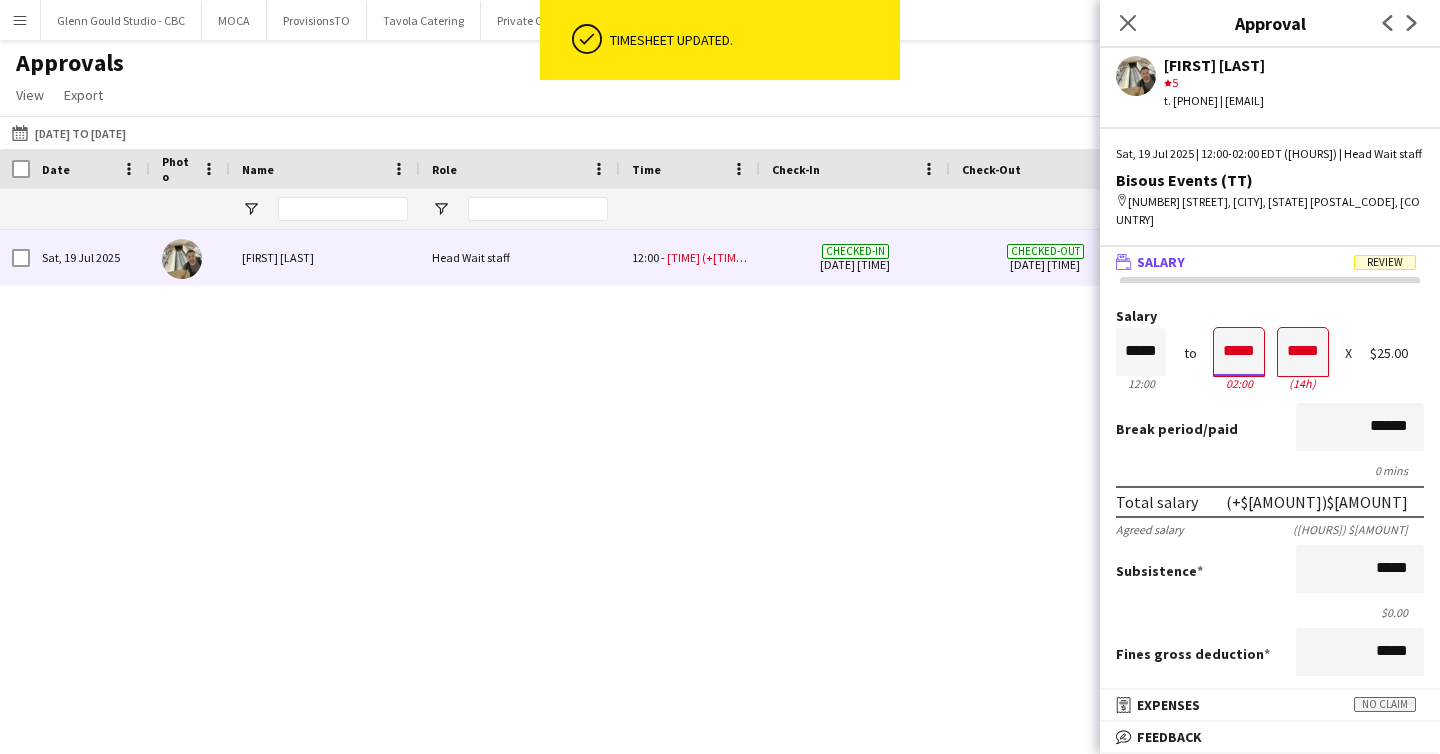 click on "*****" at bounding box center (1239, 352) 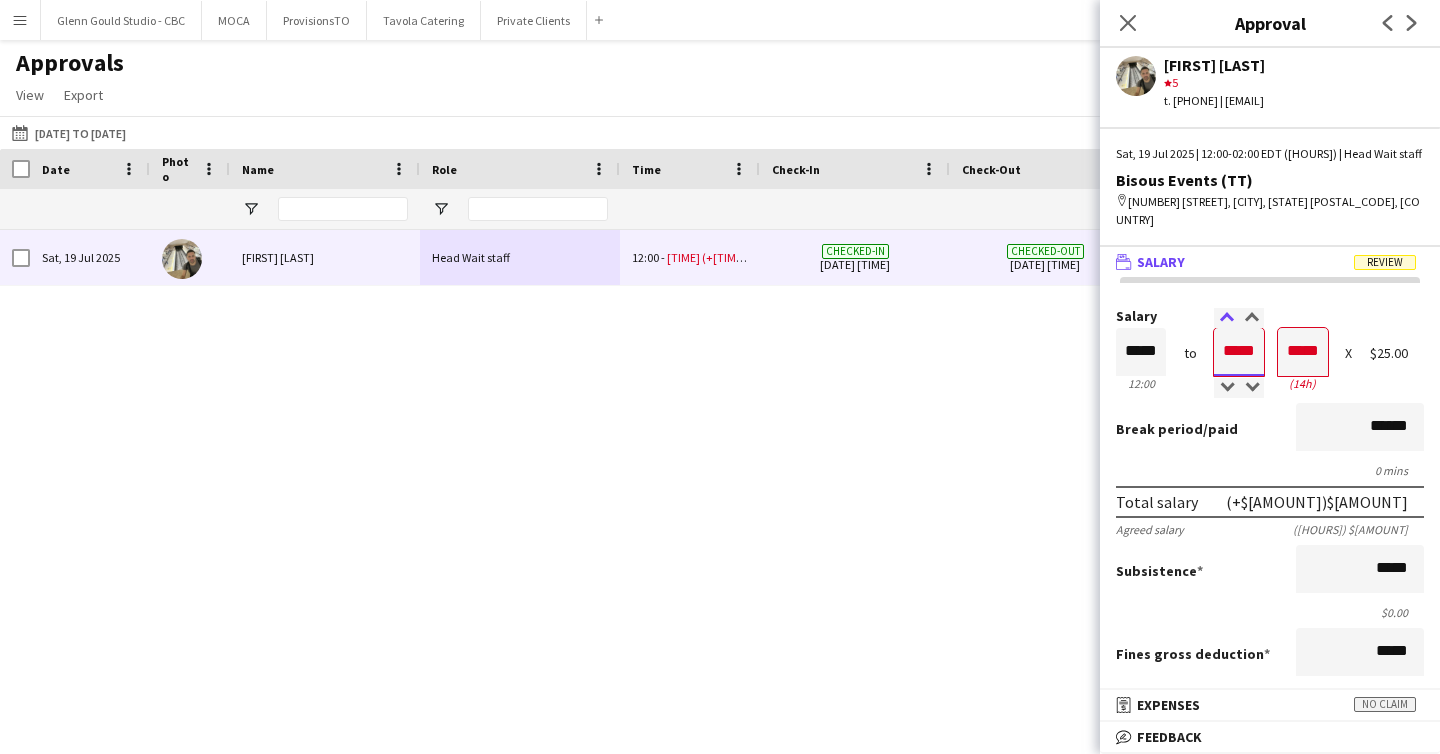 type on "*****" 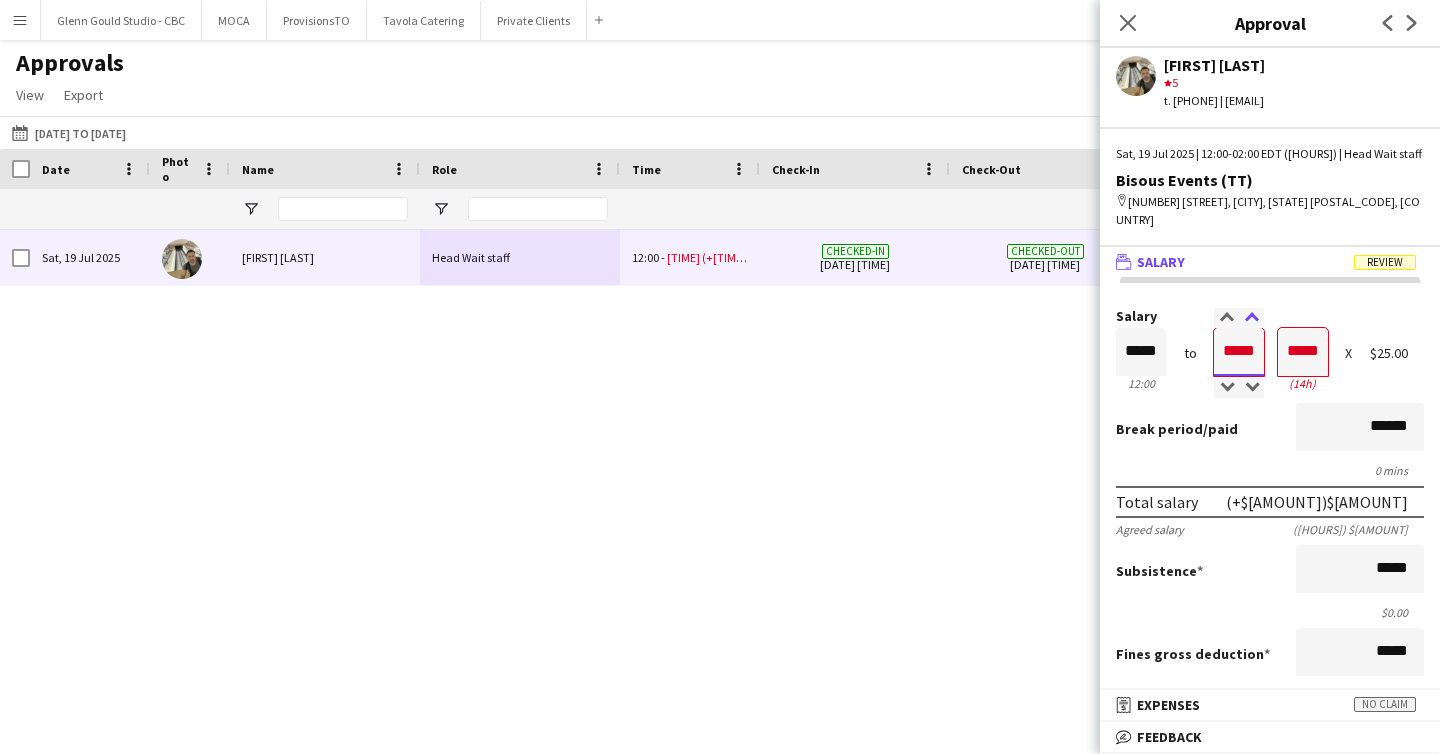 type on "*****" 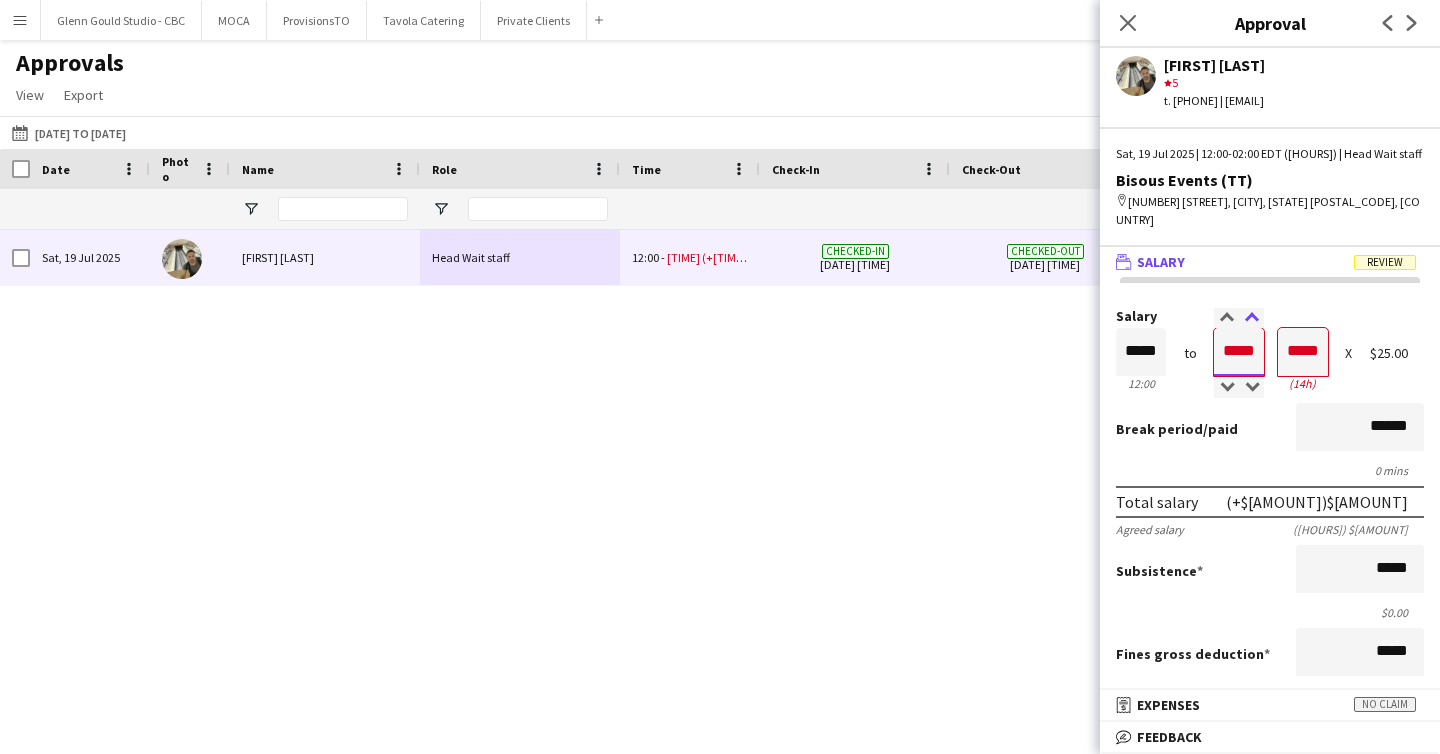 type on "*****" 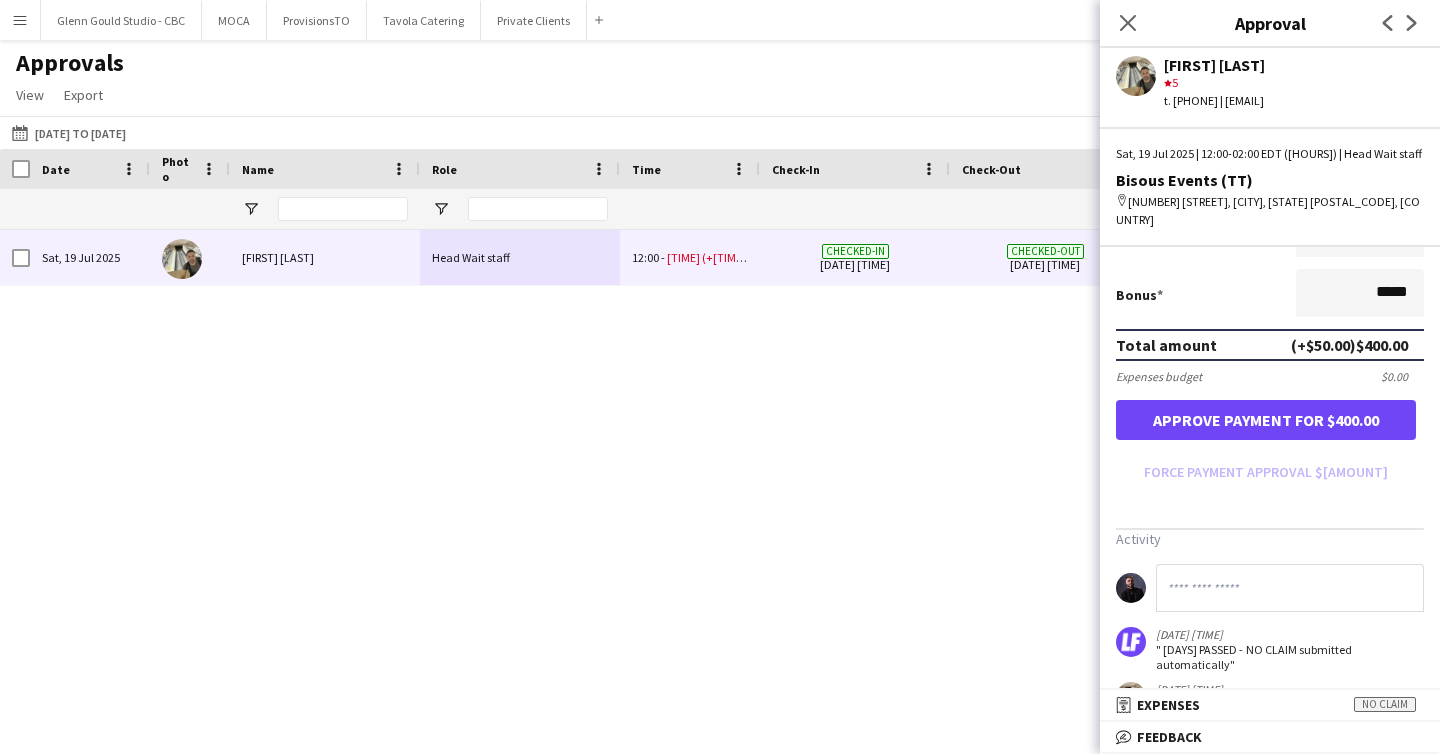 scroll, scrollTop: 581, scrollLeft: 0, axis: vertical 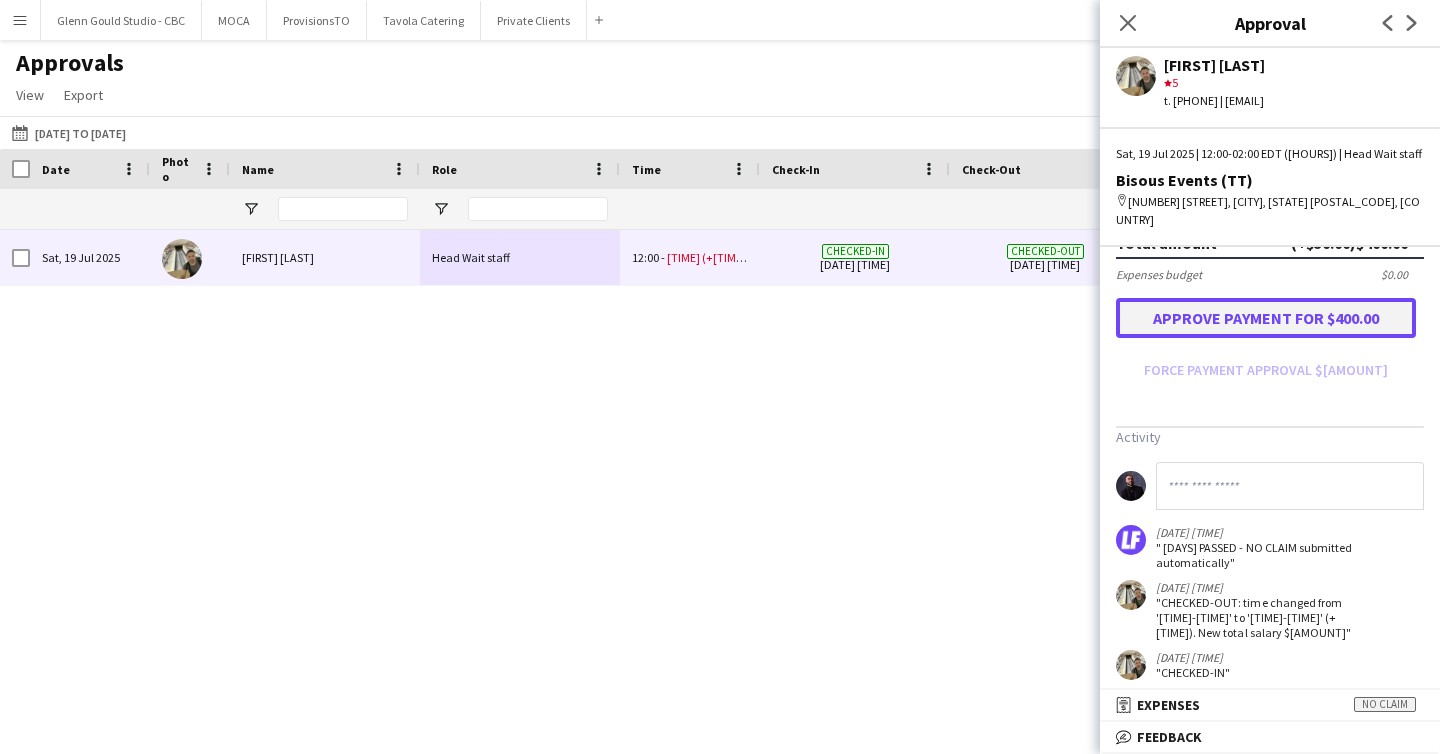 click on "Approve payment for $400.00" at bounding box center (1266, 318) 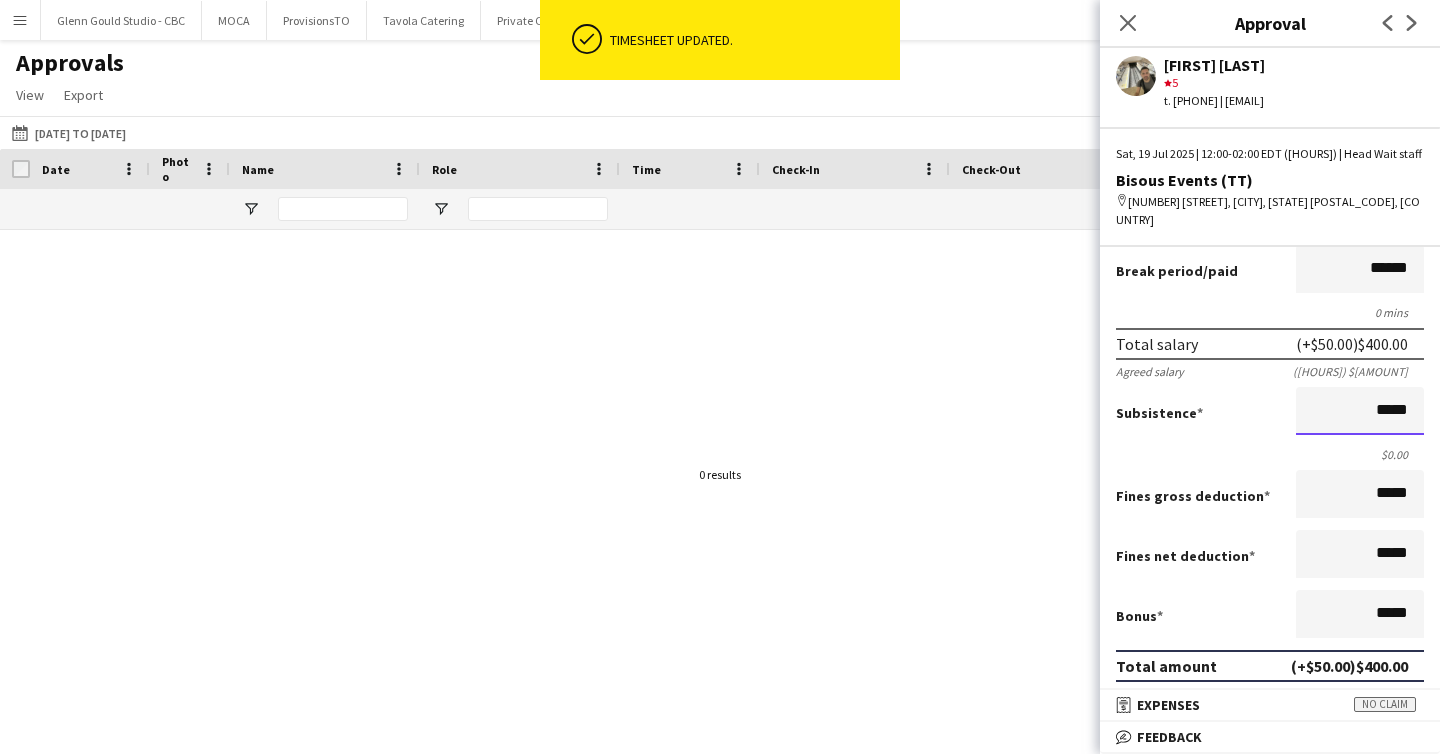 drag, startPoint x: 1412, startPoint y: 391, endPoint x: 1355, endPoint y: 391, distance: 57 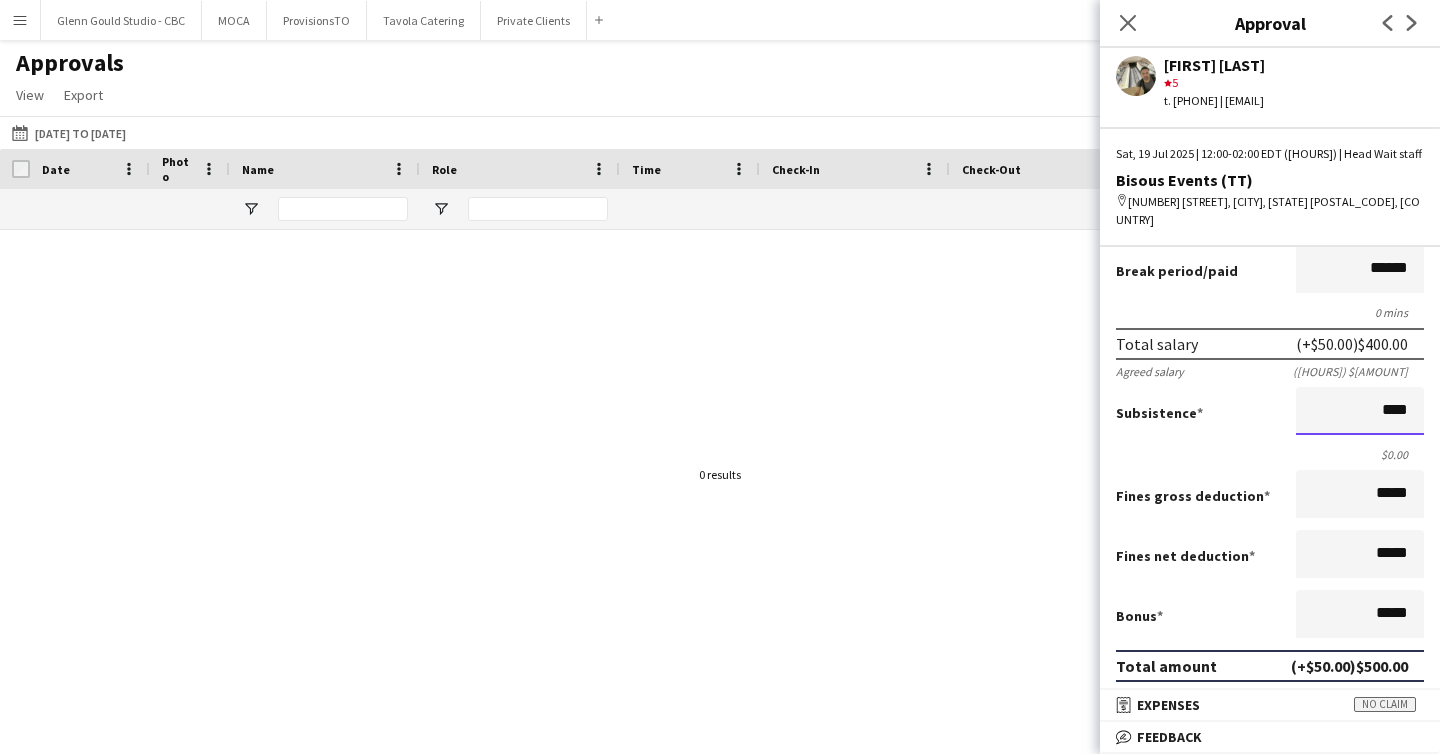 scroll, scrollTop: 1, scrollLeft: 0, axis: vertical 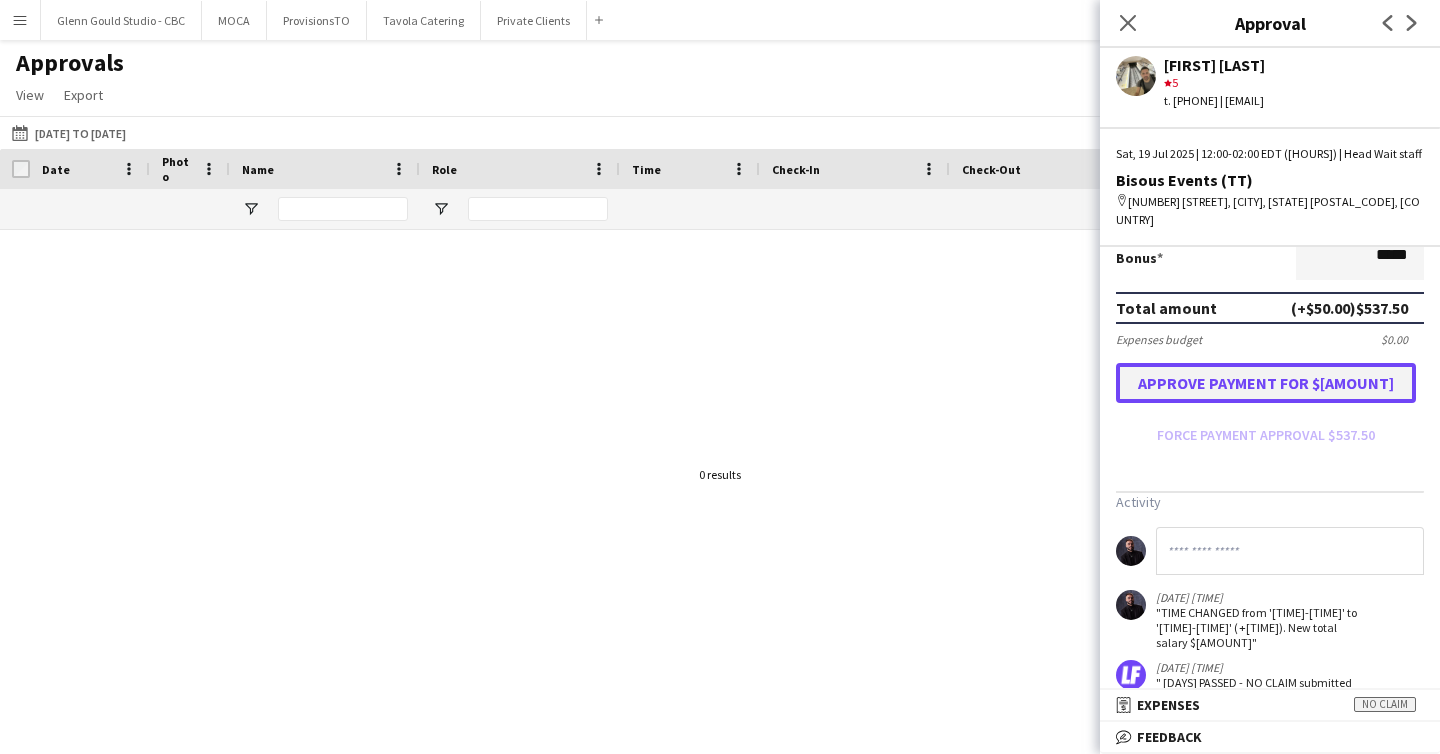 type on "*******" 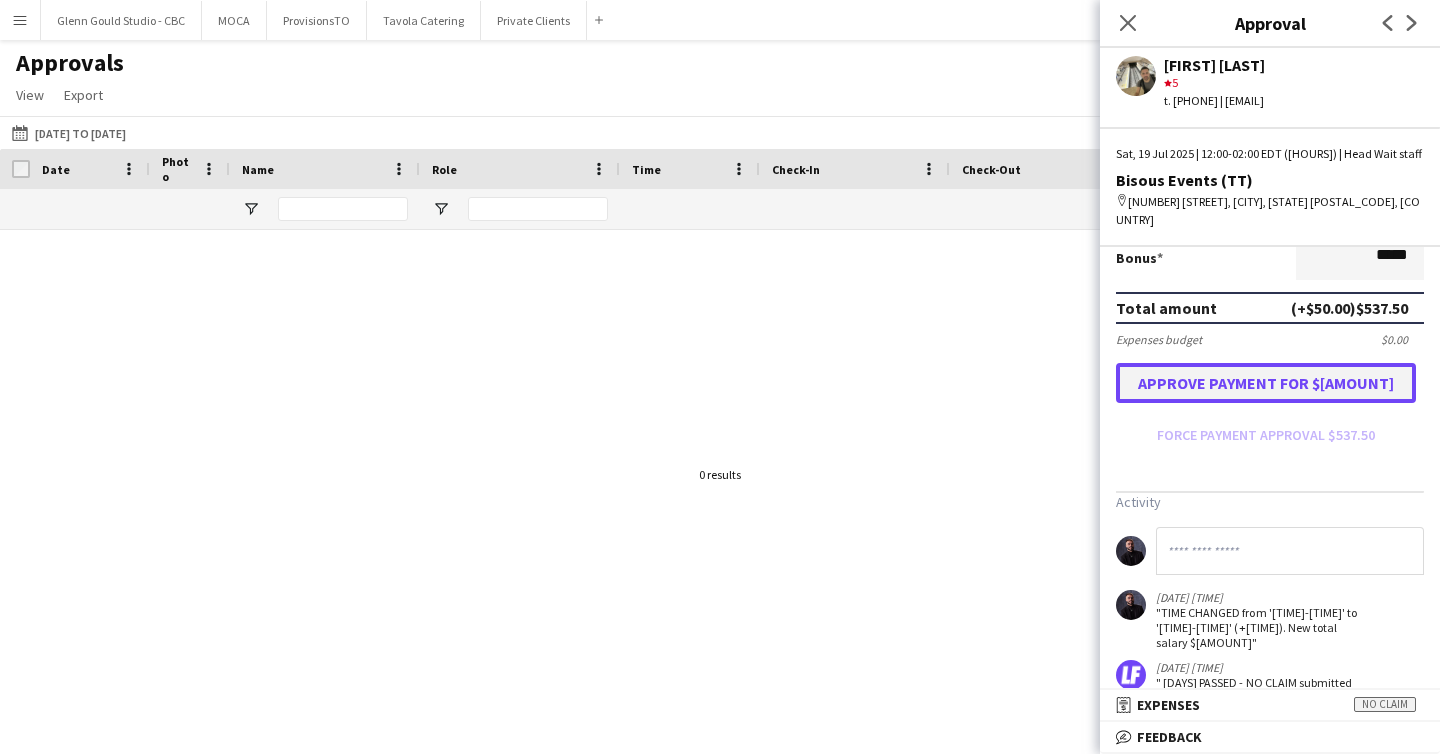 click on "Approve payment for $[AMOUNT]" at bounding box center (1266, 383) 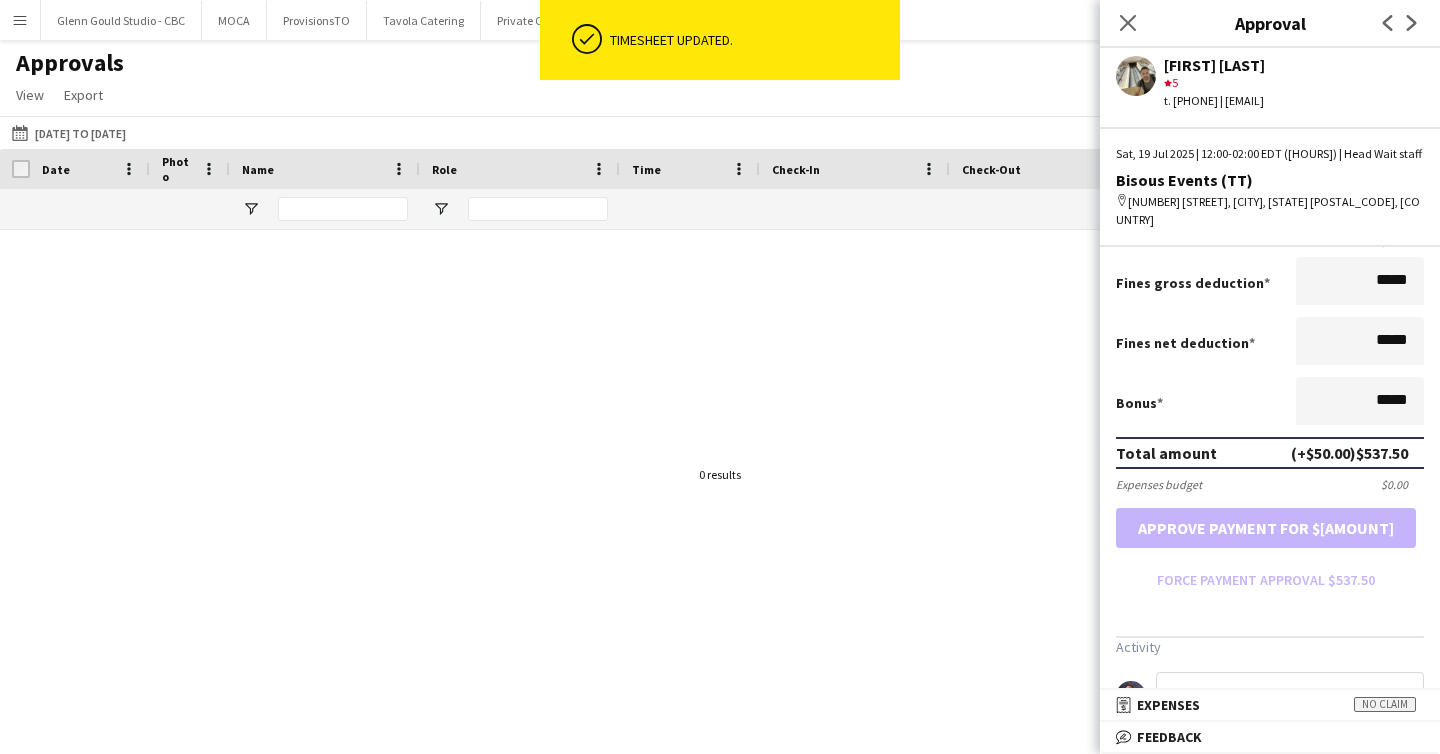 scroll, scrollTop: 516, scrollLeft: 0, axis: vertical 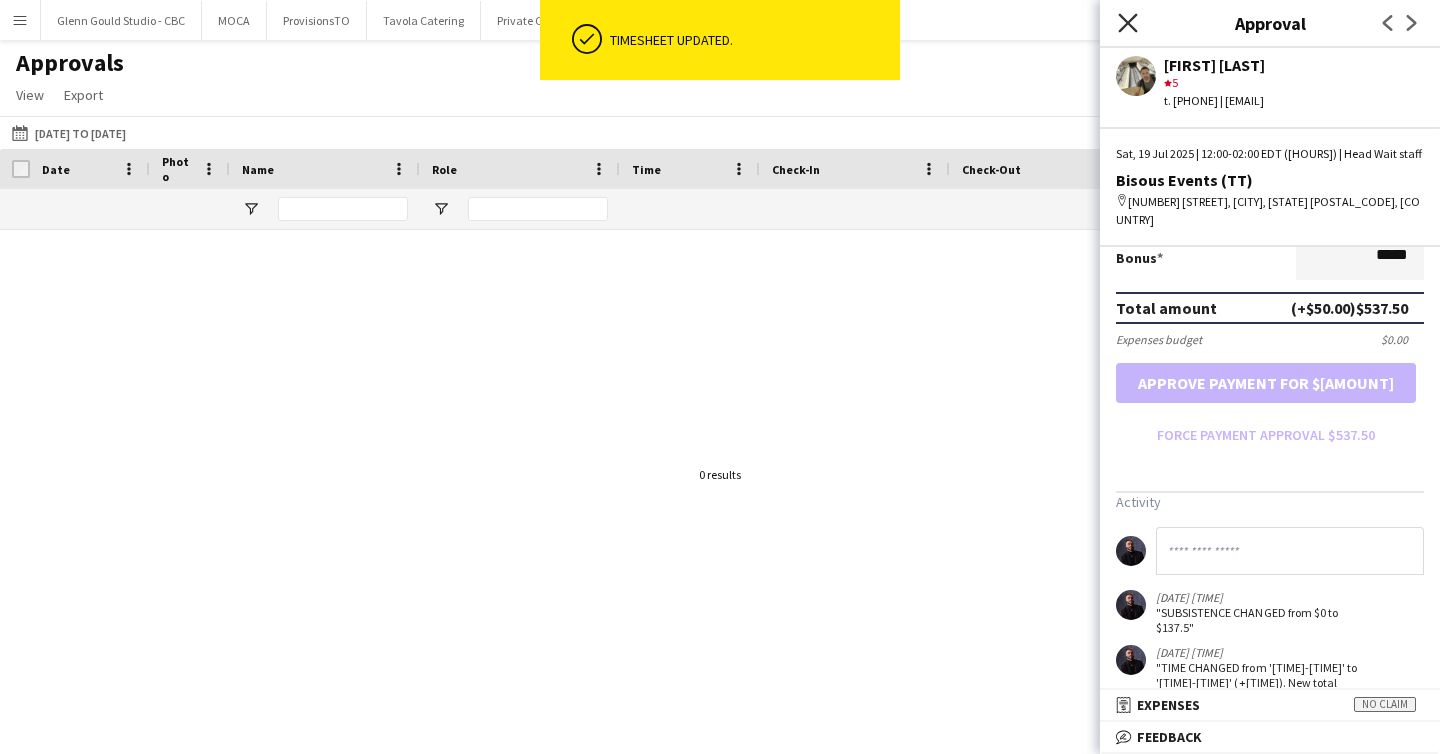 click on "Close pop-in" 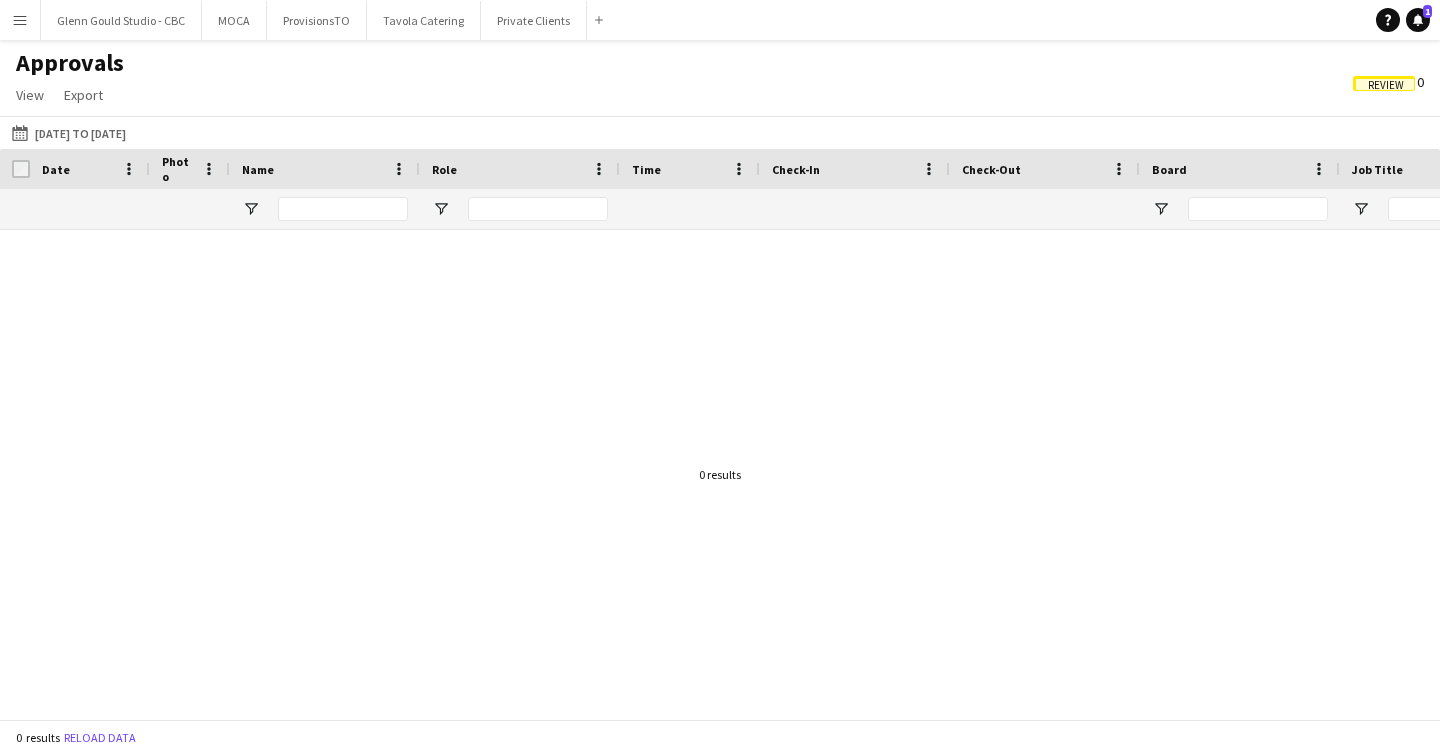 click on "Review" 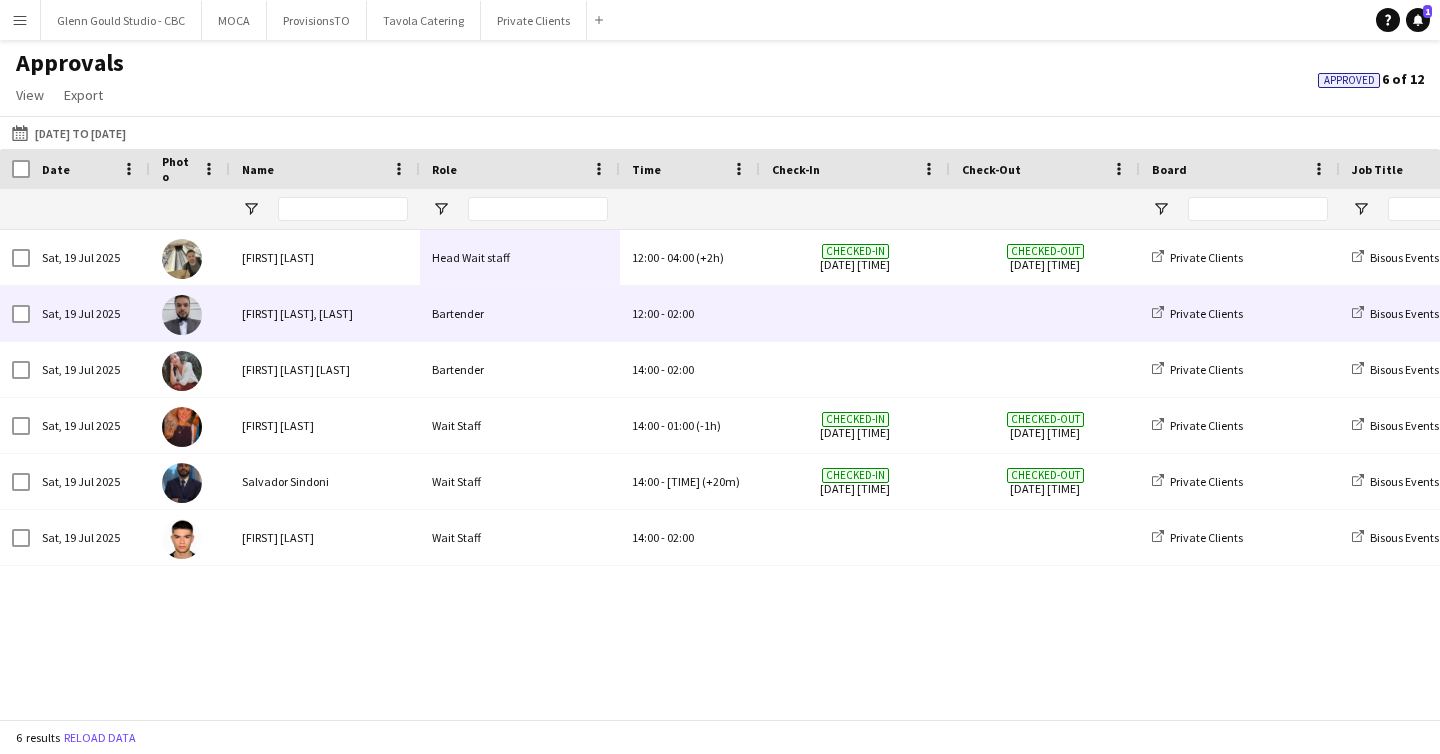 click on "[TIME]
-
[TIME]" at bounding box center [690, 313] 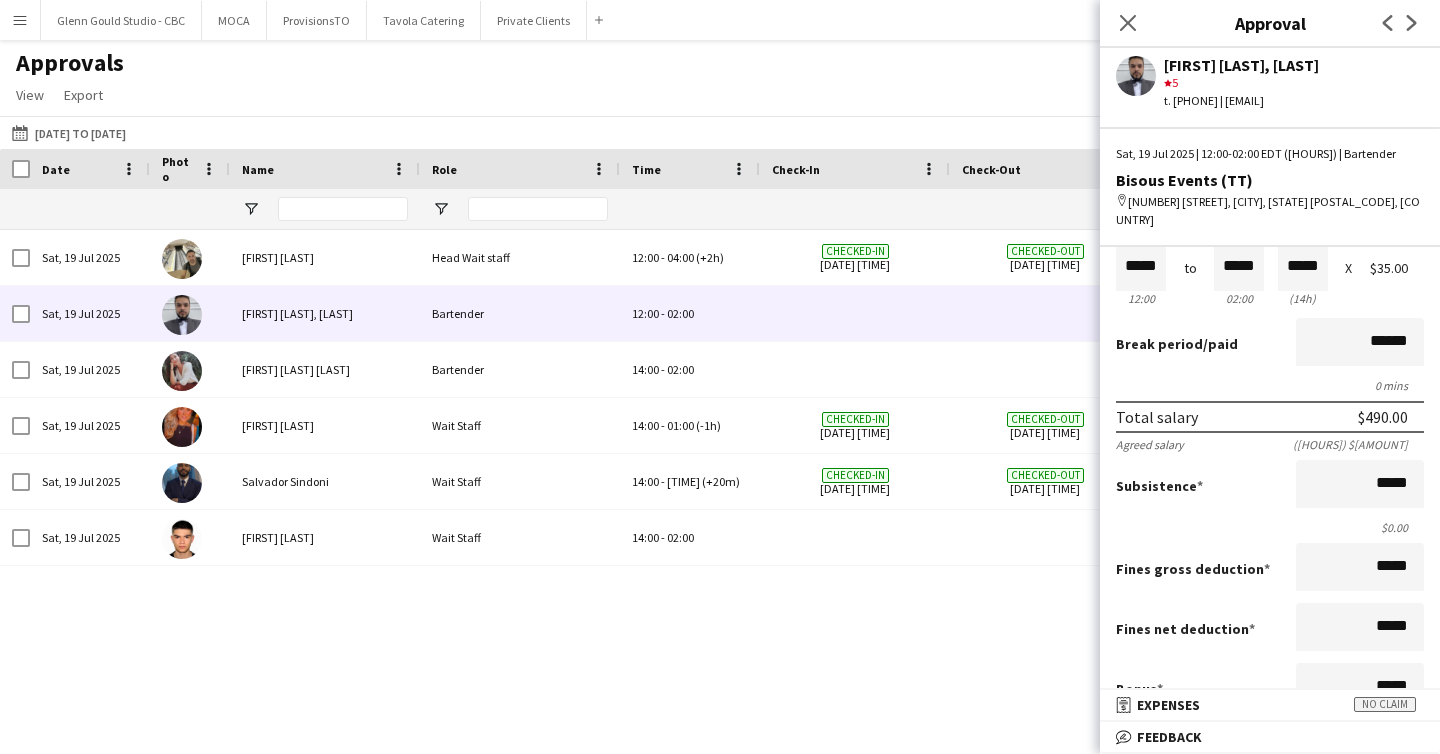 scroll, scrollTop: 86, scrollLeft: 0, axis: vertical 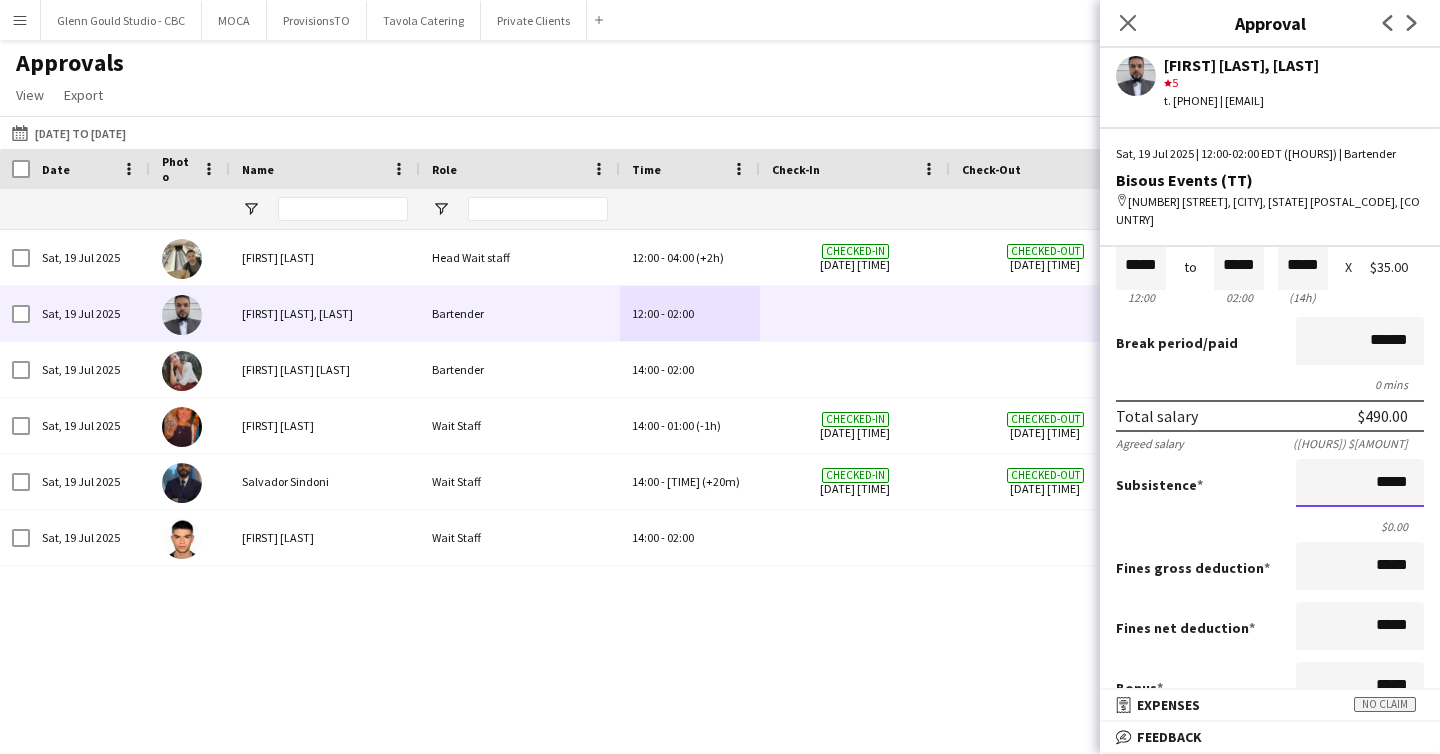 drag, startPoint x: 1412, startPoint y: 461, endPoint x: 1294, endPoint y: 461, distance: 118 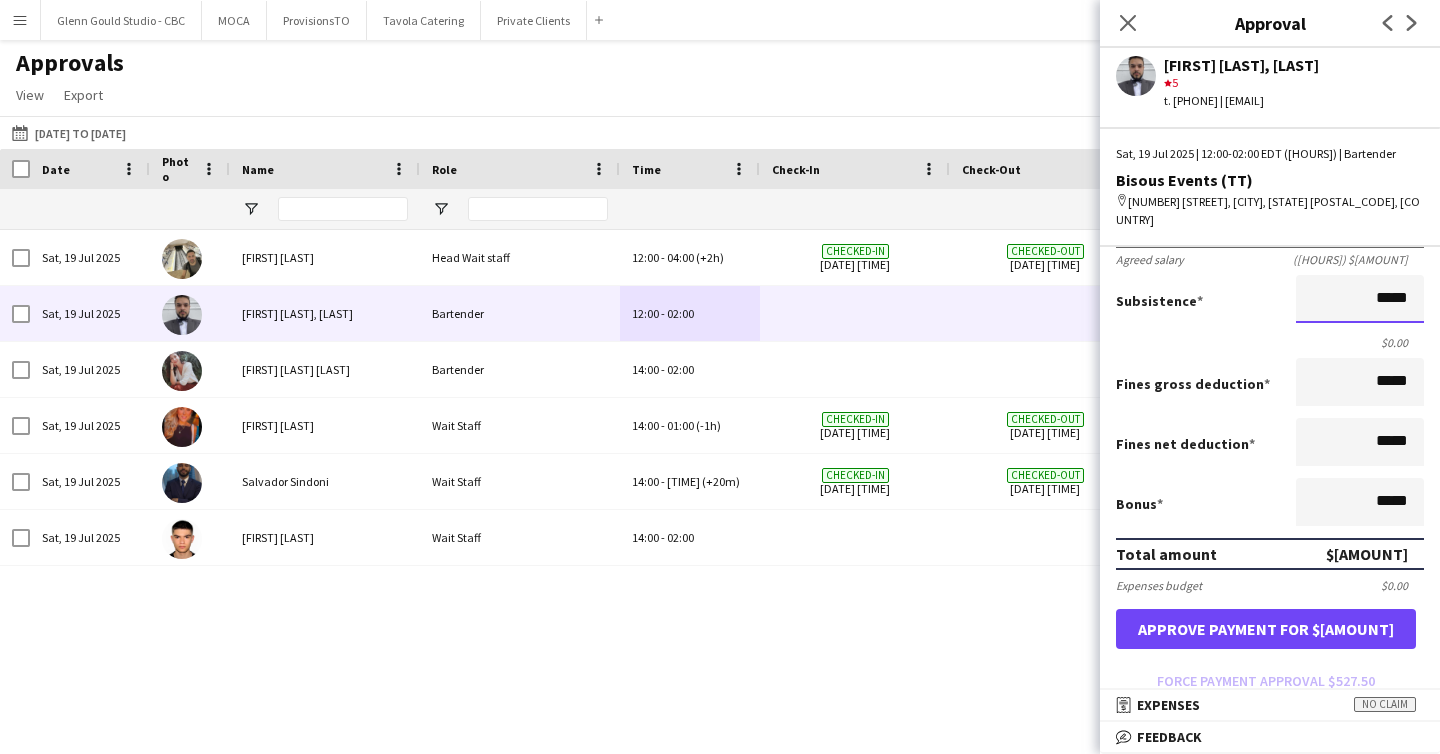 scroll, scrollTop: 471, scrollLeft: 0, axis: vertical 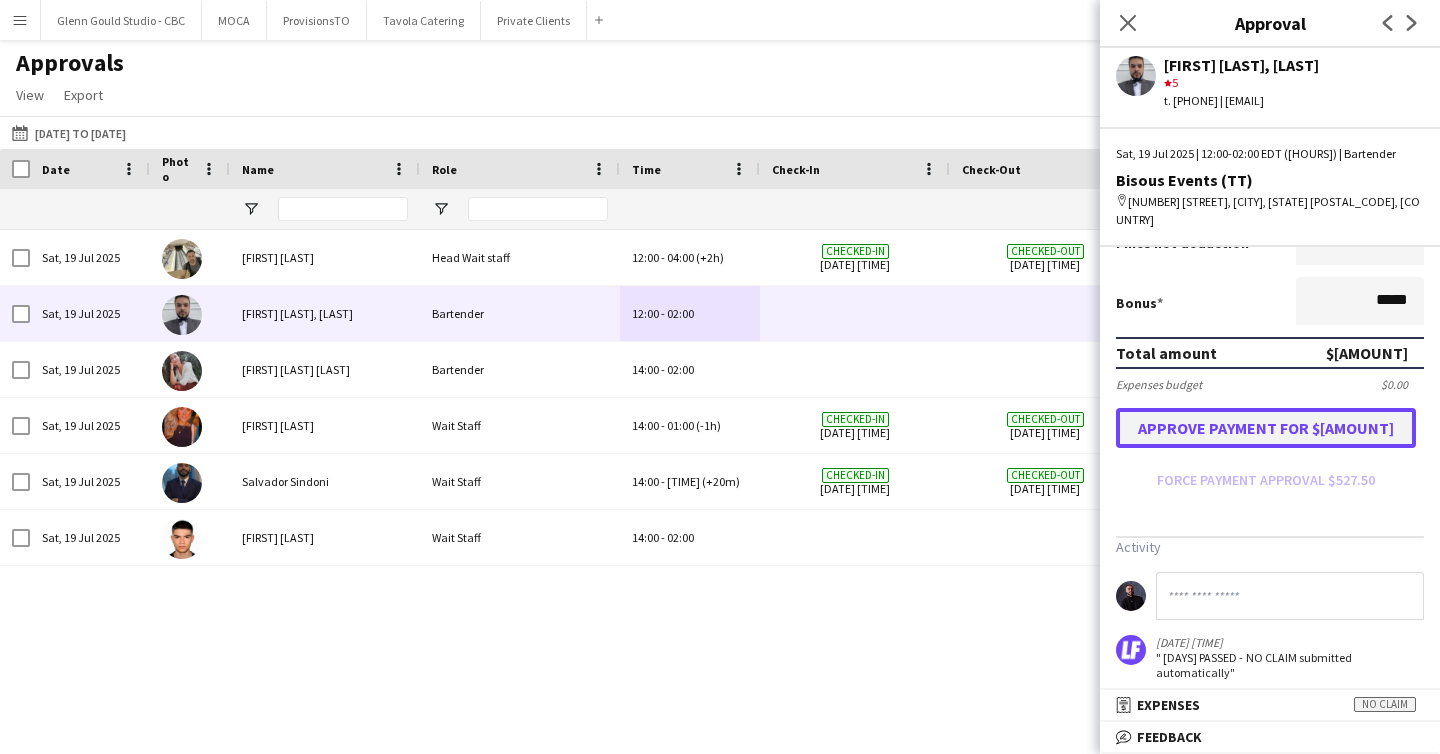 type on "******" 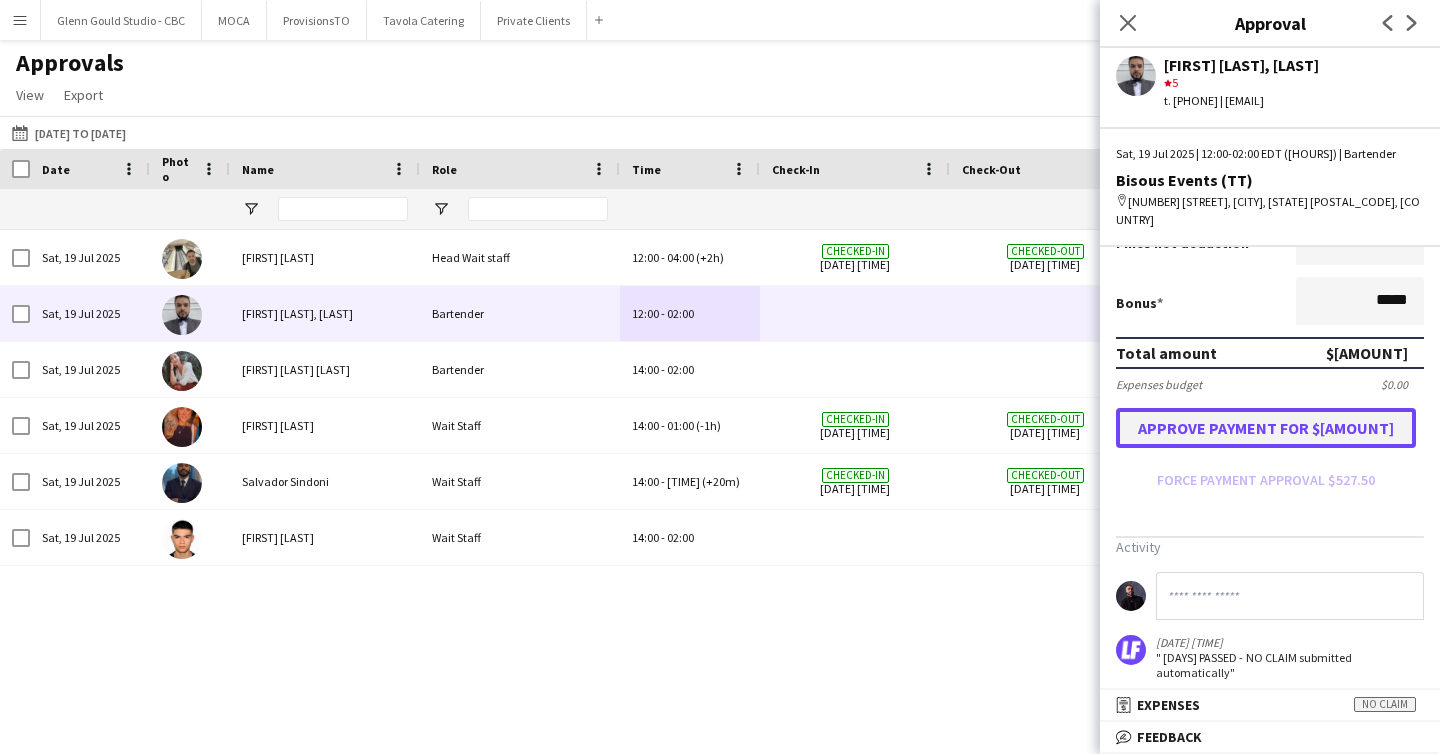 click on "Approve payment for $[AMOUNT]" at bounding box center [1266, 428] 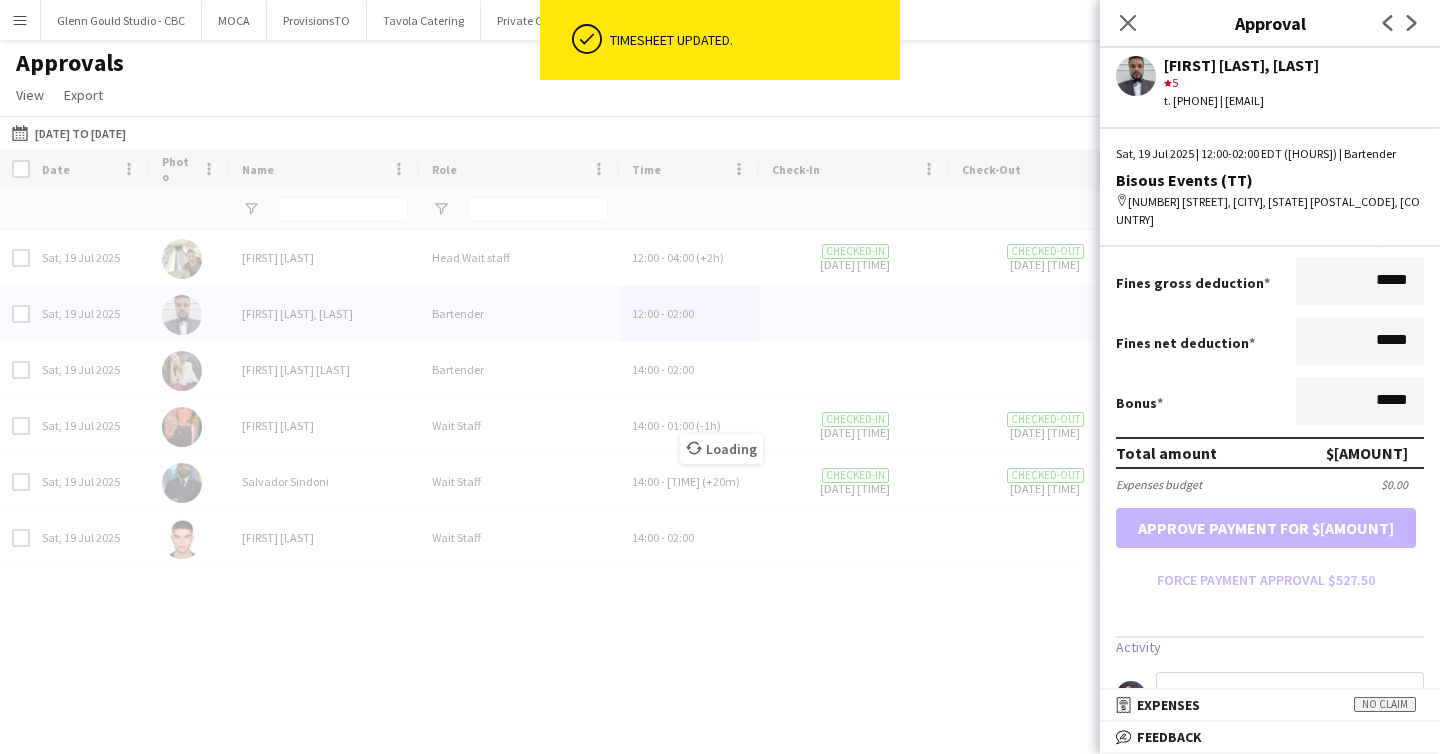 scroll, scrollTop: 471, scrollLeft: 0, axis: vertical 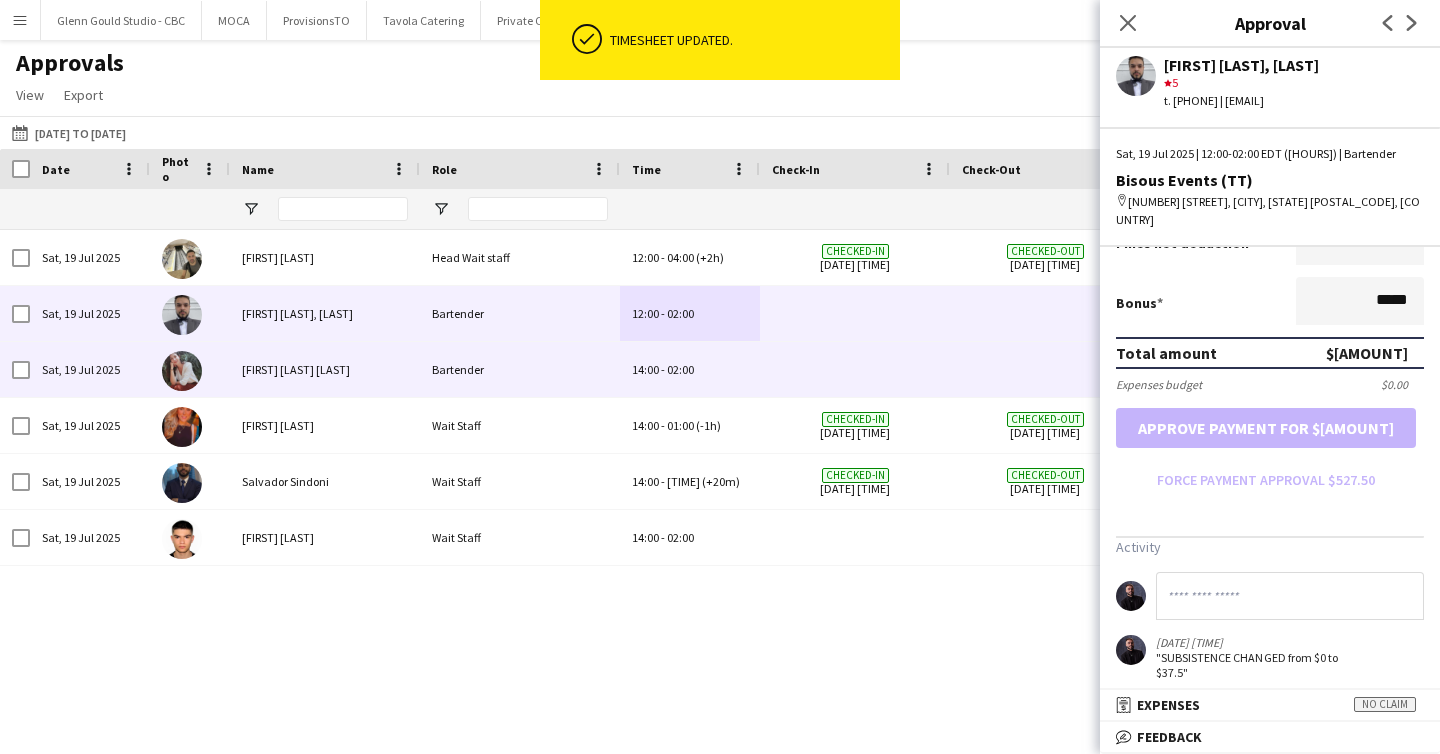 click on "Bartender" at bounding box center (520, 369) 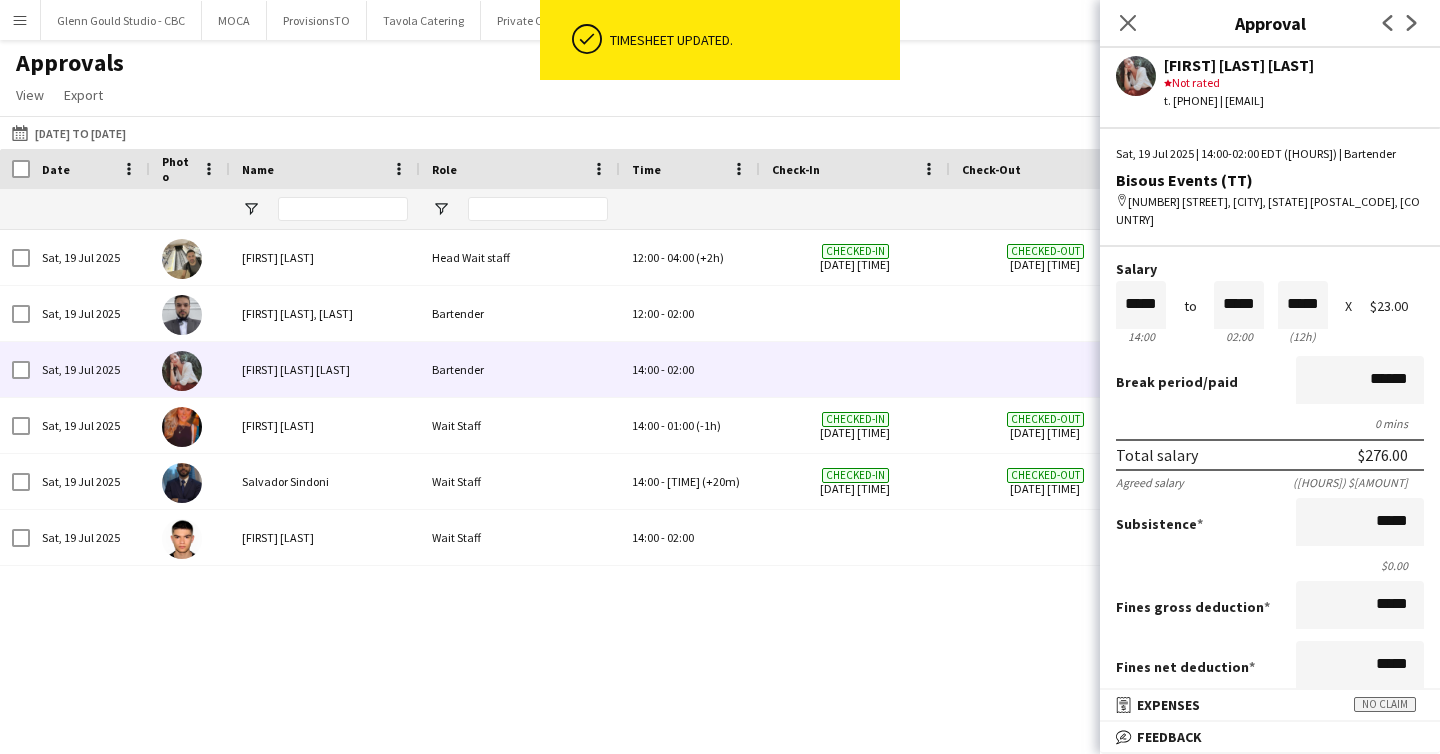 scroll, scrollTop: 53, scrollLeft: 0, axis: vertical 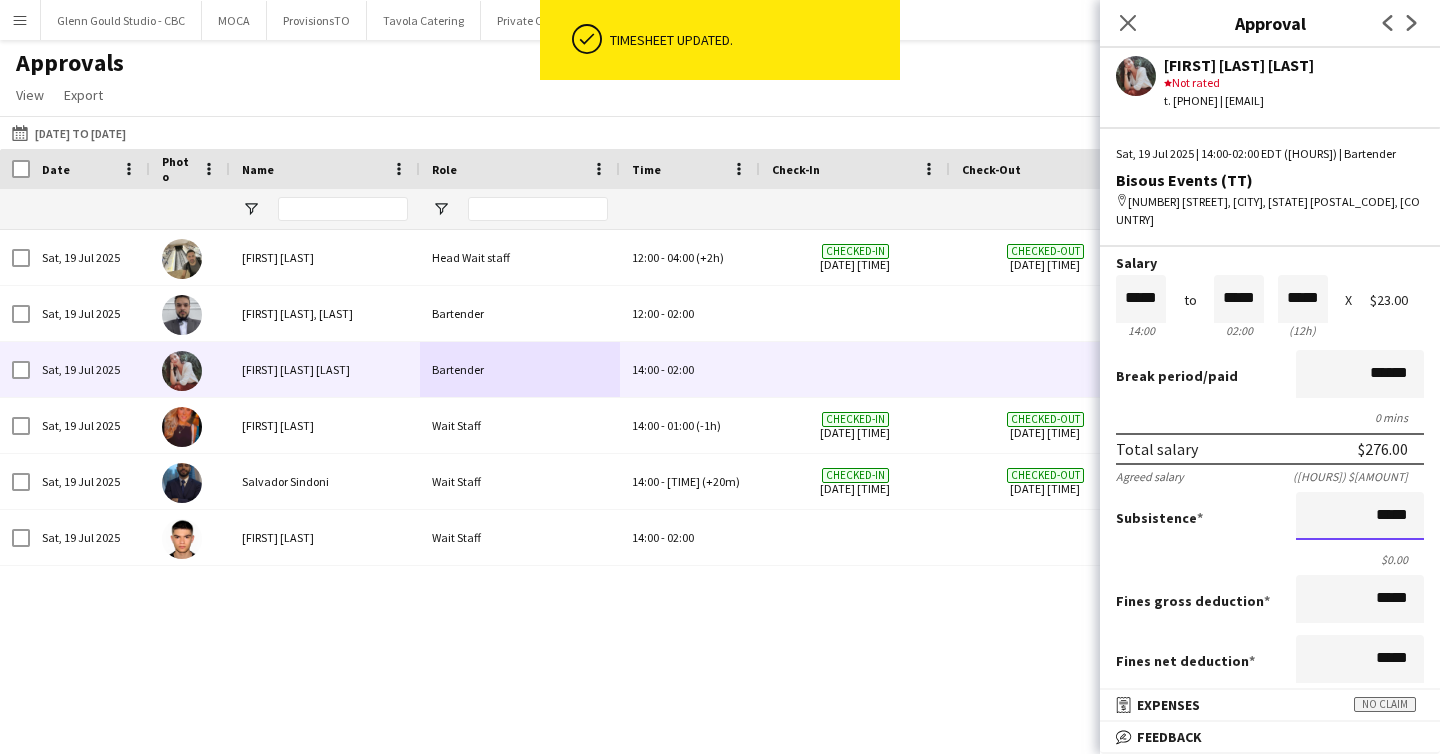 drag, startPoint x: 1411, startPoint y: 495, endPoint x: 1325, endPoint y: 494, distance: 86.00581 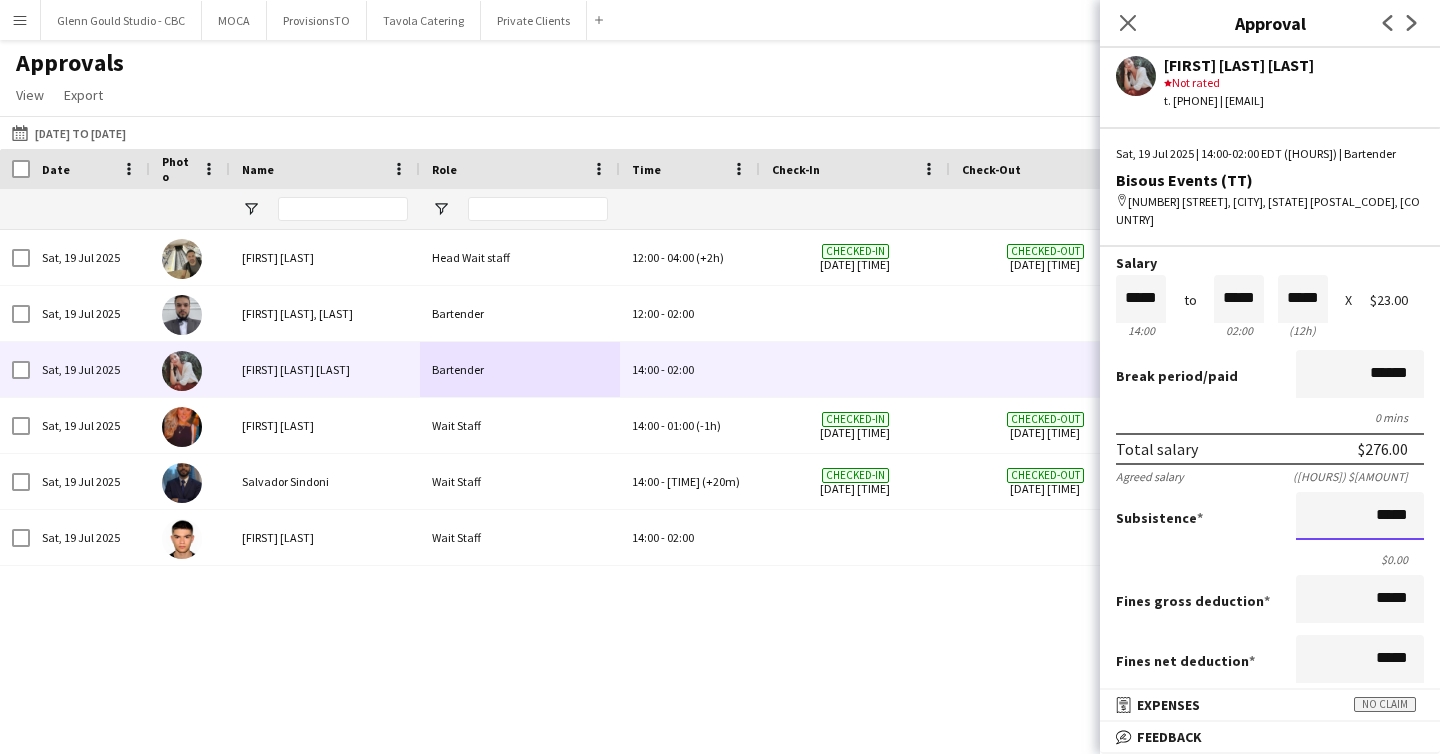 scroll, scrollTop: 1, scrollLeft: 0, axis: vertical 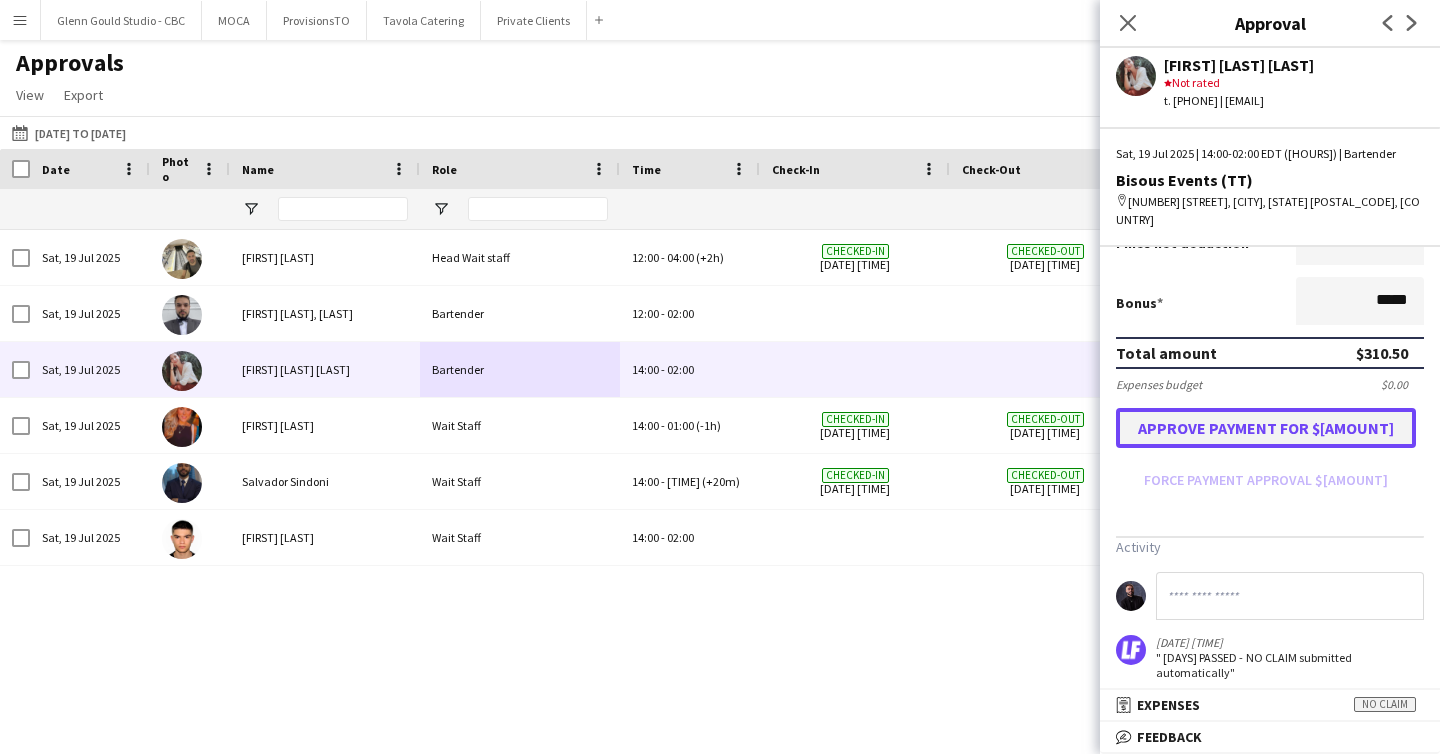type on "******" 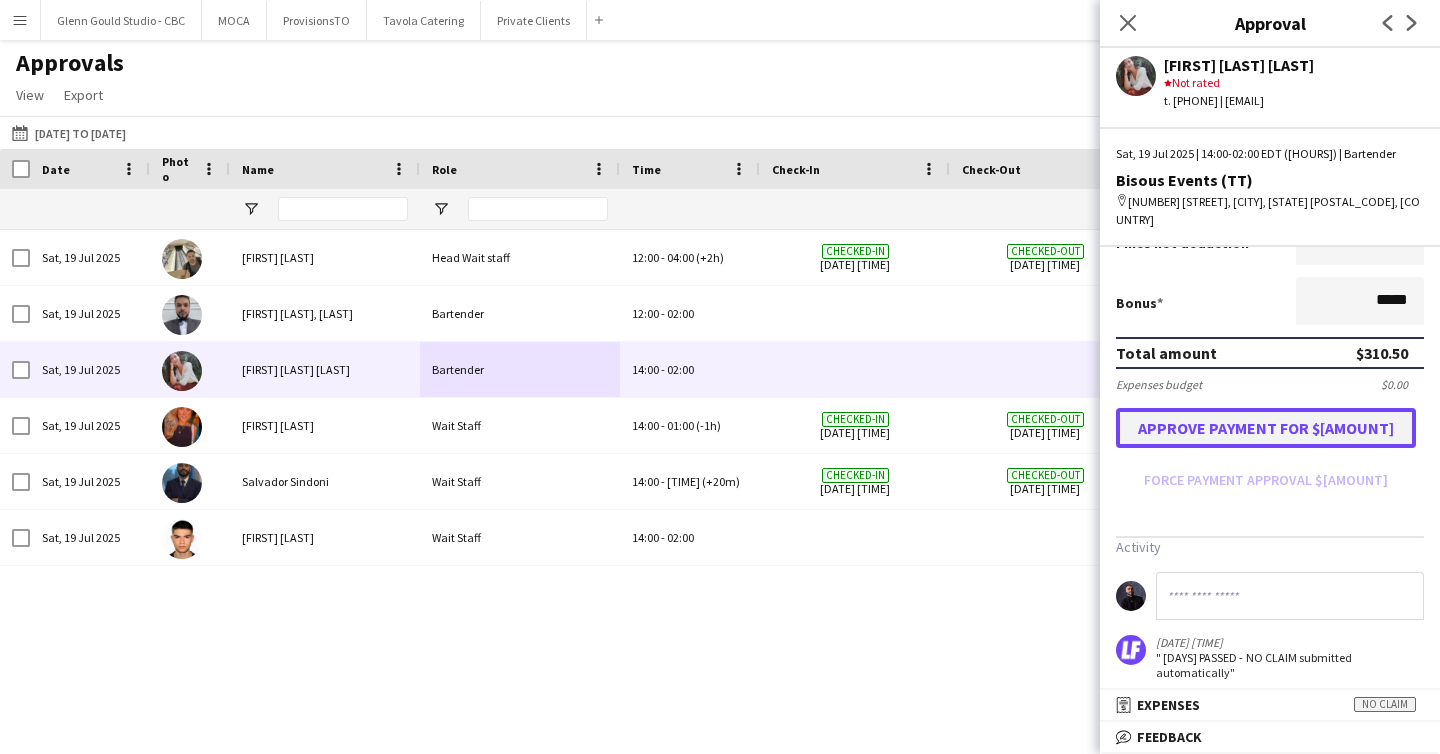 click on "Approve payment for $[AMOUNT]" at bounding box center (1266, 428) 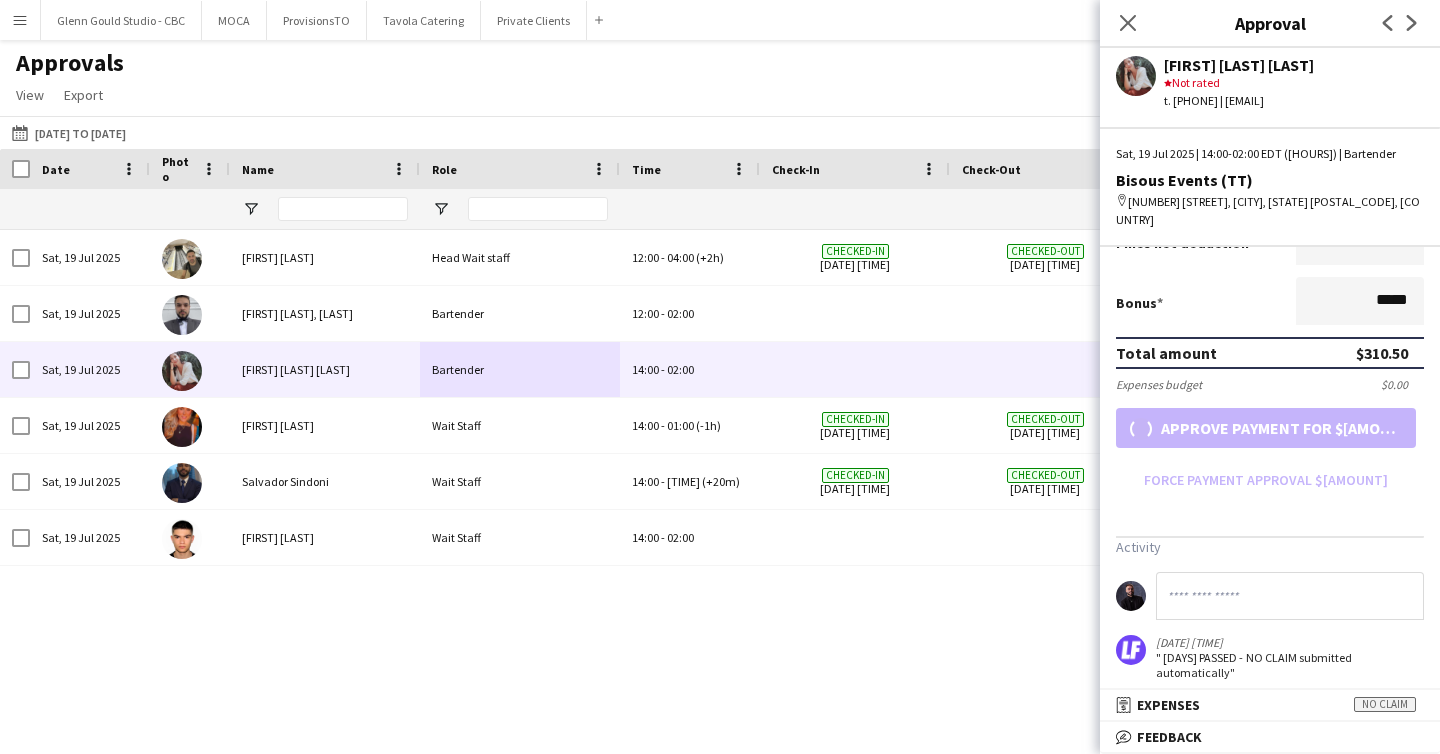 scroll, scrollTop: 0, scrollLeft: 0, axis: both 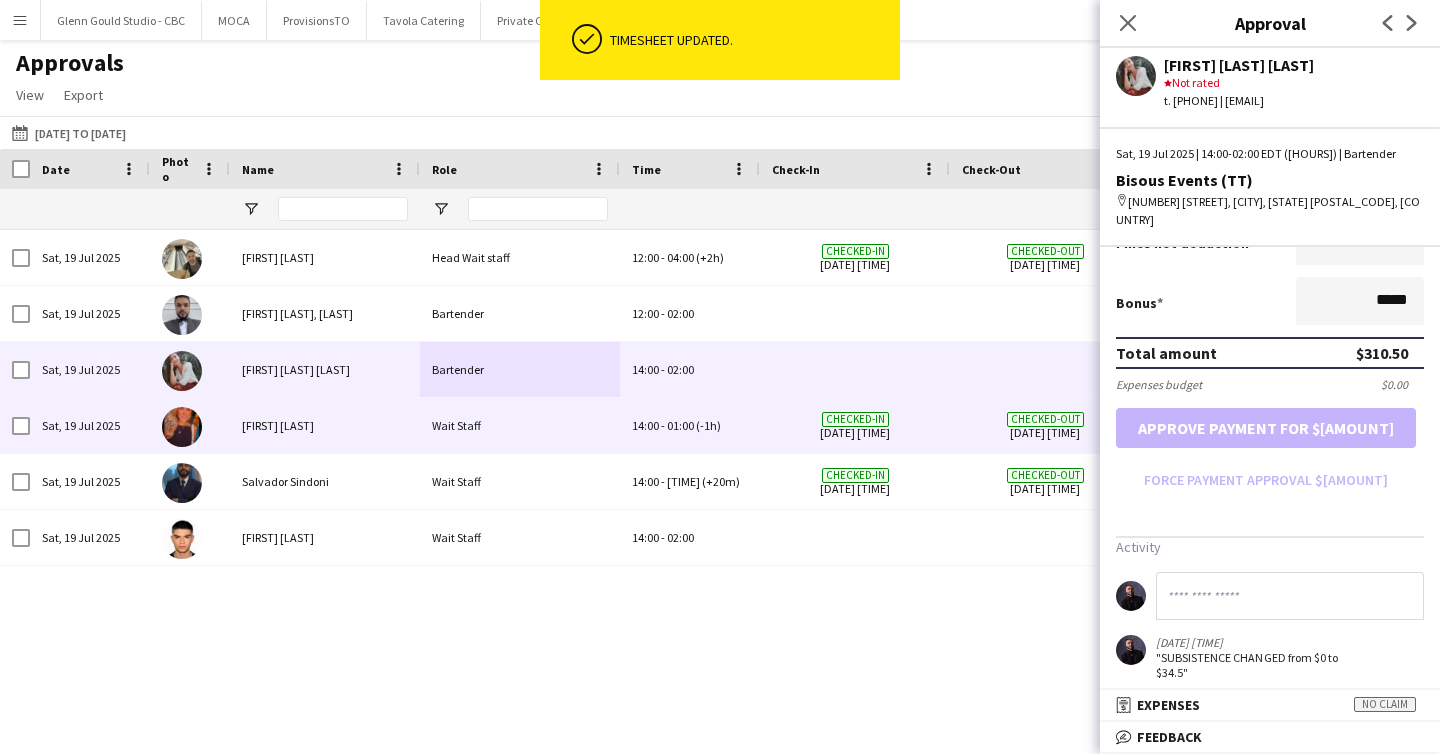 click on "Checked-in  [DATE] [TIME]" at bounding box center [855, 425] 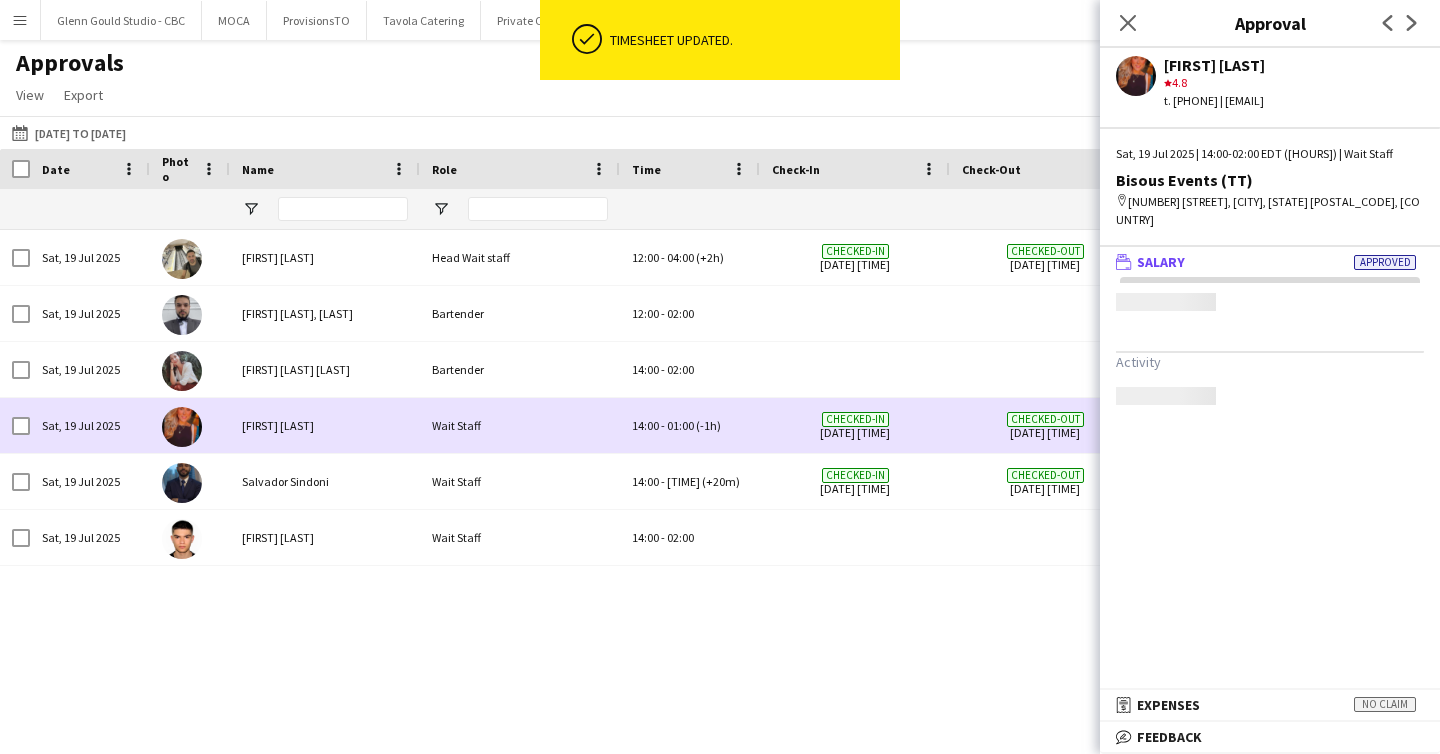 scroll, scrollTop: 0, scrollLeft: 0, axis: both 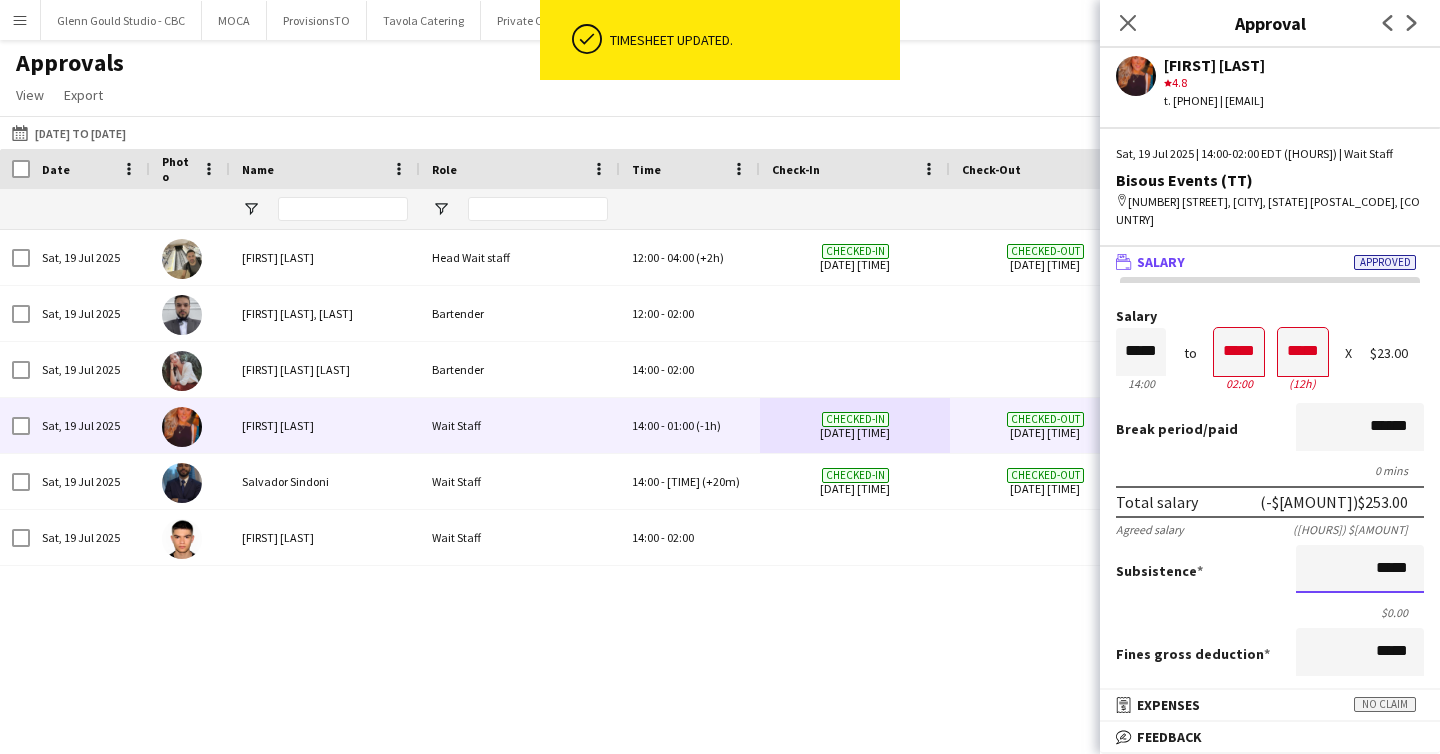 drag, startPoint x: 1412, startPoint y: 545, endPoint x: 1328, endPoint y: 545, distance: 84 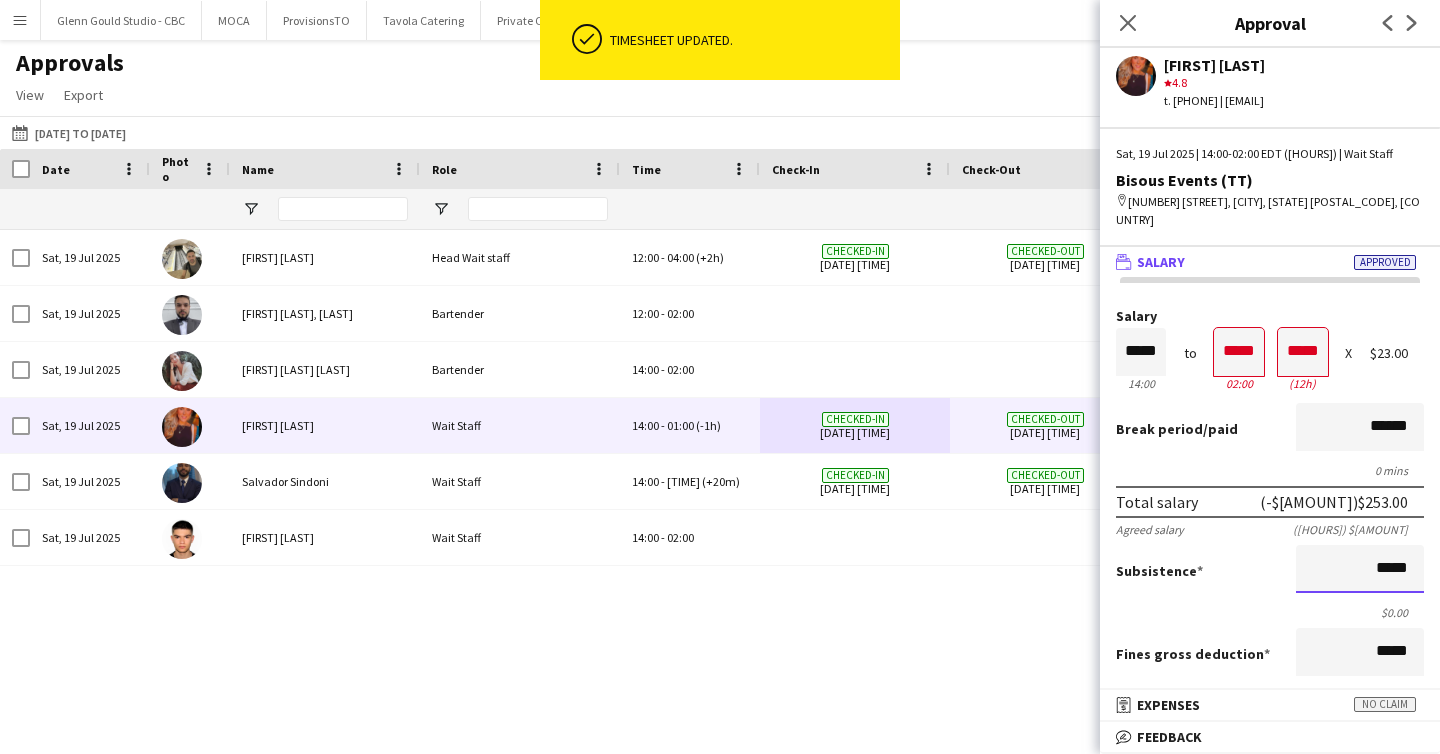 click on "*****" at bounding box center (1360, 569) 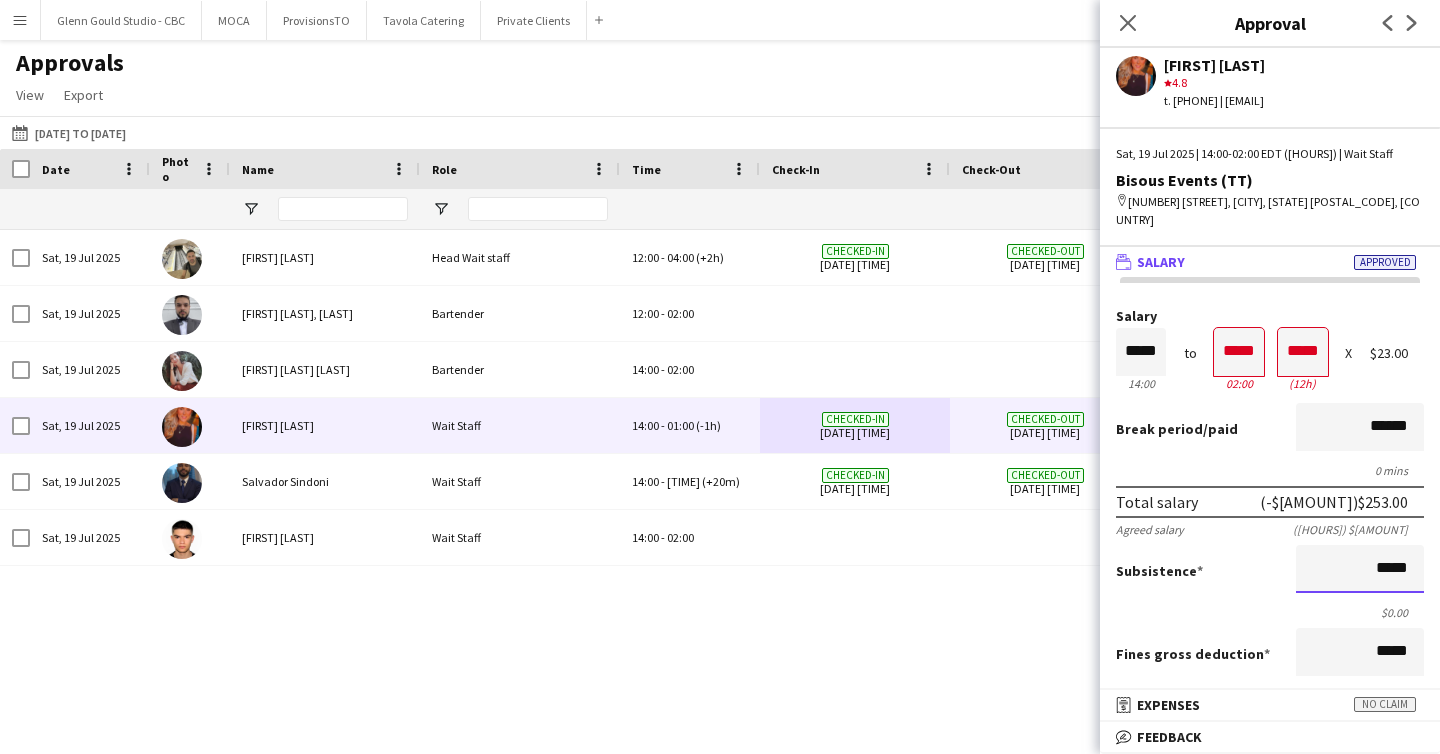scroll, scrollTop: 1, scrollLeft: 0, axis: vertical 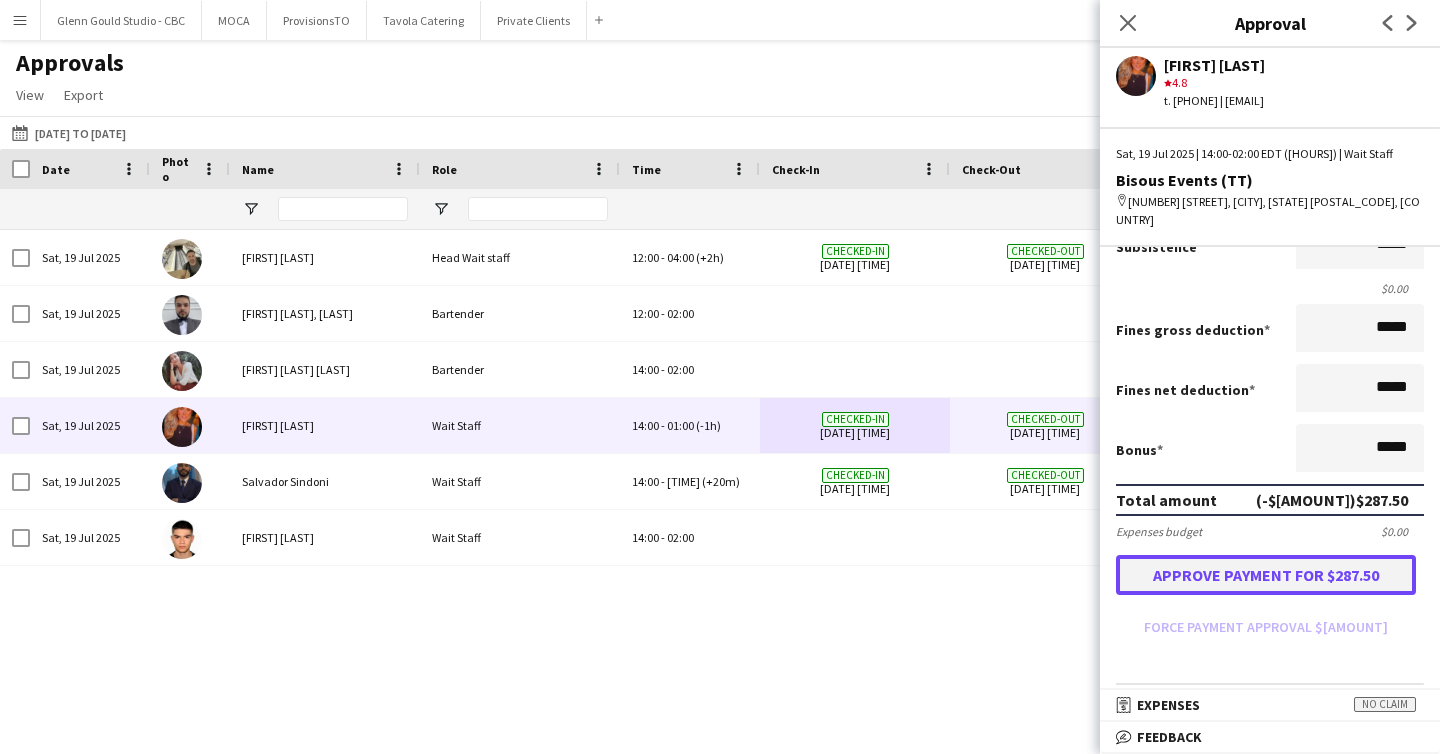 type on "******" 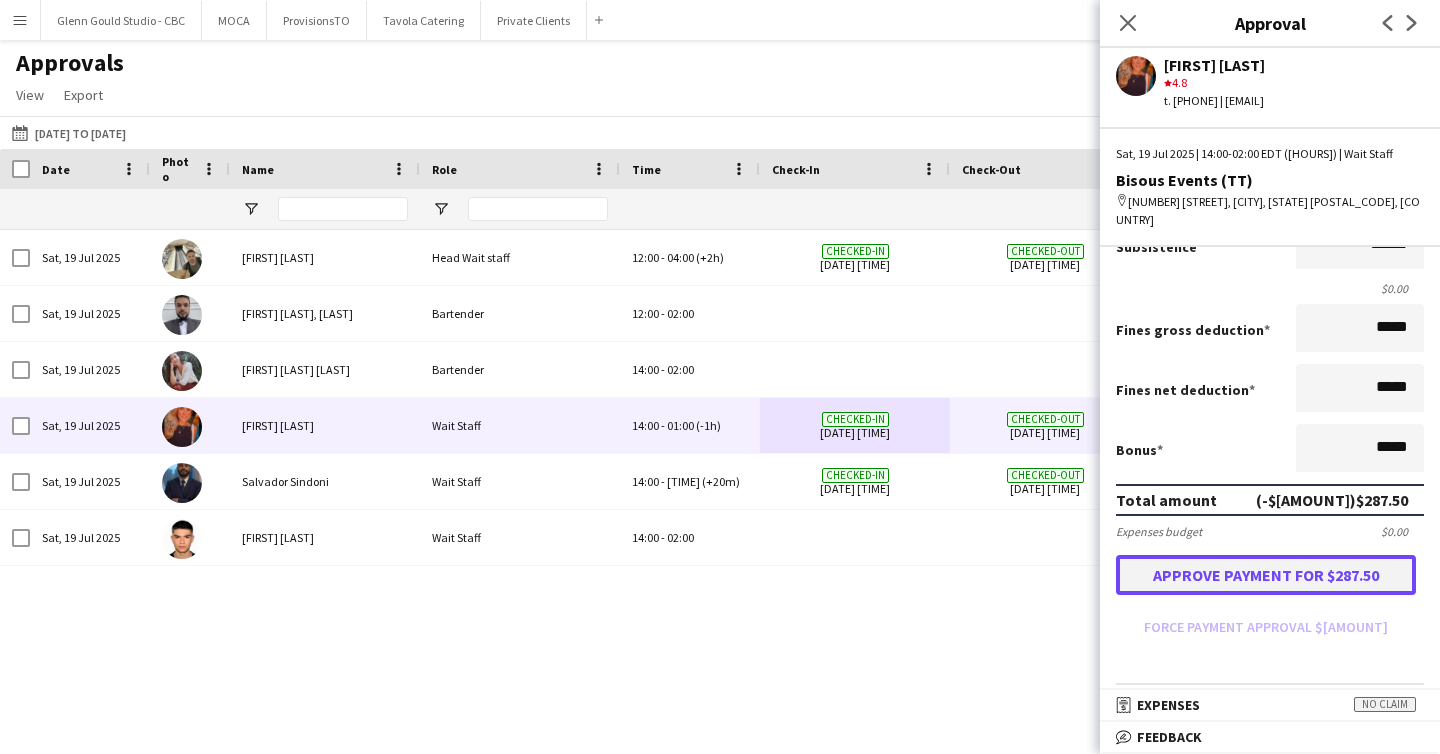 click on "Approve payment for $287.50" at bounding box center (1266, 575) 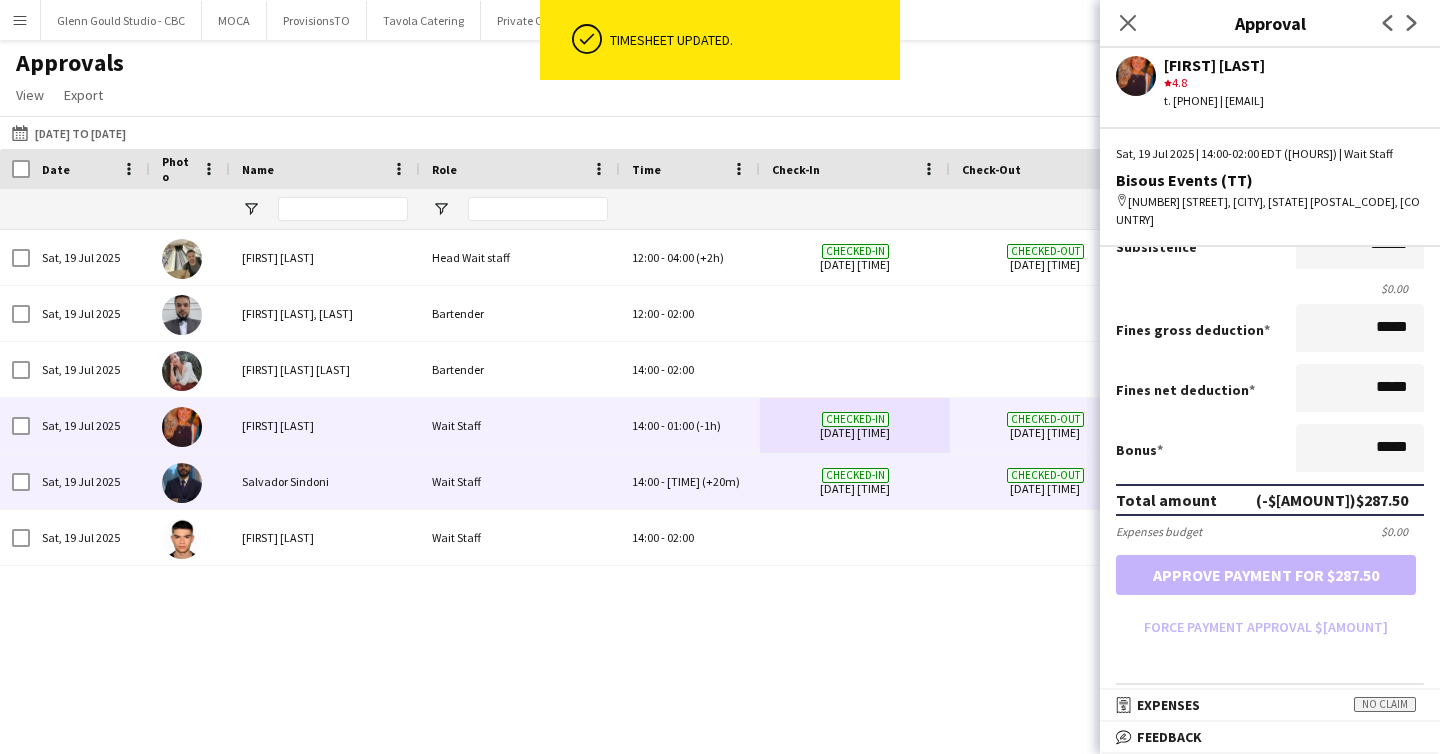click on "14:00" at bounding box center (645, 481) 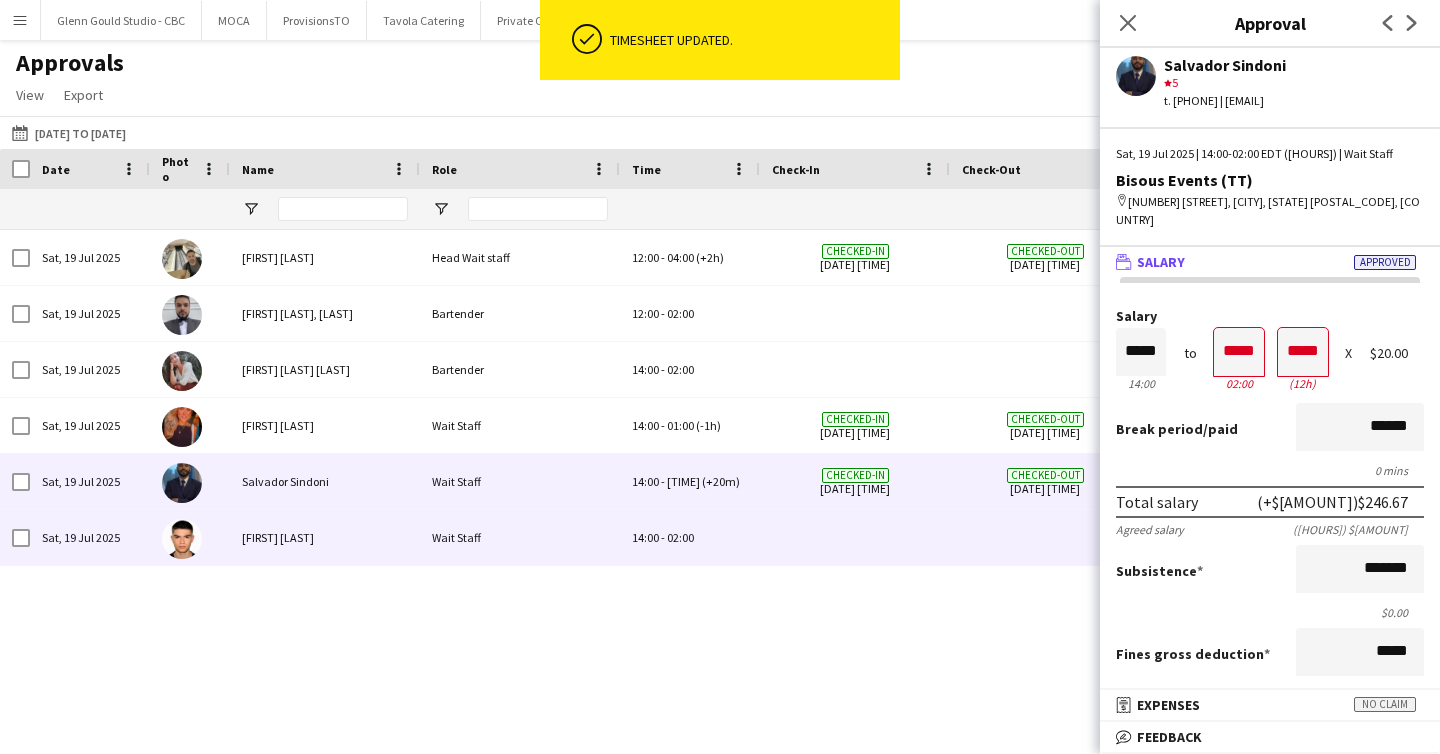 click at bounding box center [855, 537] 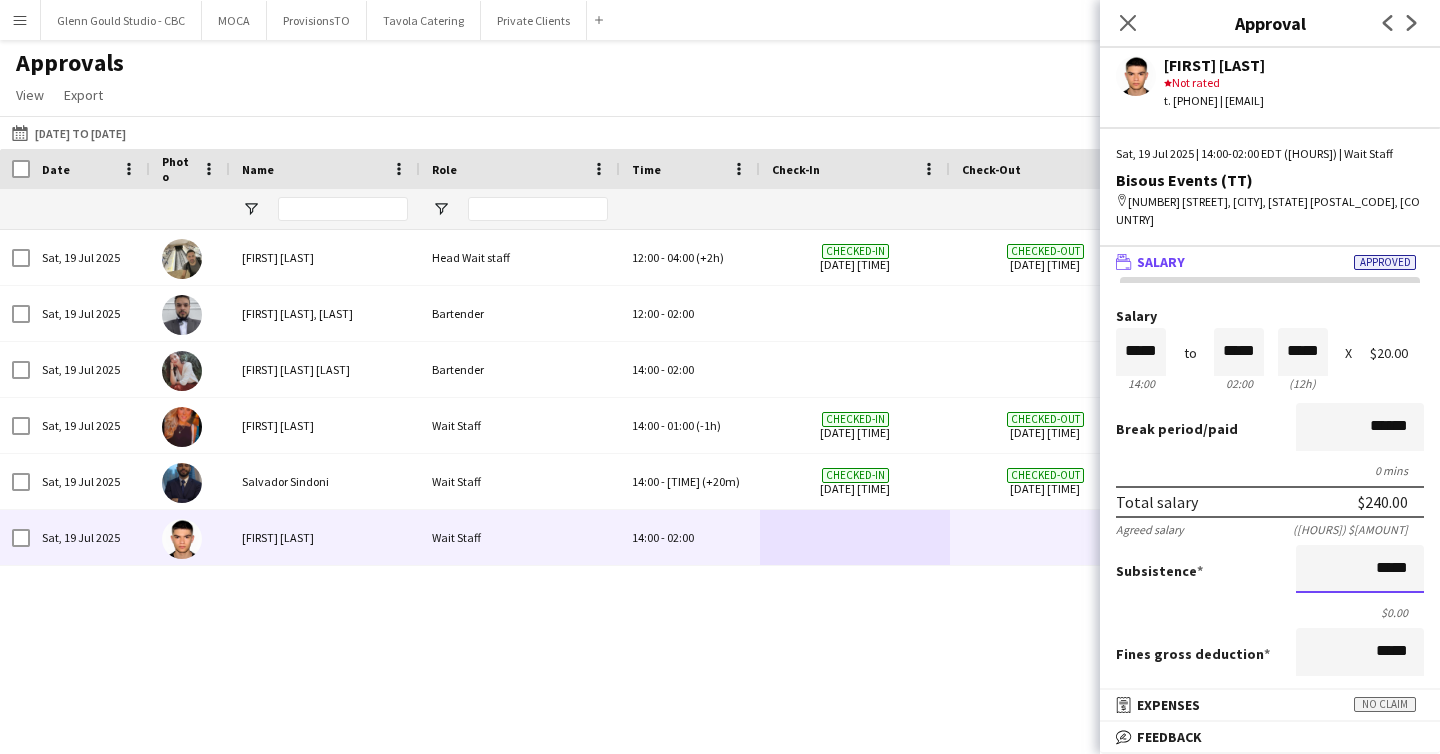 scroll, scrollTop: 1, scrollLeft: 0, axis: vertical 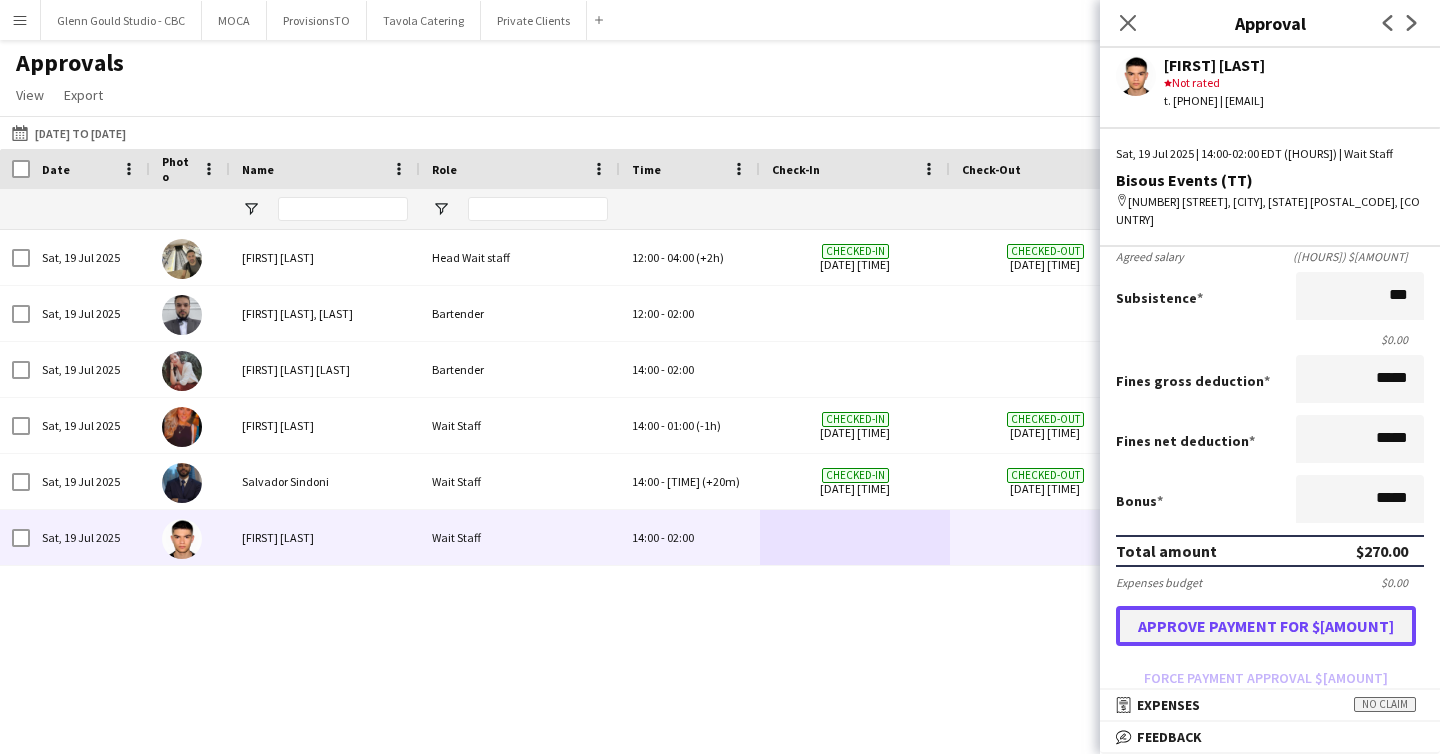 type on "******" 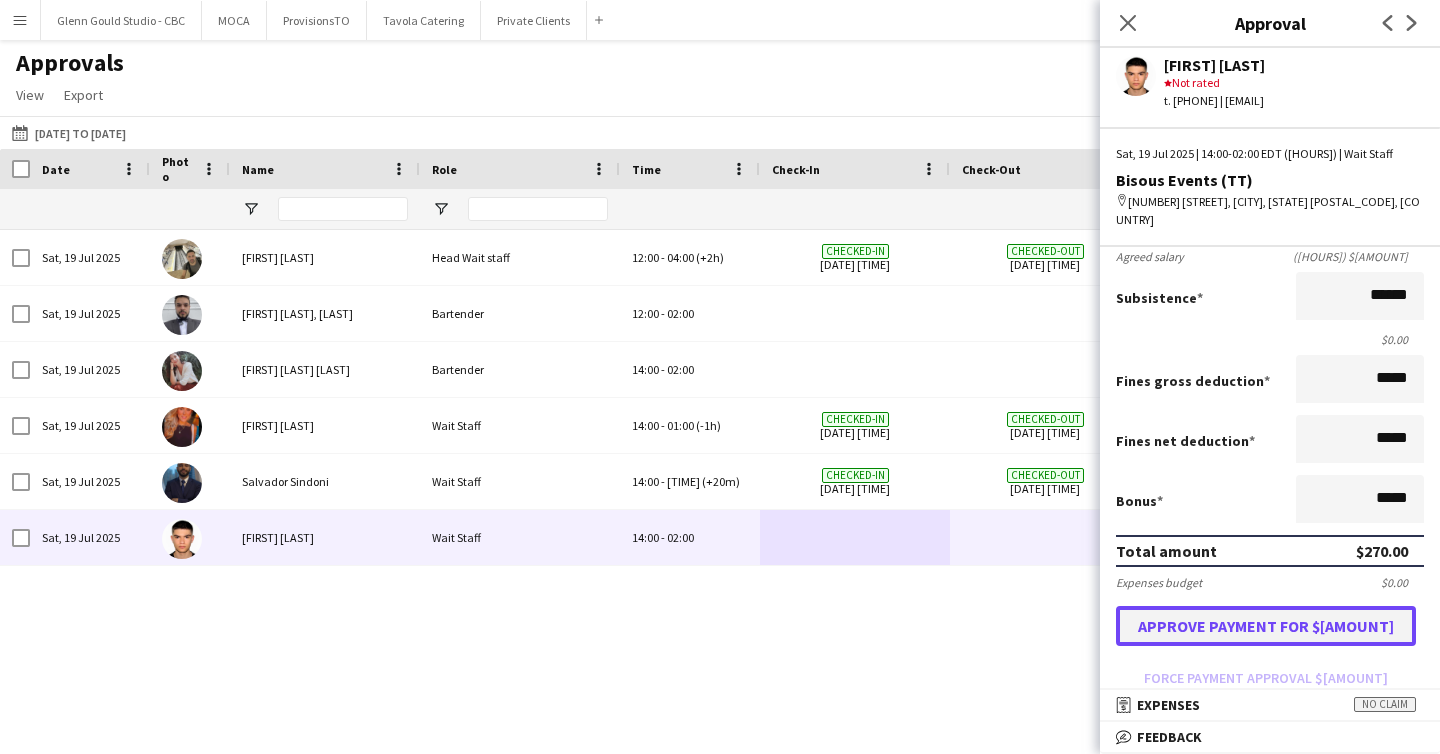 click on "Approve payment for $[AMOUNT]" at bounding box center [1266, 626] 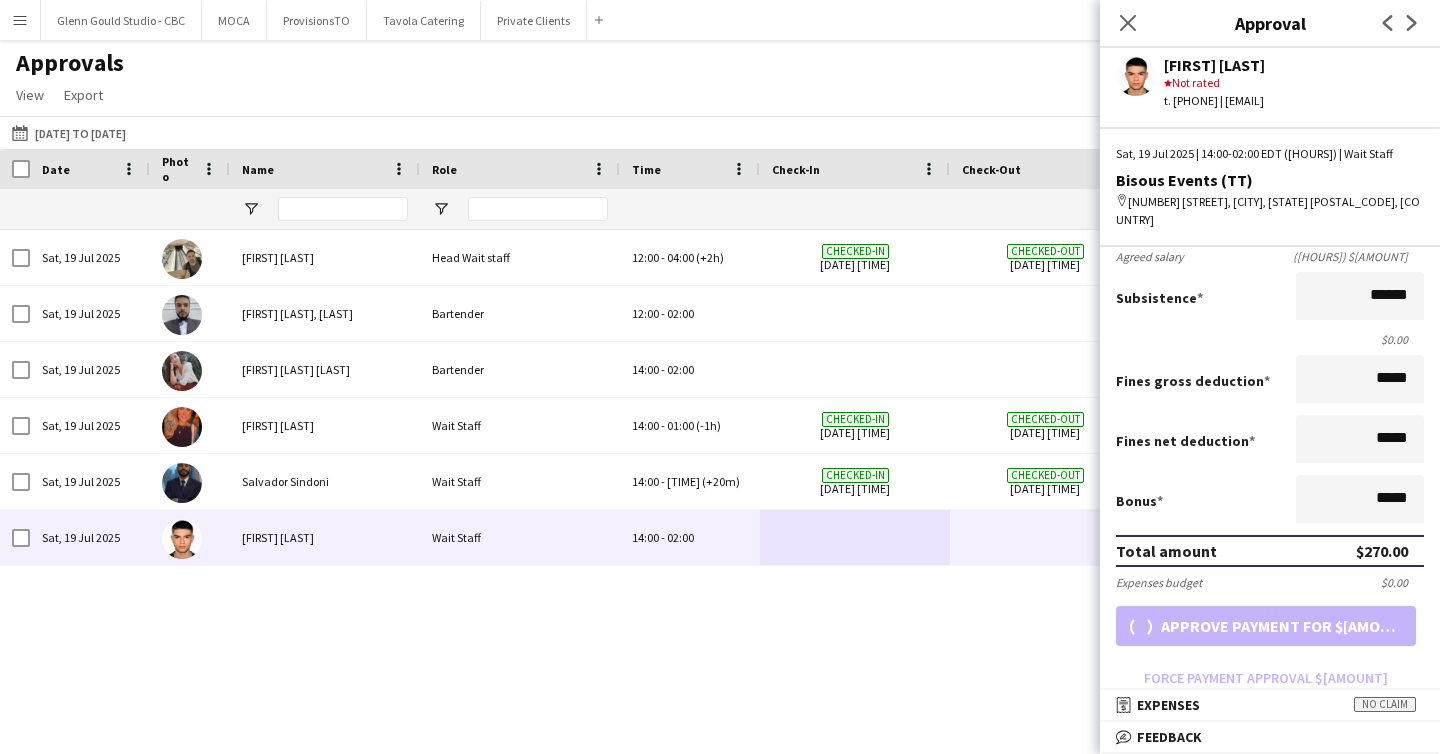 scroll, scrollTop: 0, scrollLeft: 0, axis: both 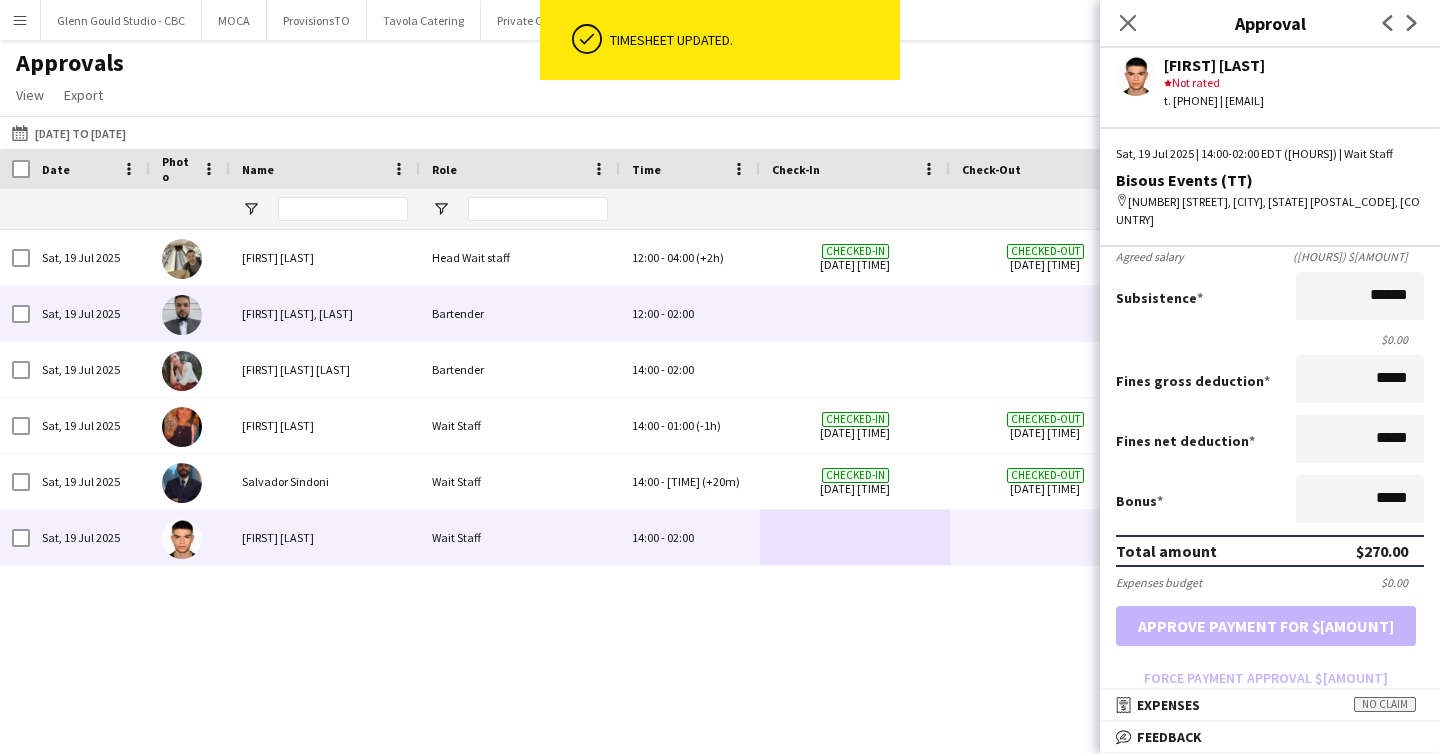 click on "[TIME]
-
[TIME]" at bounding box center (690, 313) 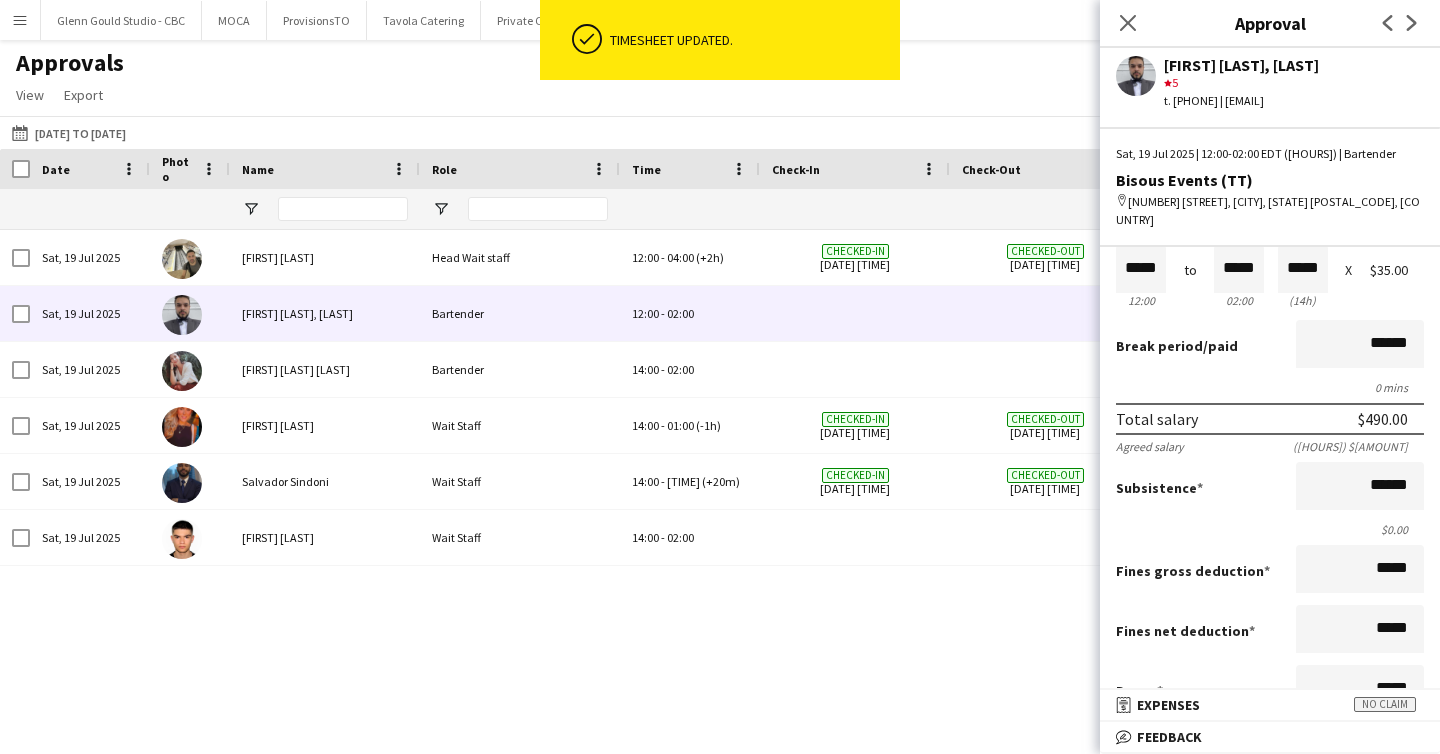 scroll, scrollTop: 85, scrollLeft: 0, axis: vertical 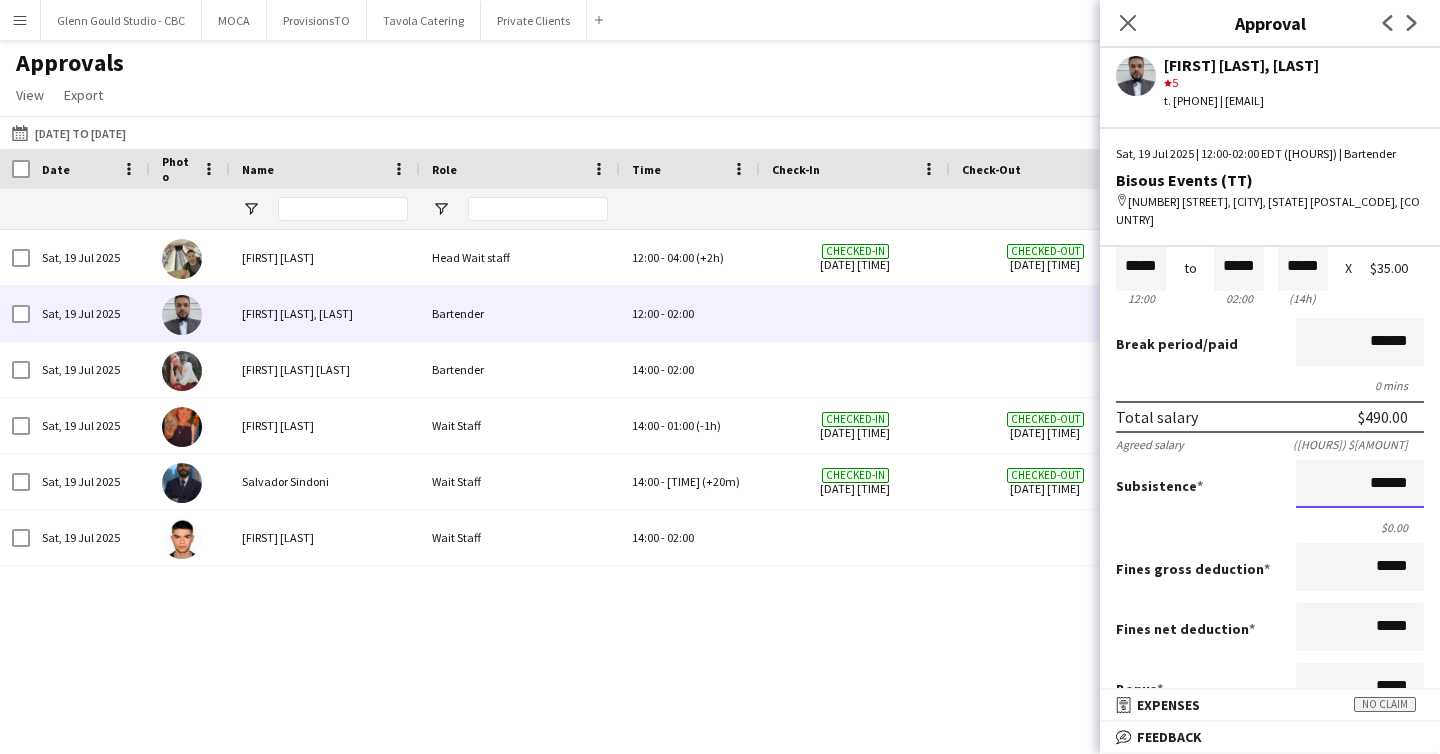click on "******" at bounding box center [1360, 484] 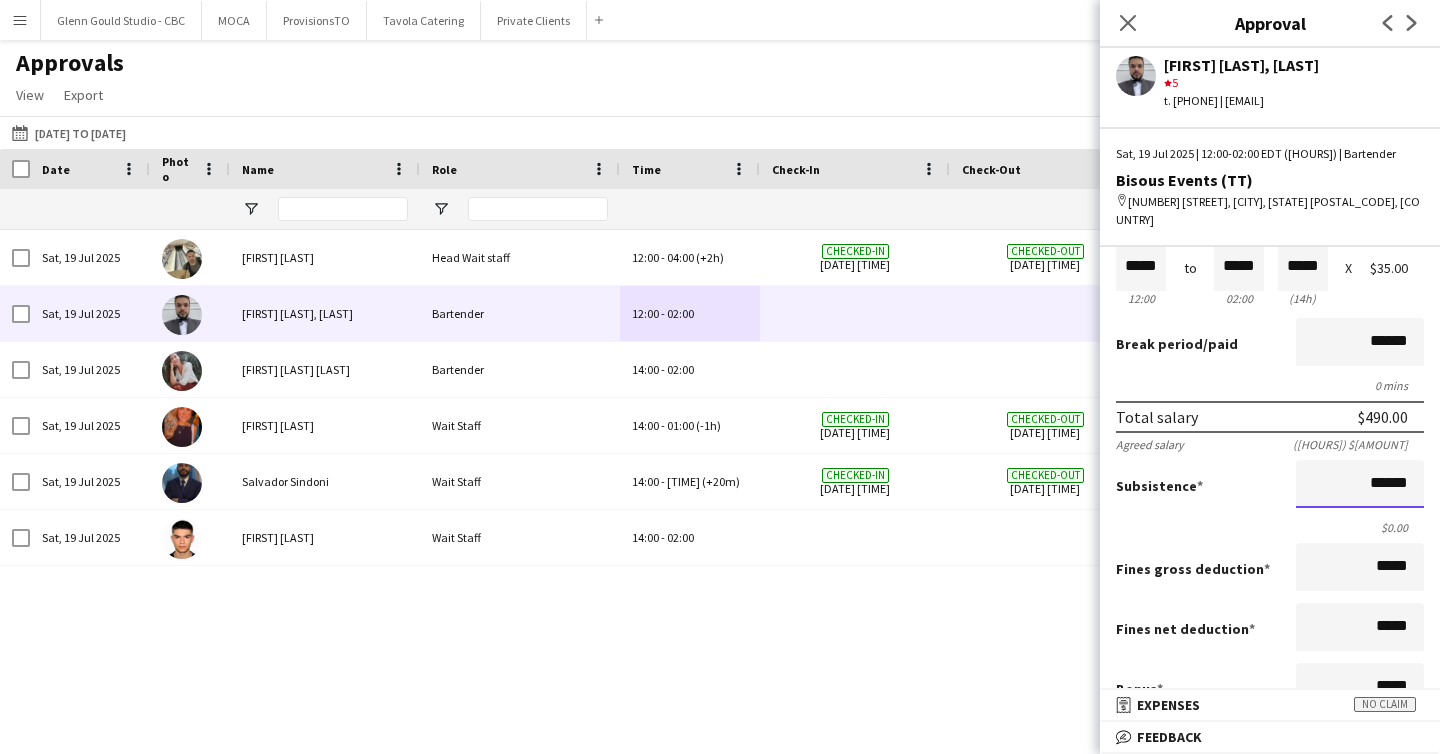 click on "******" at bounding box center [1360, 484] 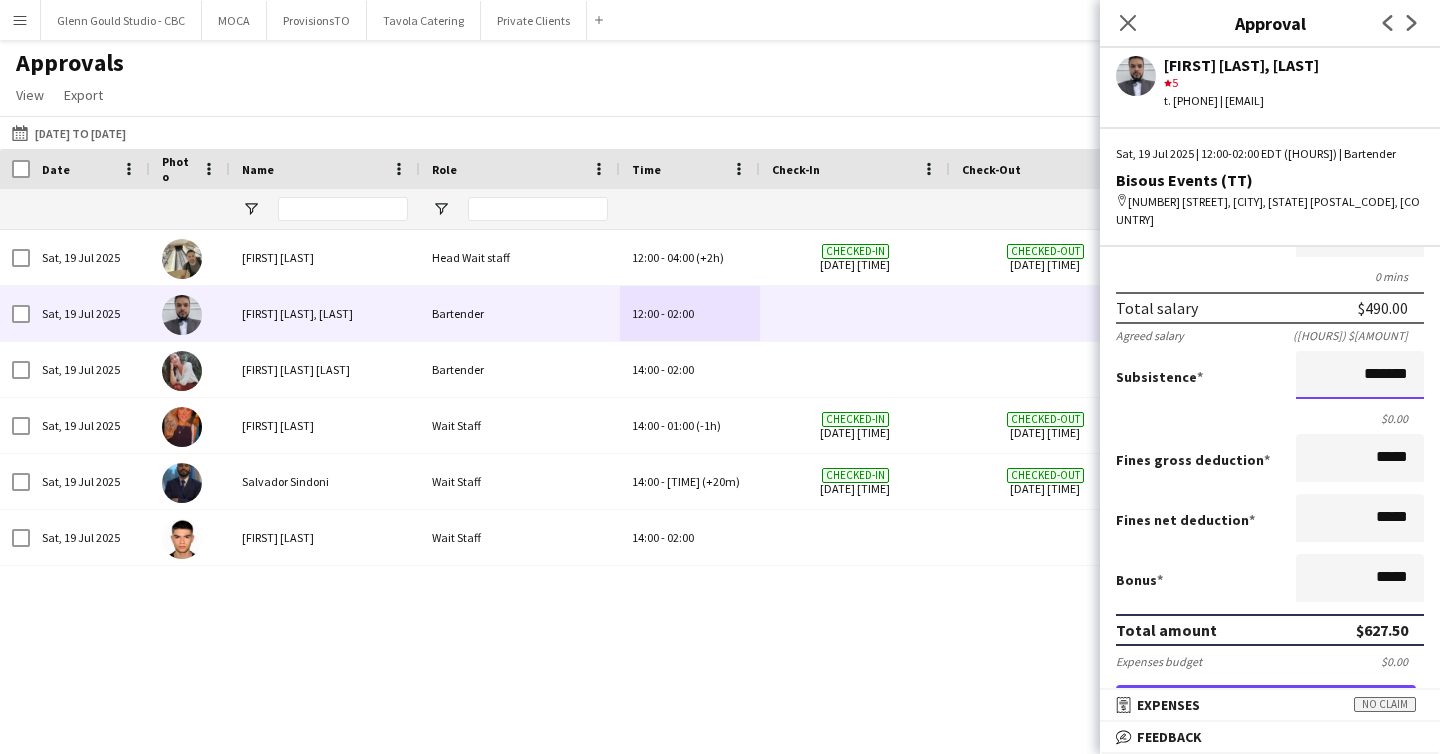 scroll, scrollTop: 272, scrollLeft: 0, axis: vertical 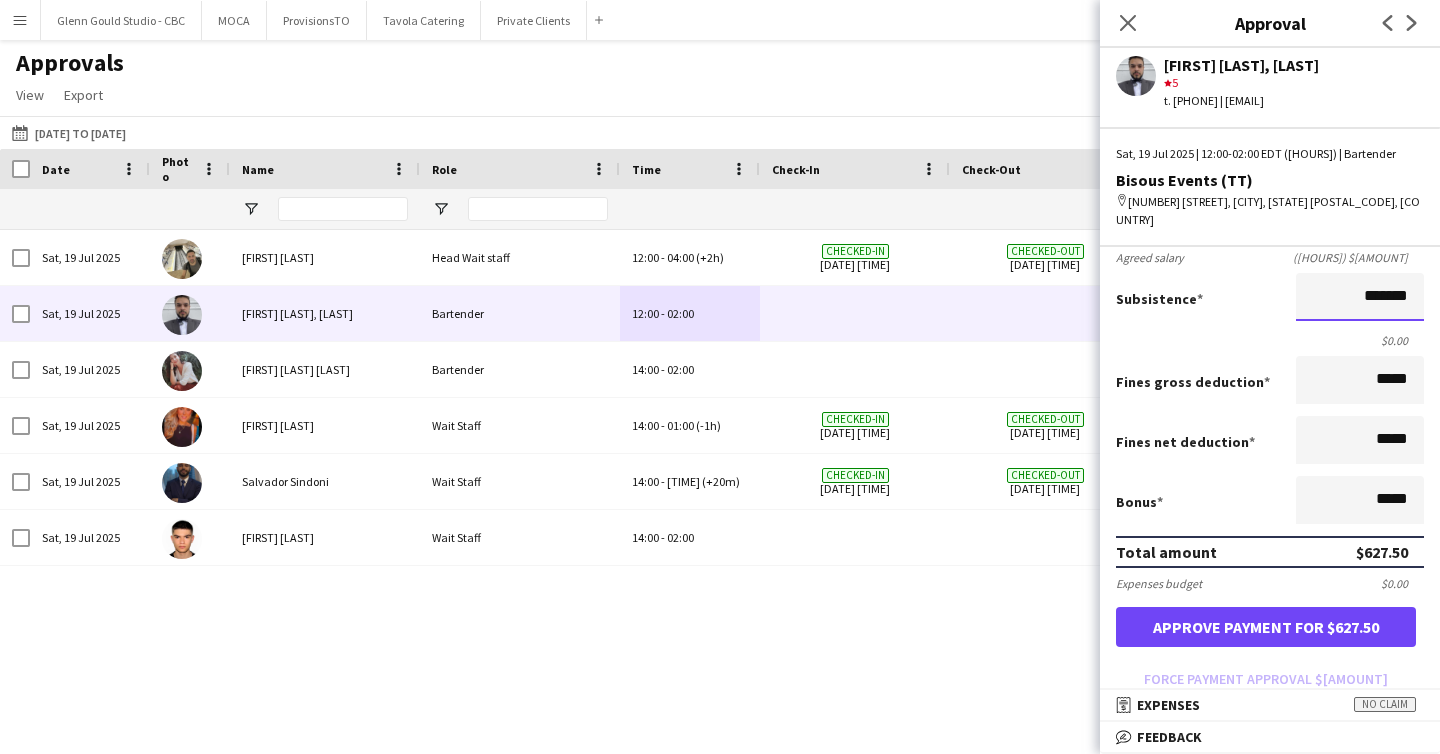 type on "*******" 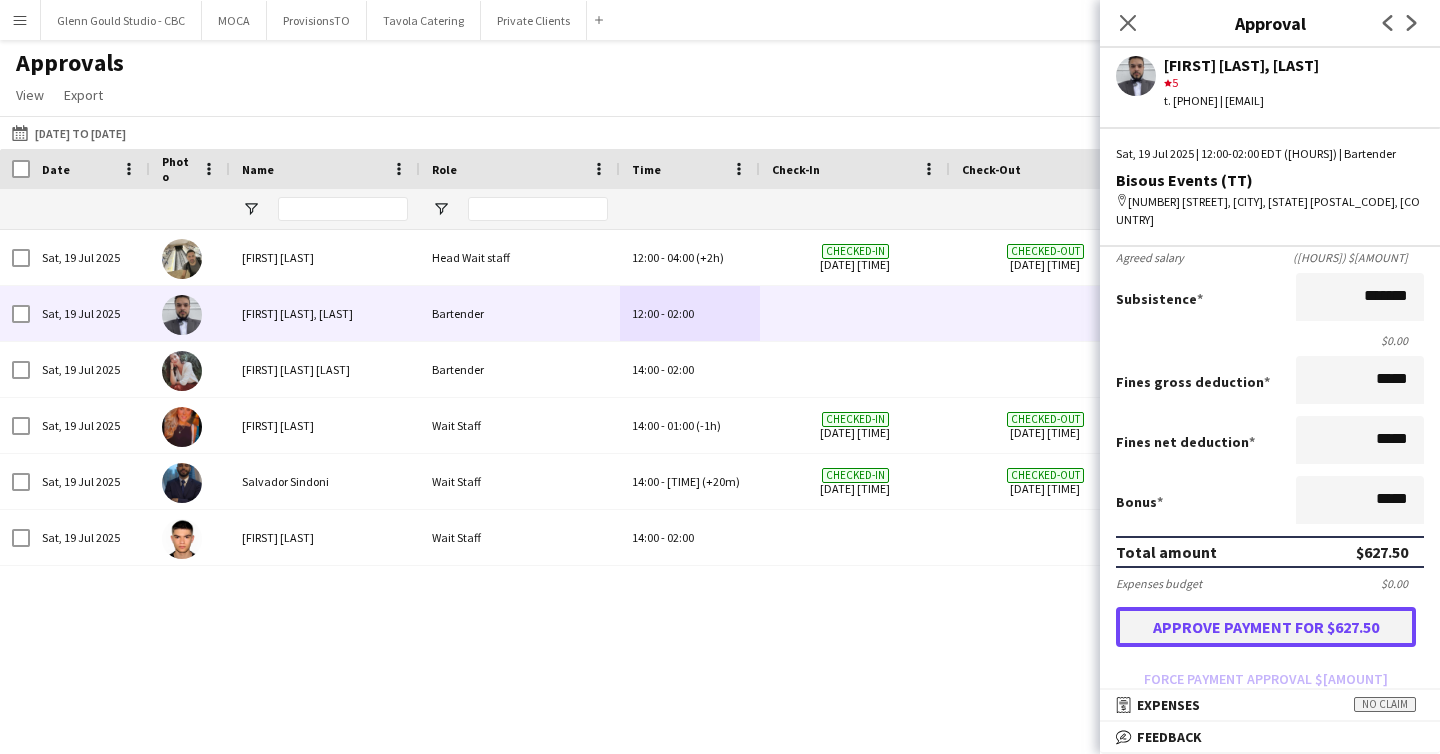 click on "Approve payment for $627.50" at bounding box center (1266, 627) 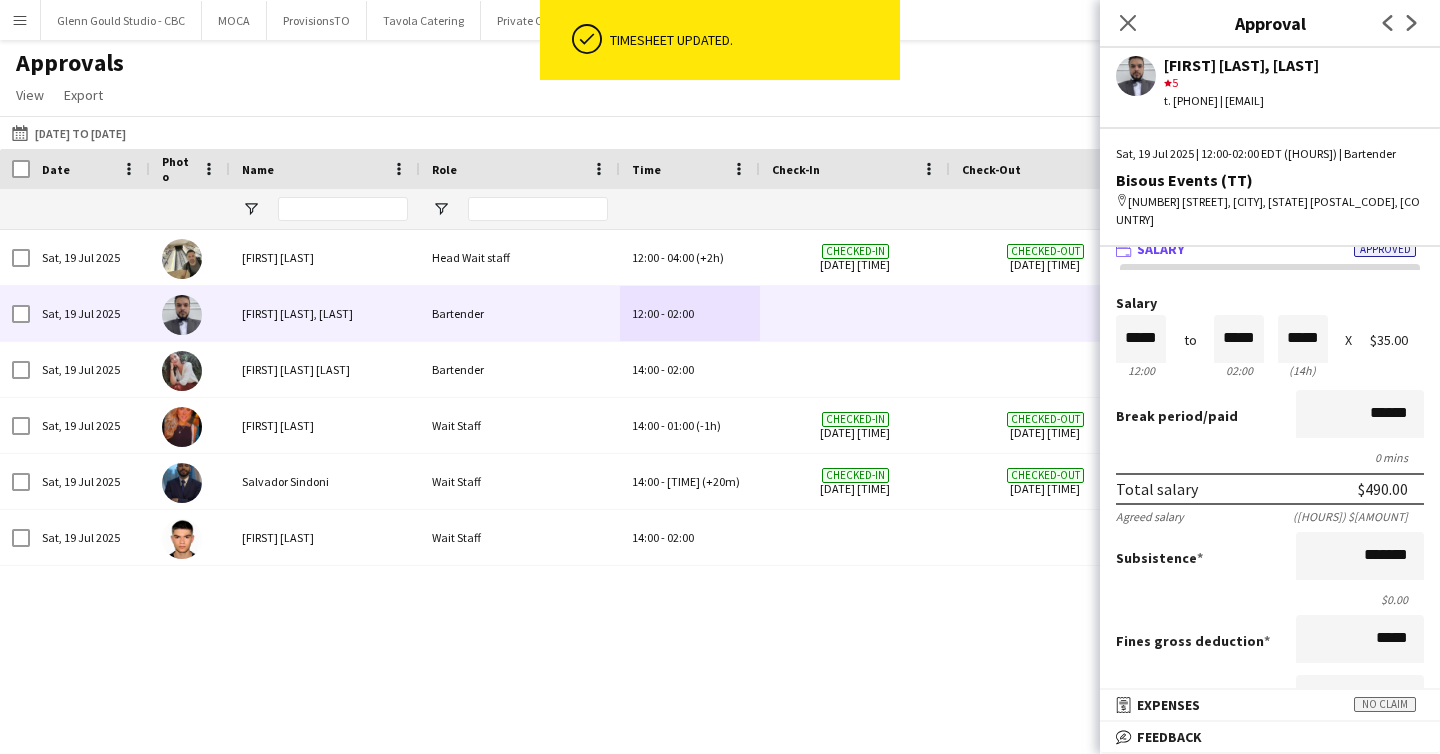 scroll, scrollTop: 0, scrollLeft: 0, axis: both 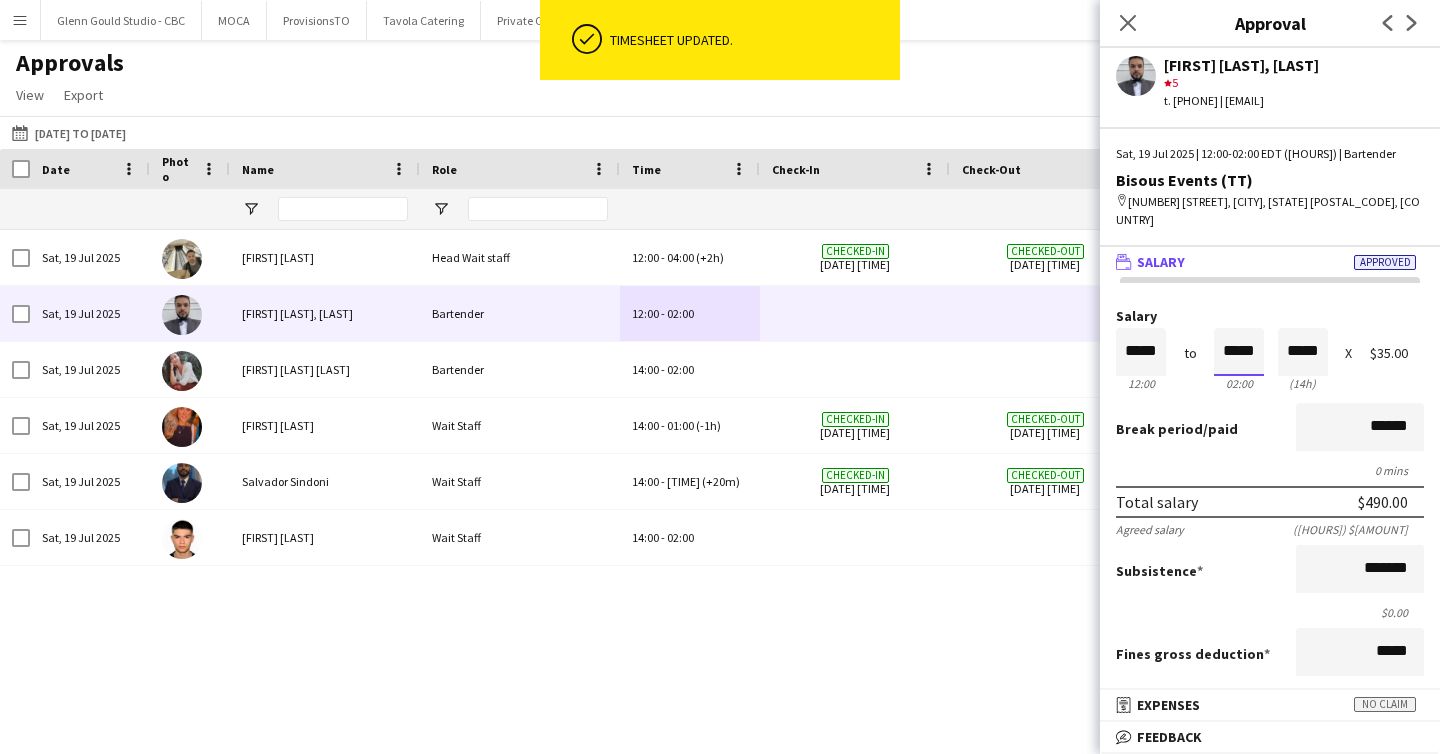 click on "*****" at bounding box center [1239, 352] 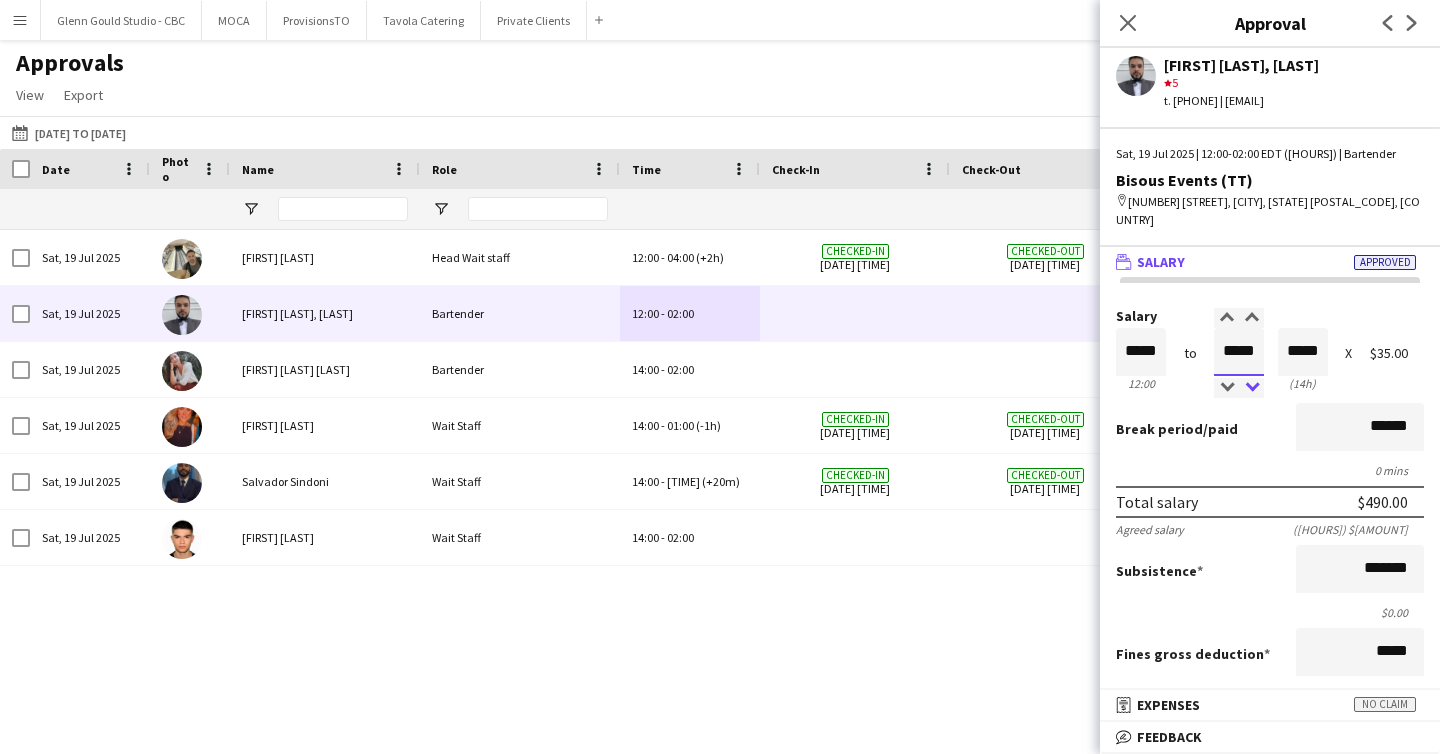 type on "*****" 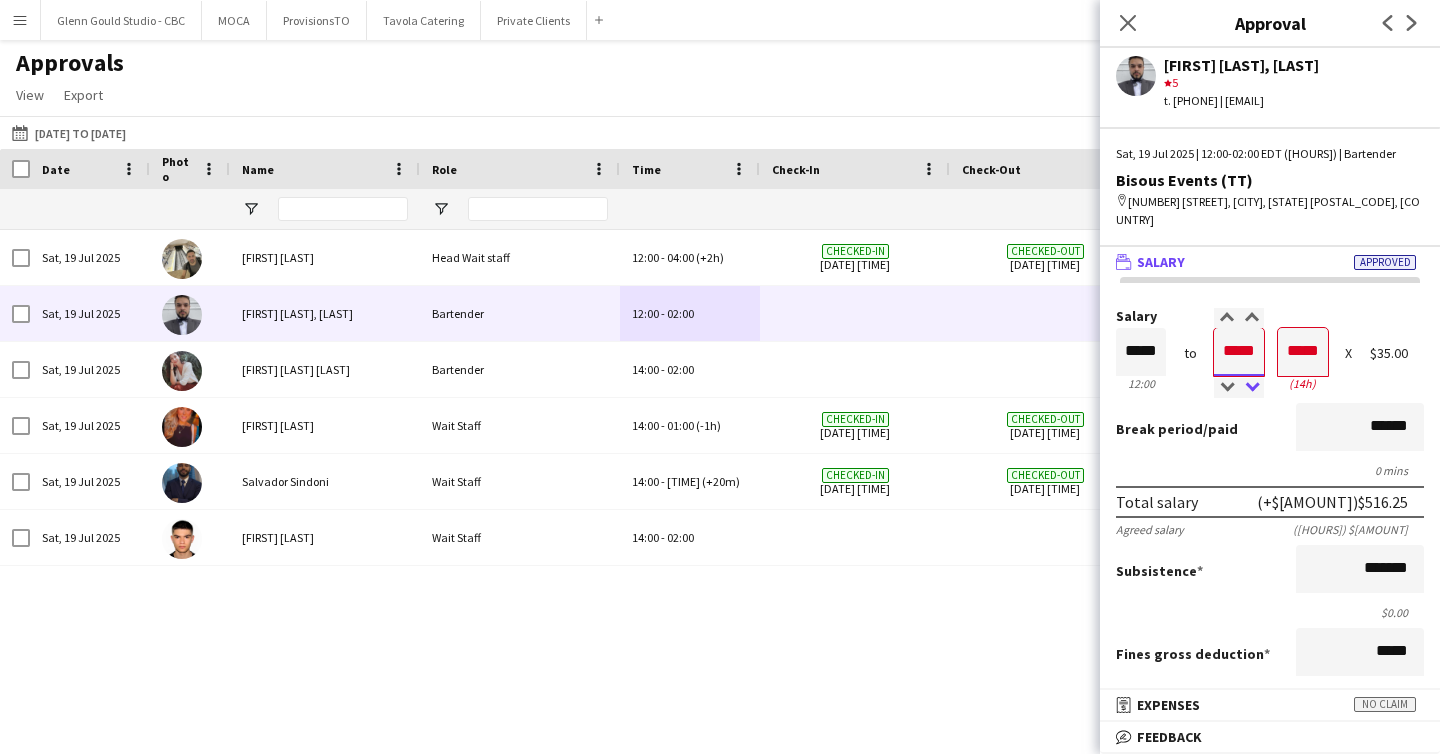 type on "*****" 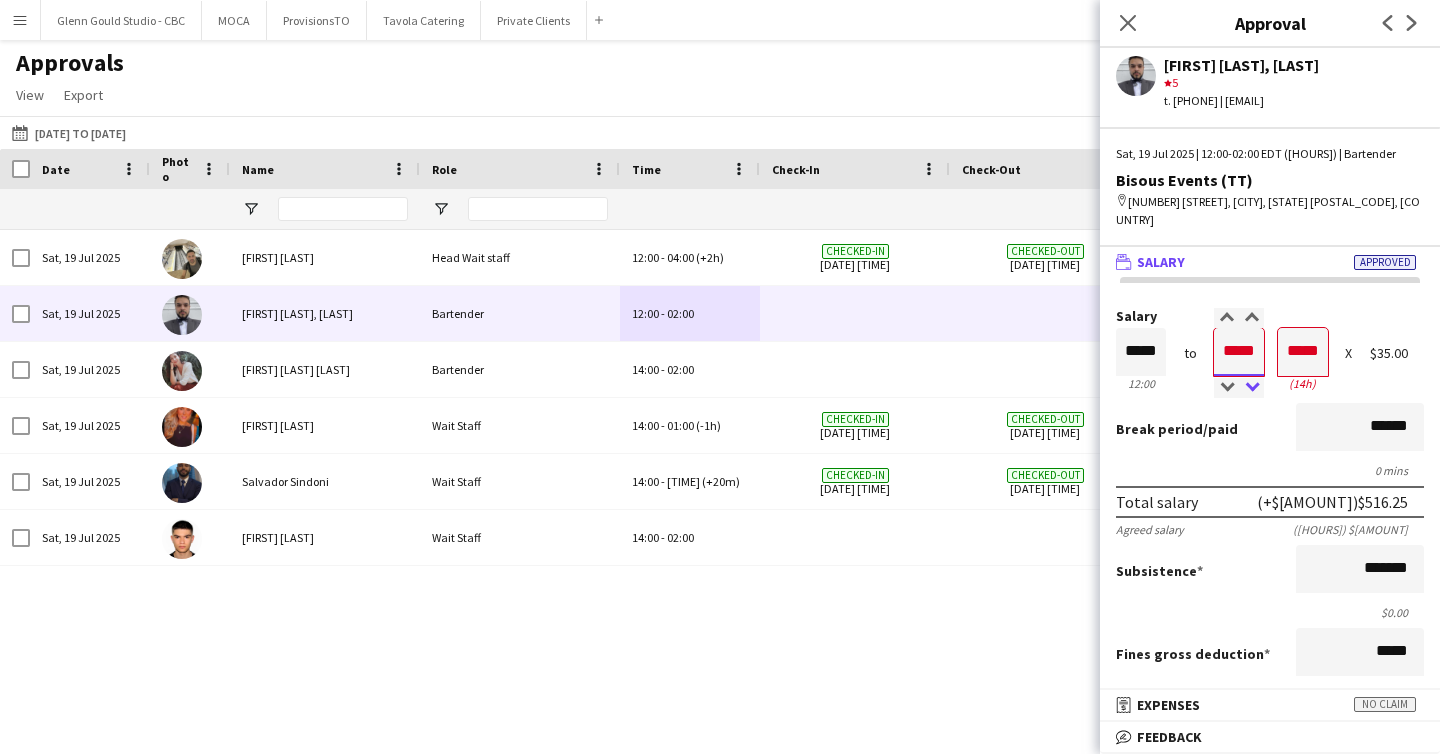 type on "*****" 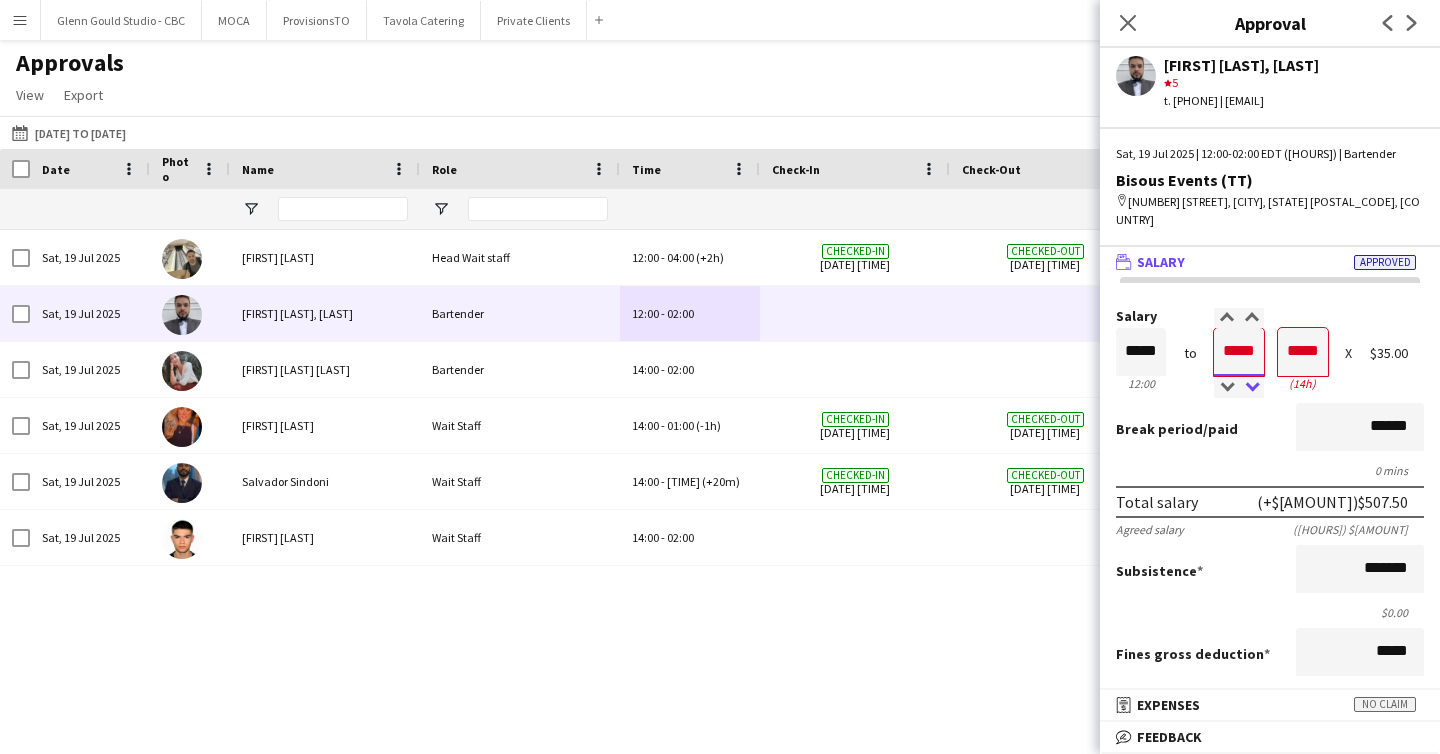 type on "*****" 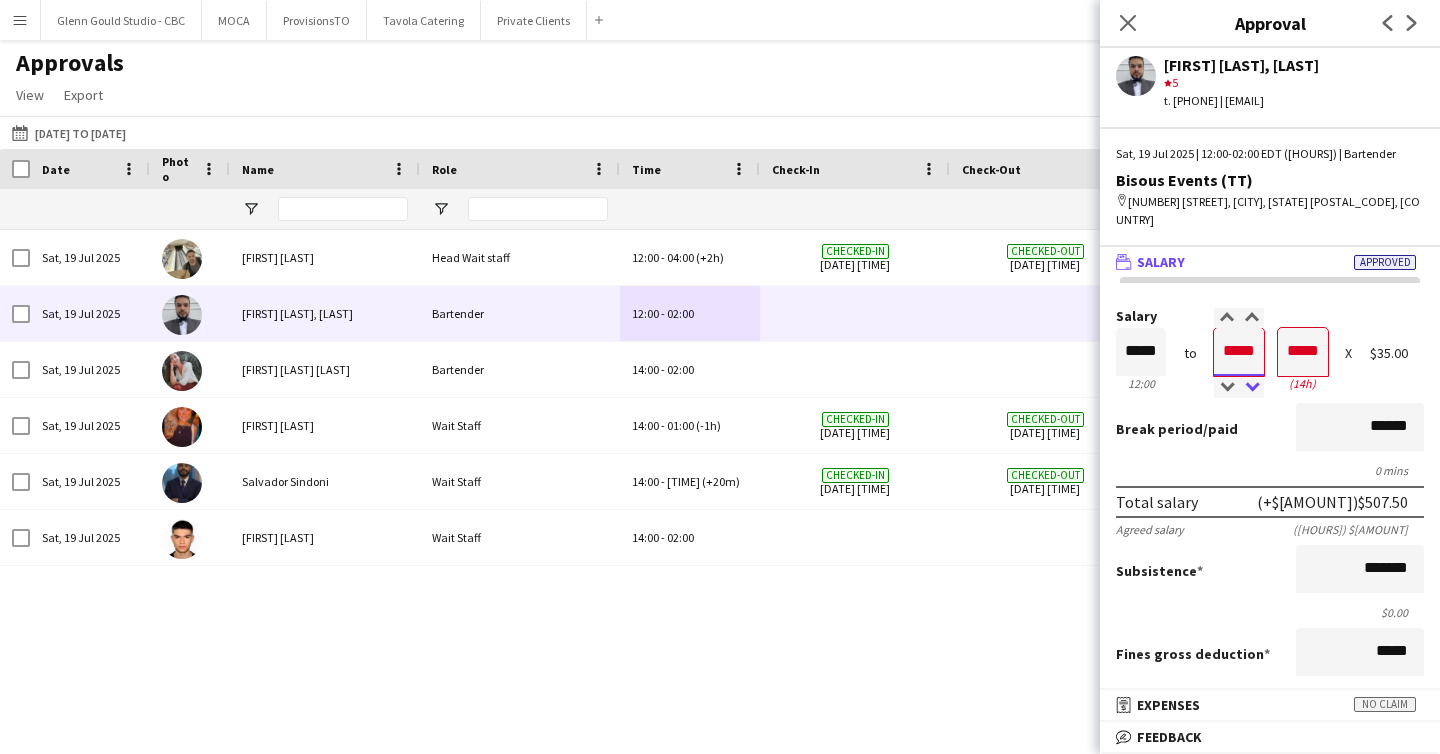 type on "*****" 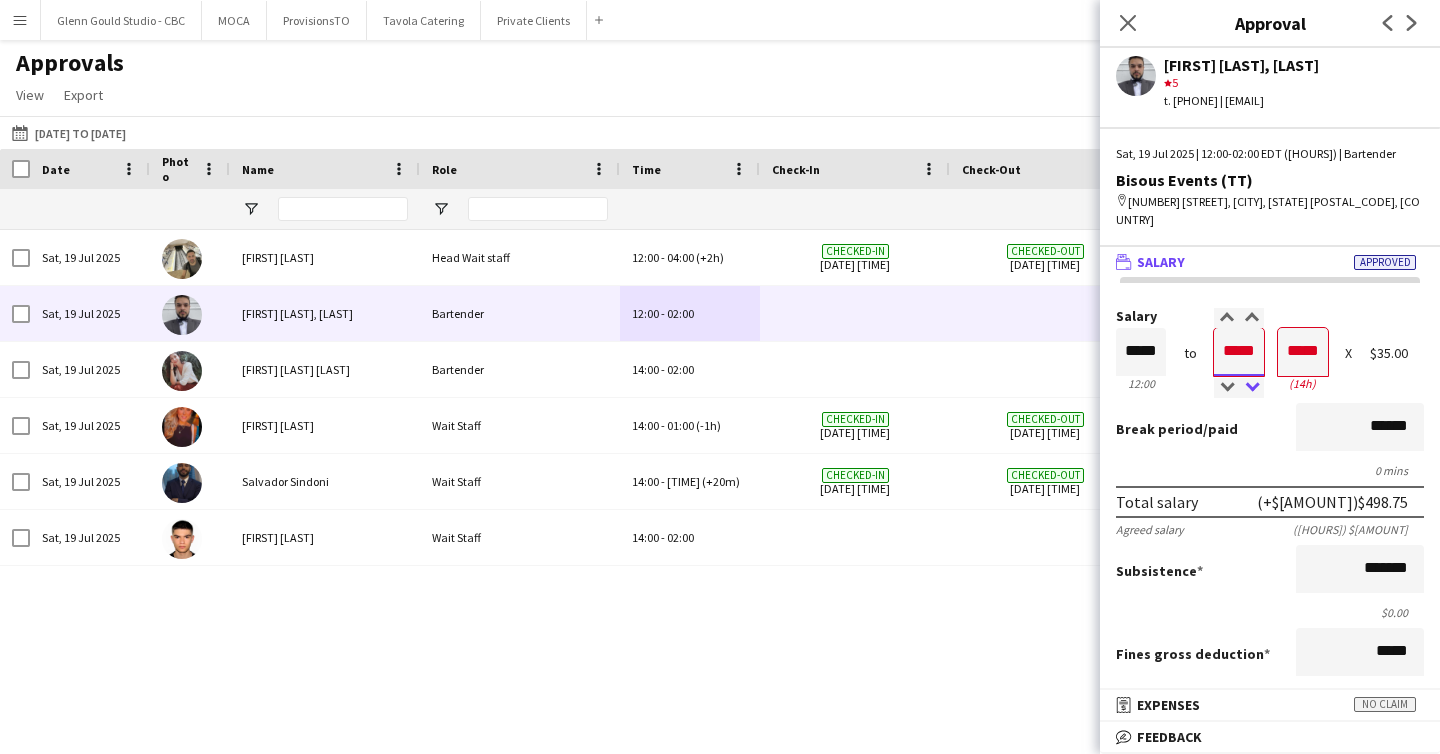 click at bounding box center [1251, 388] 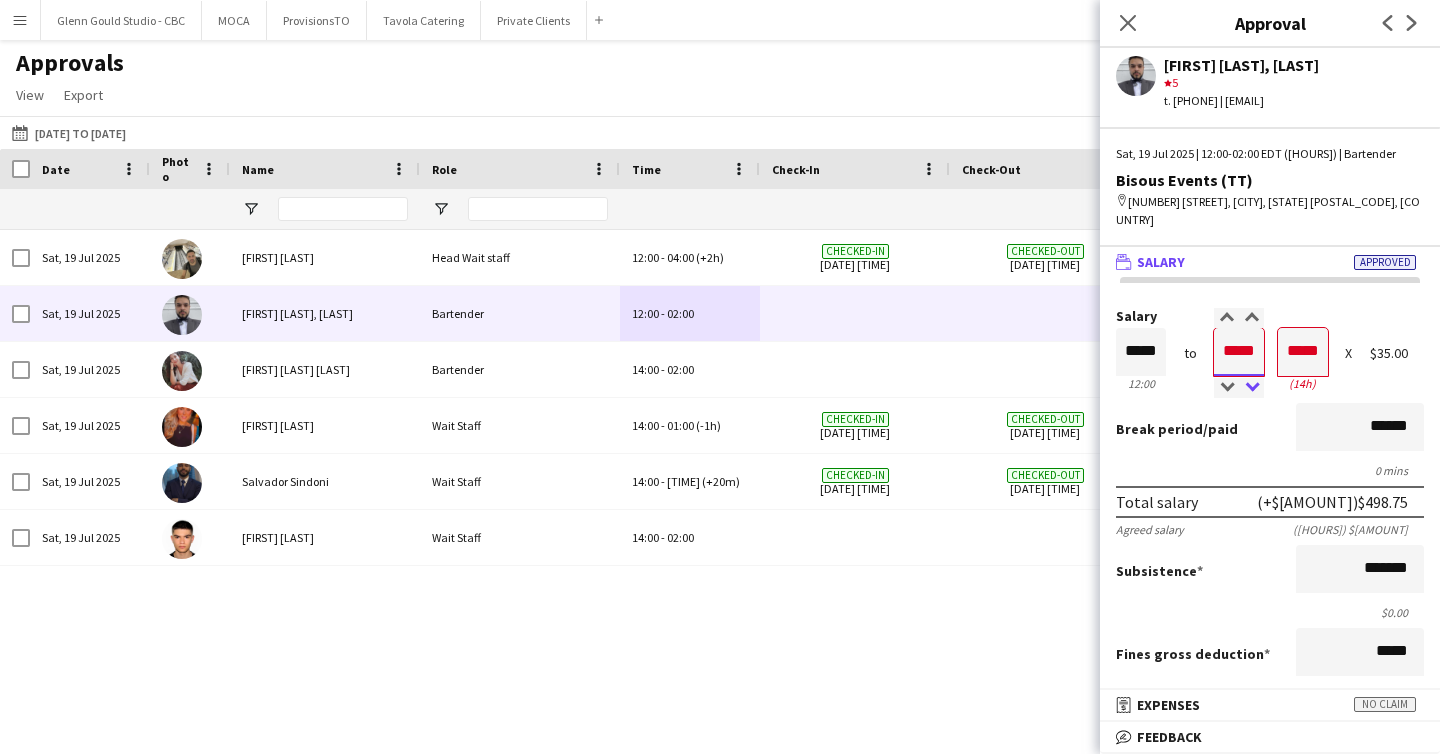 type on "*****" 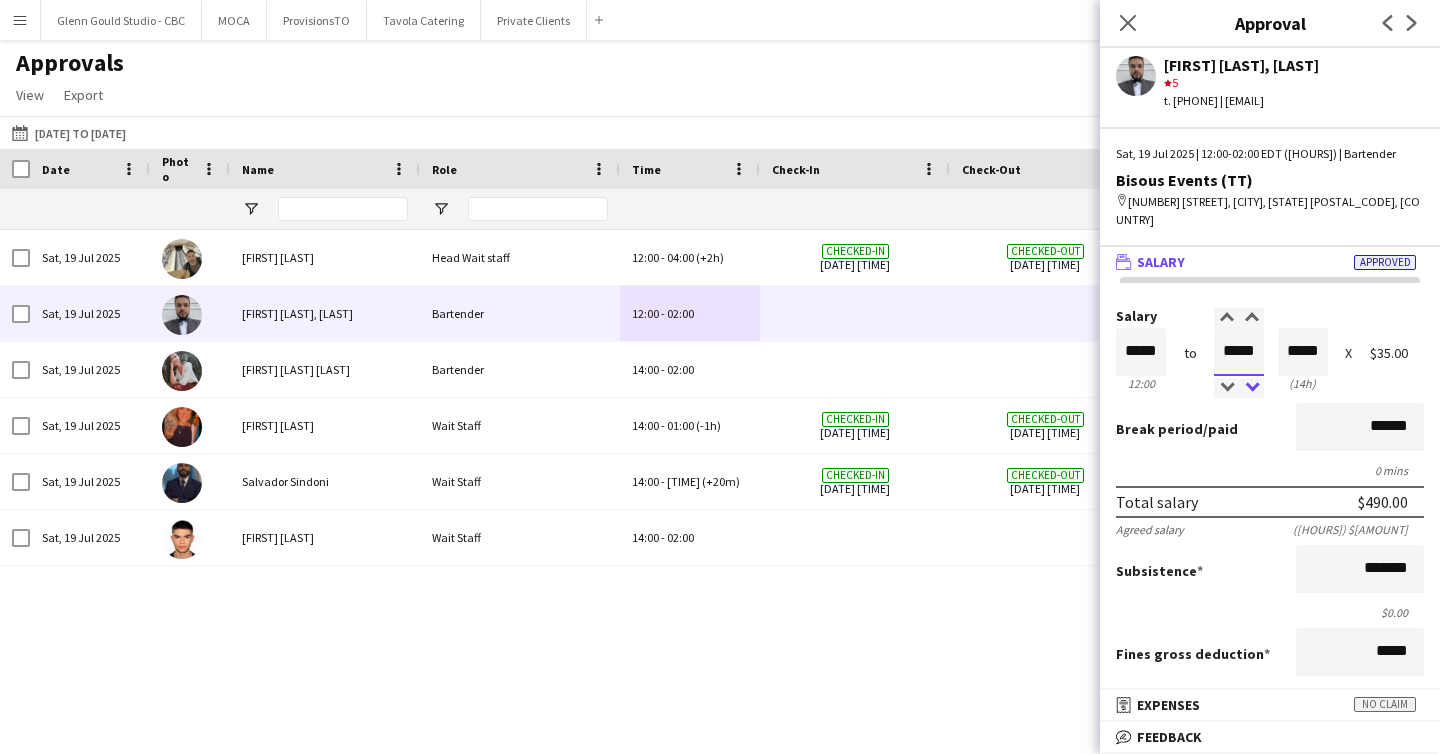 click at bounding box center [1251, 388] 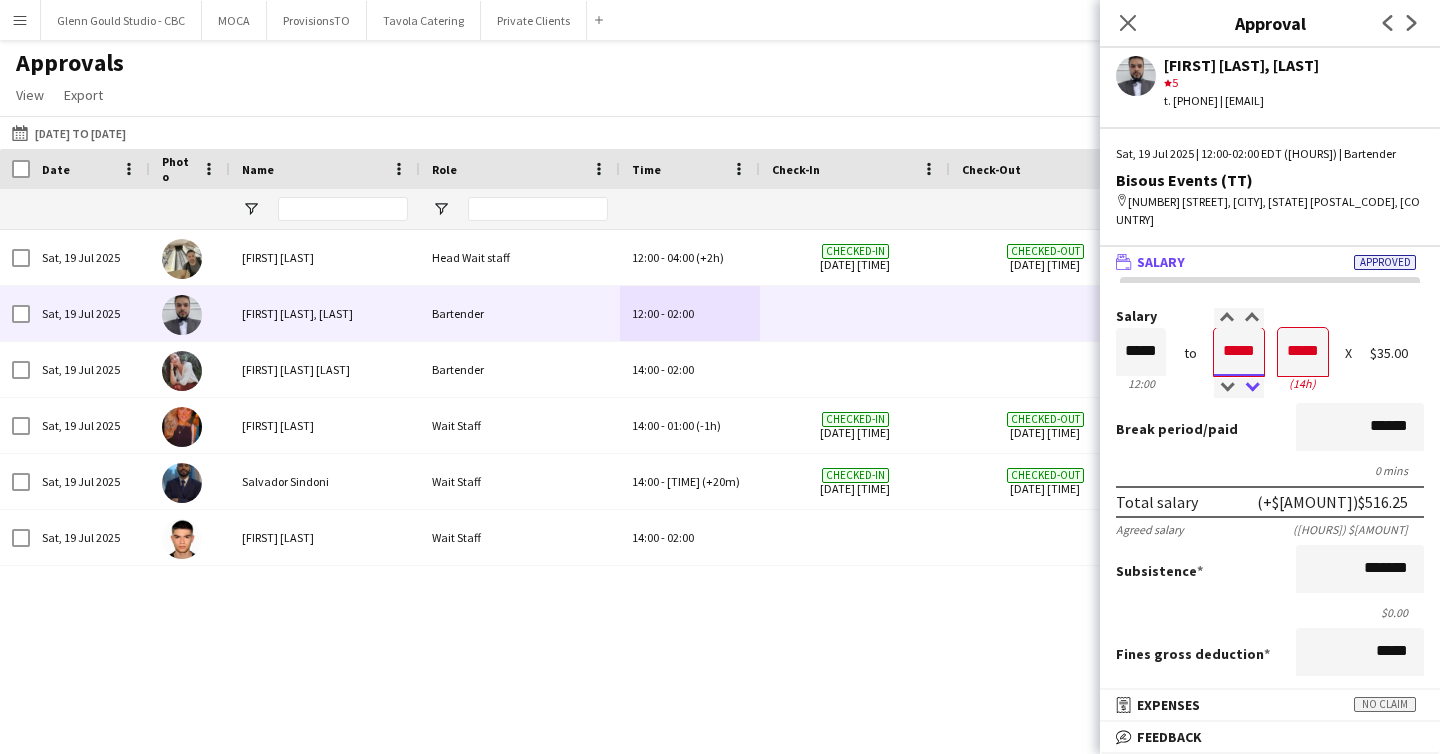 type on "*****" 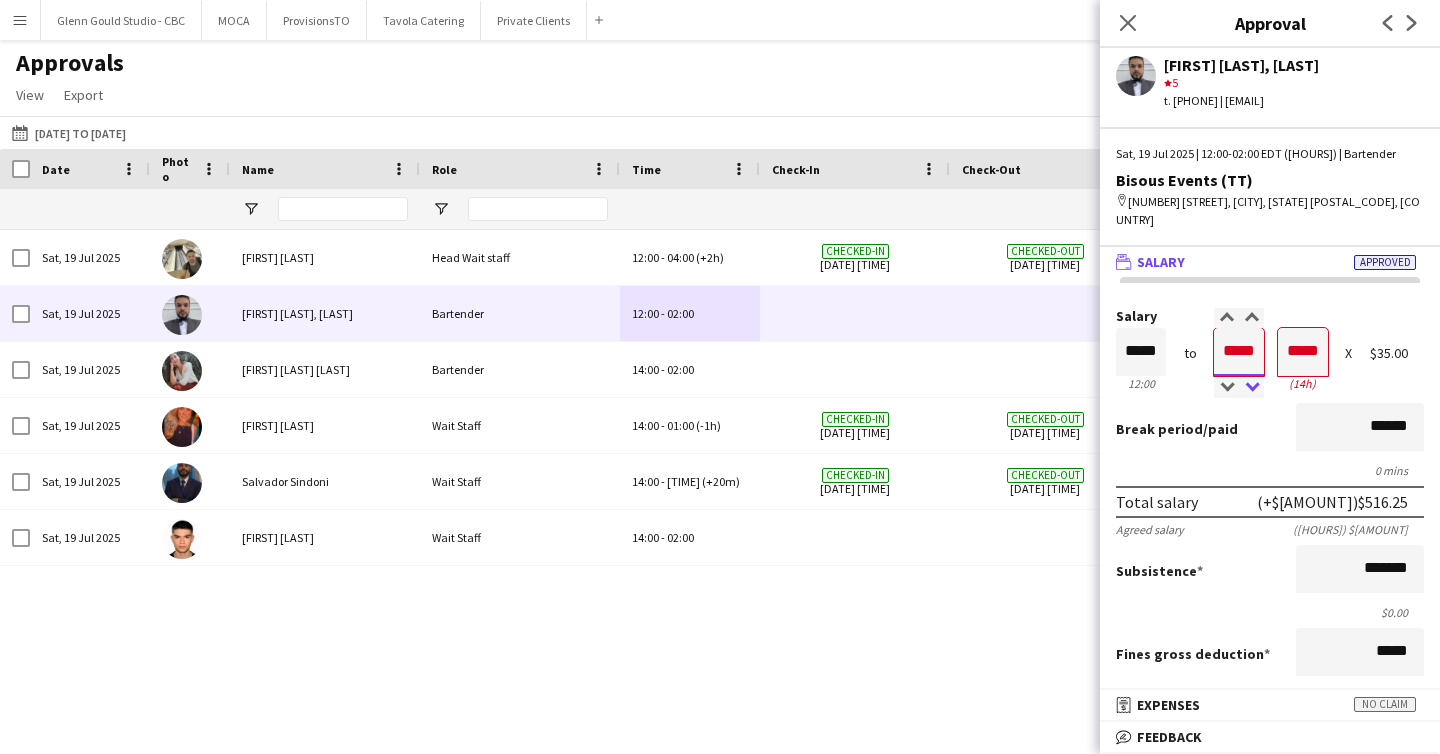 type on "*****" 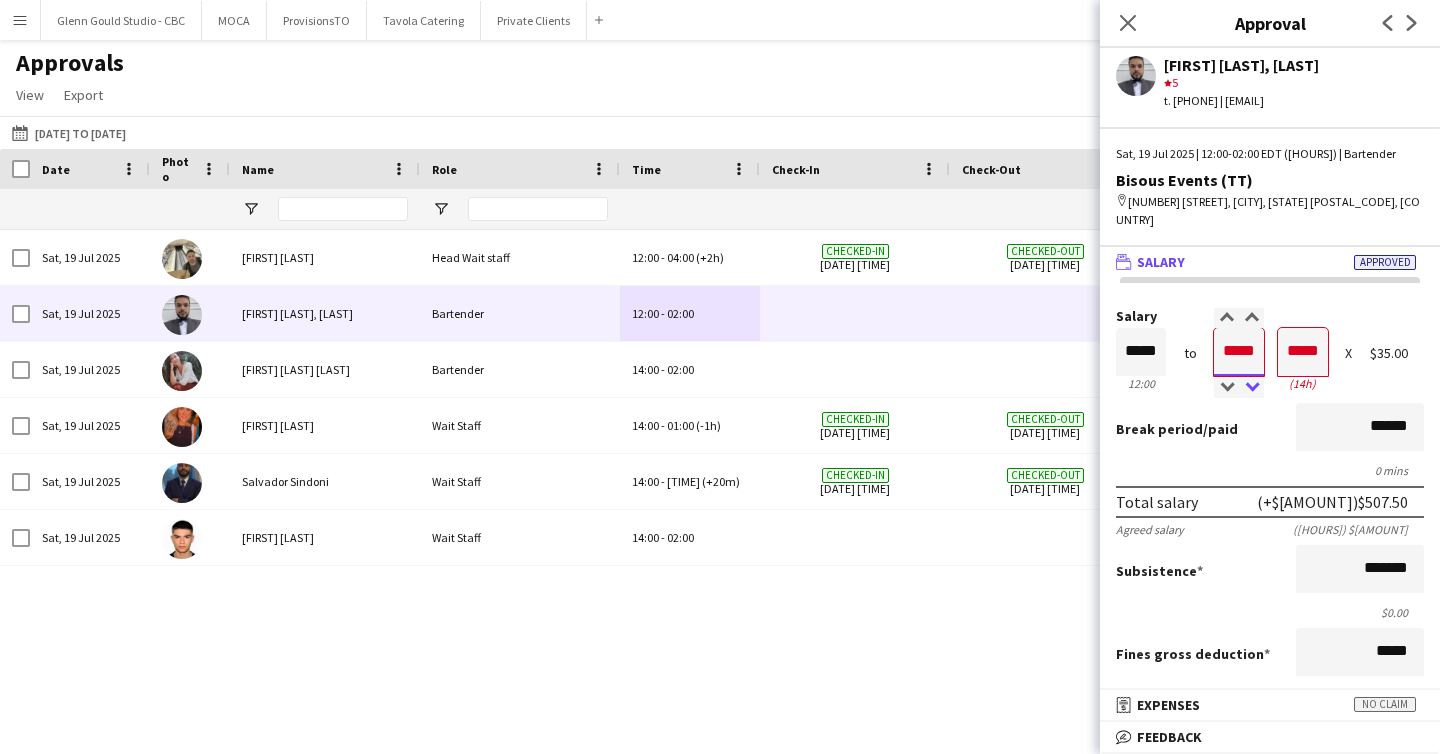 type on "*****" 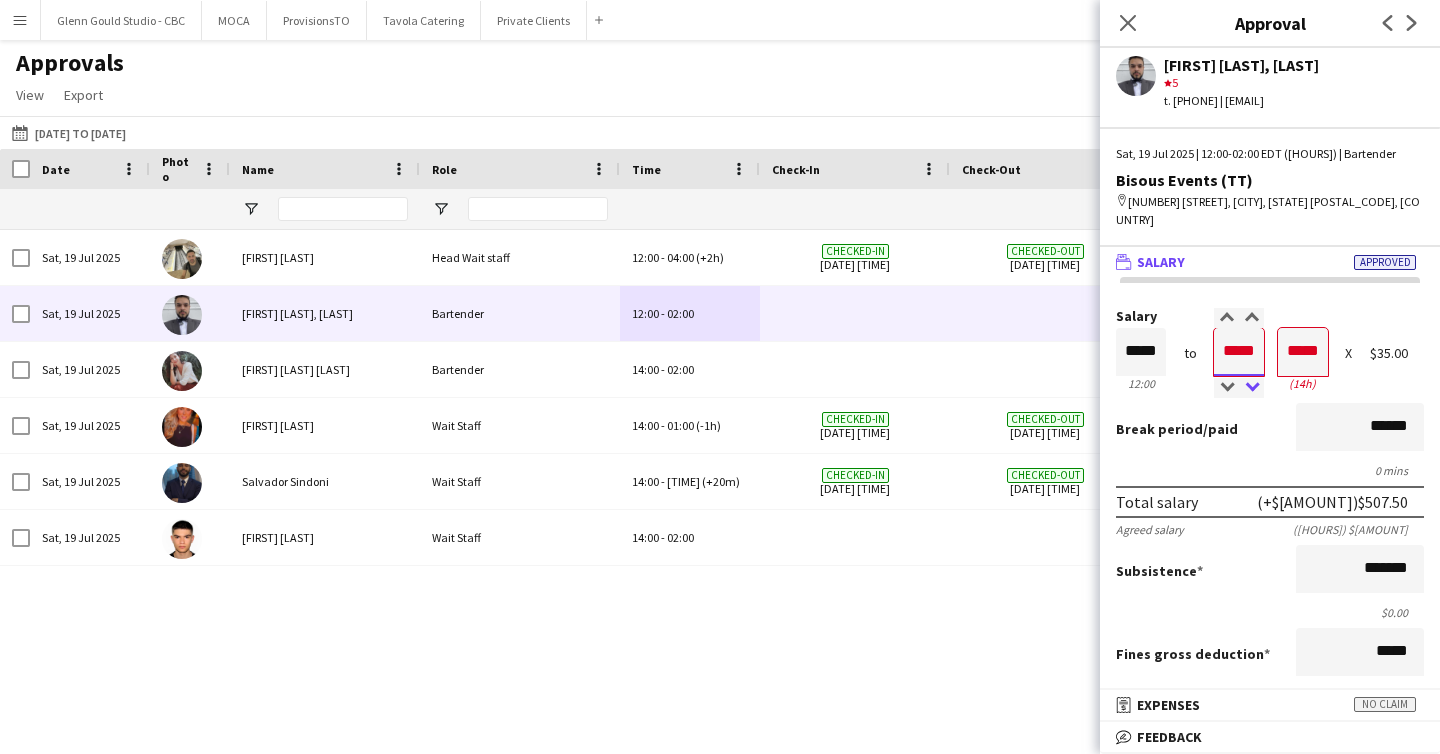 type on "*****" 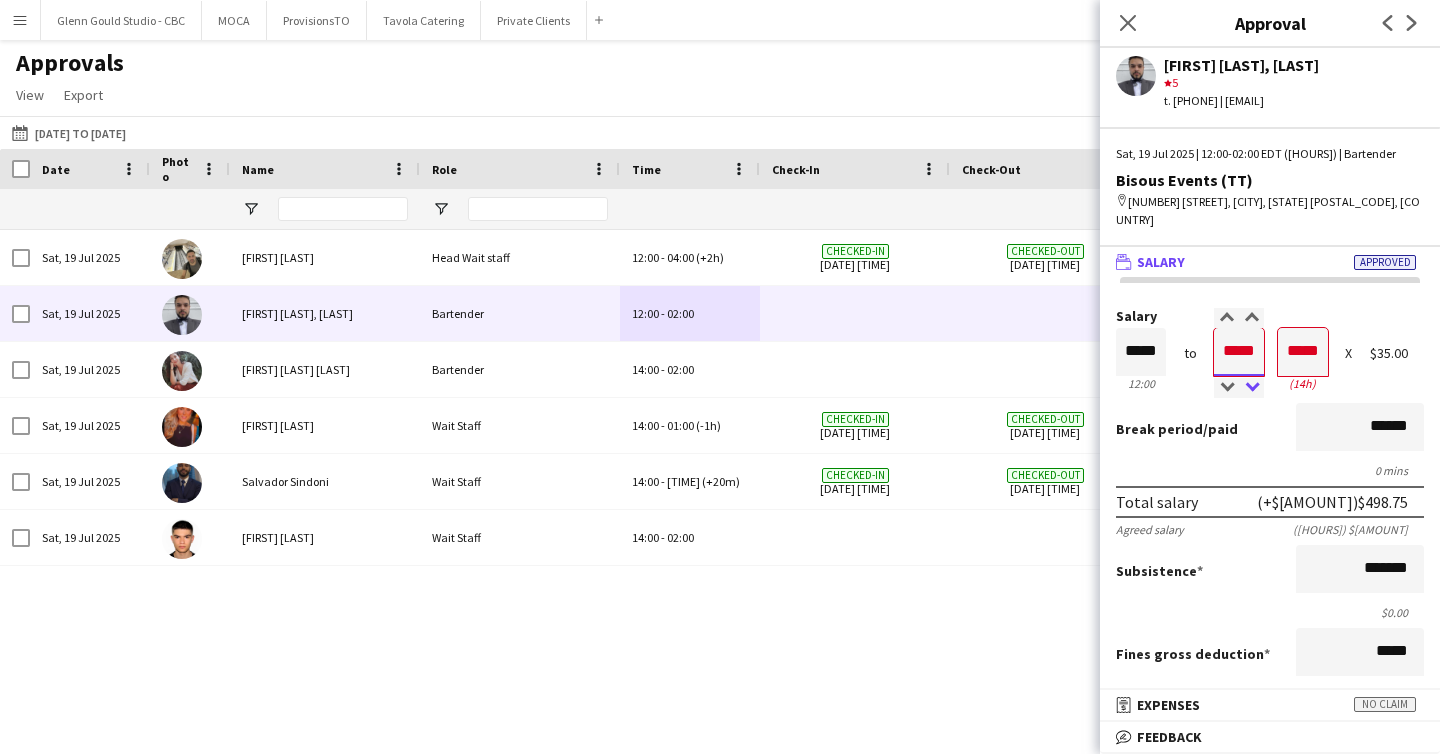 type on "*****" 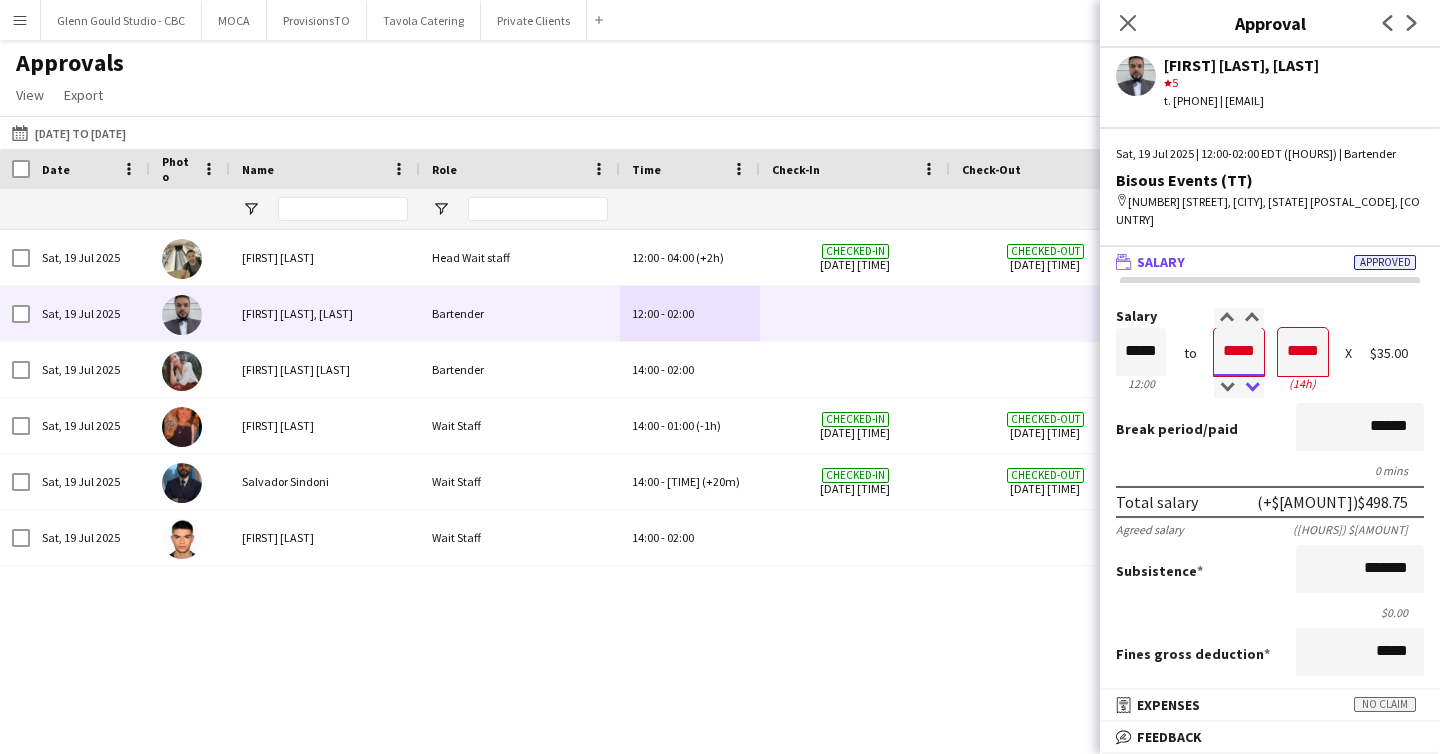 type on "*****" 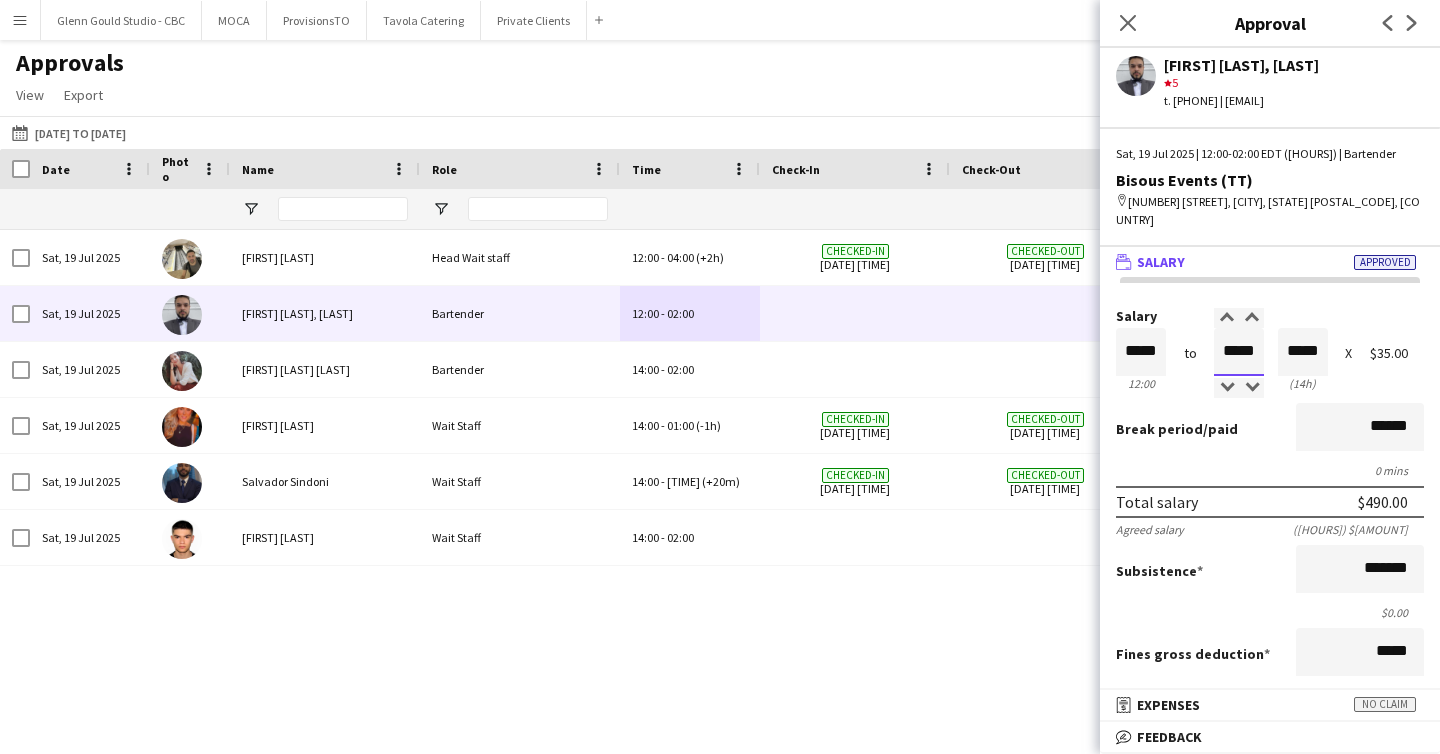 click on "*****" at bounding box center [1239, 352] 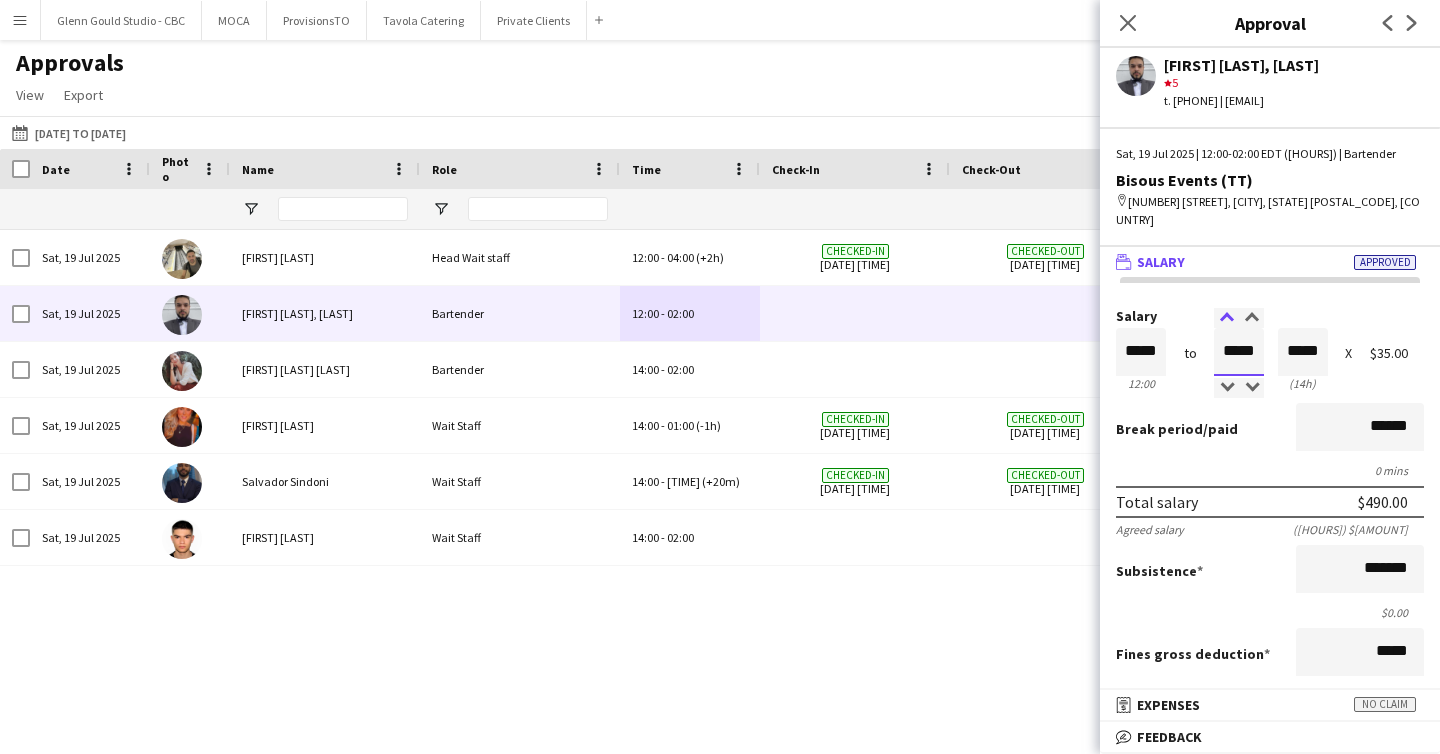 type on "*****" 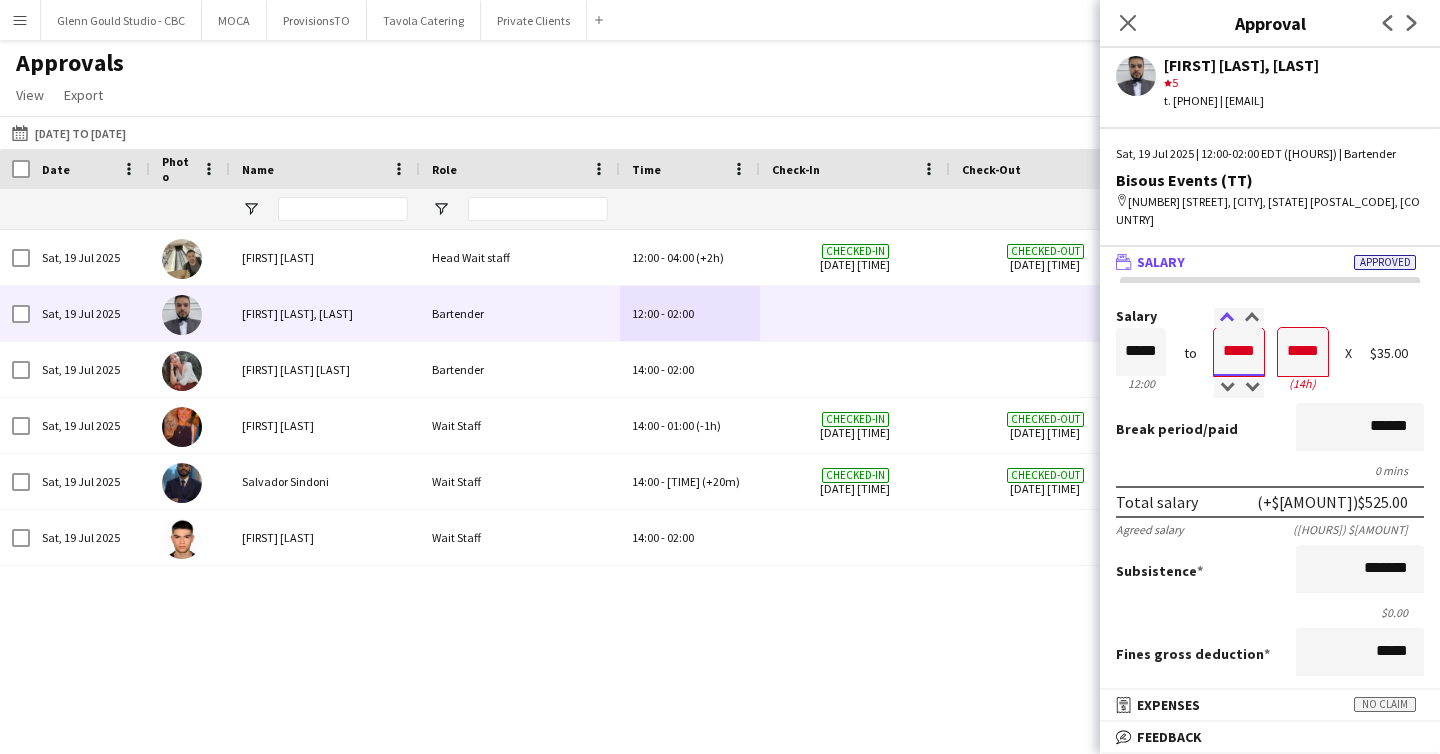type on "*****" 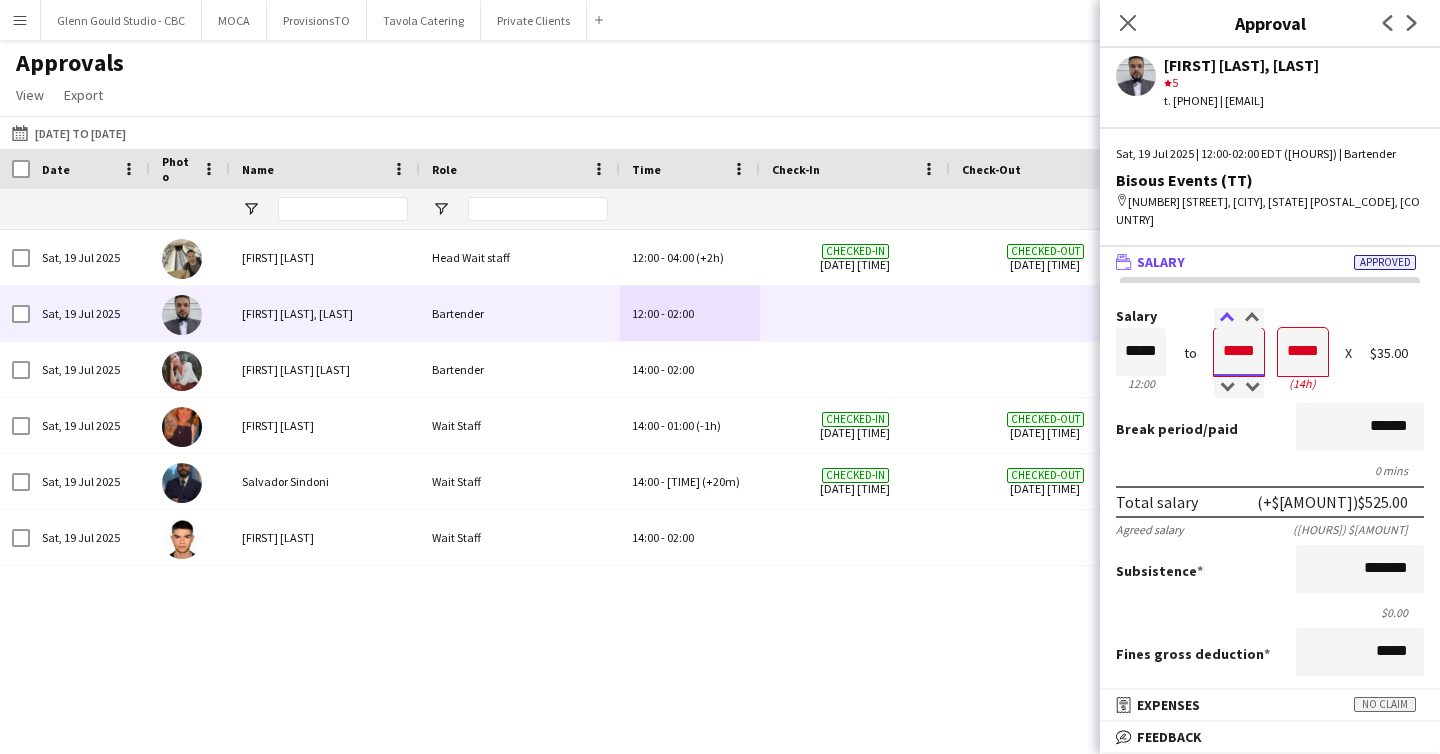 type on "*****" 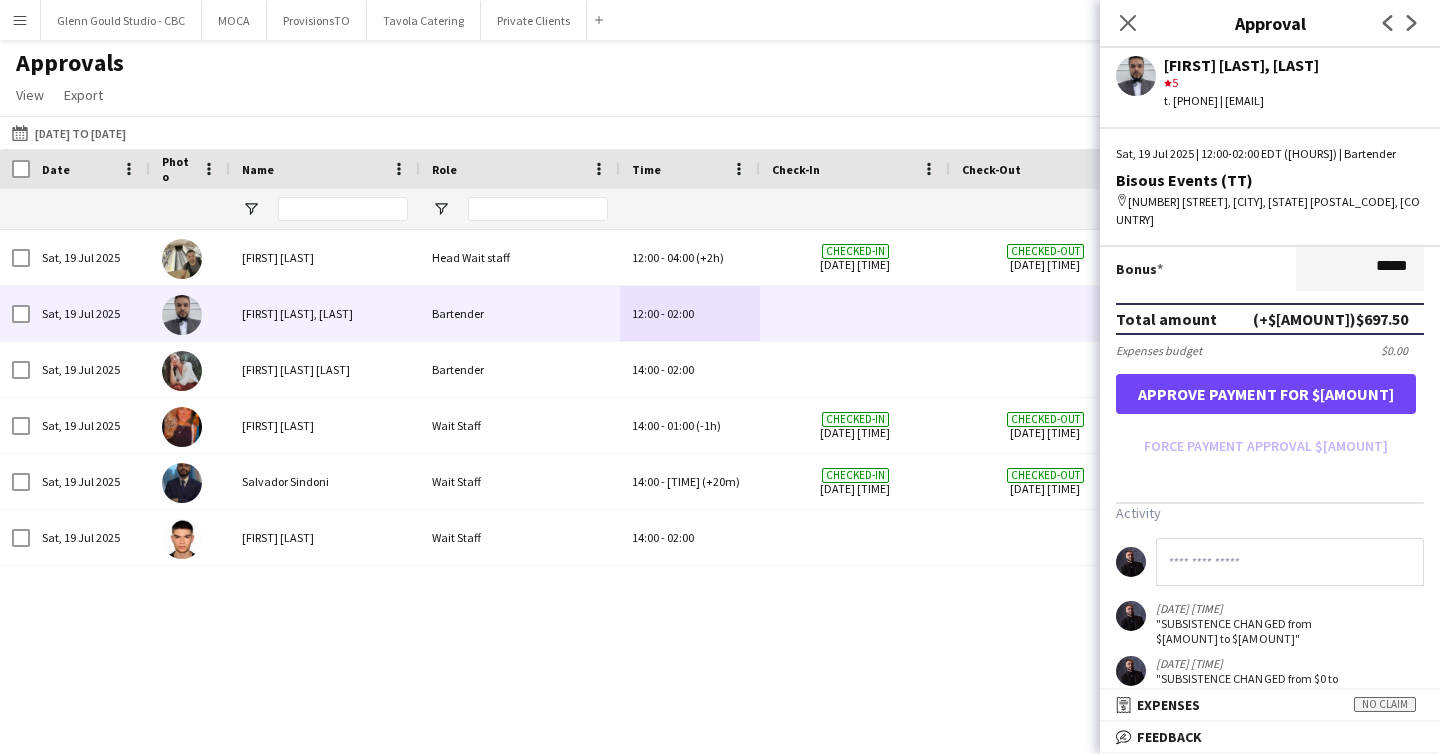 scroll, scrollTop: 581, scrollLeft: 0, axis: vertical 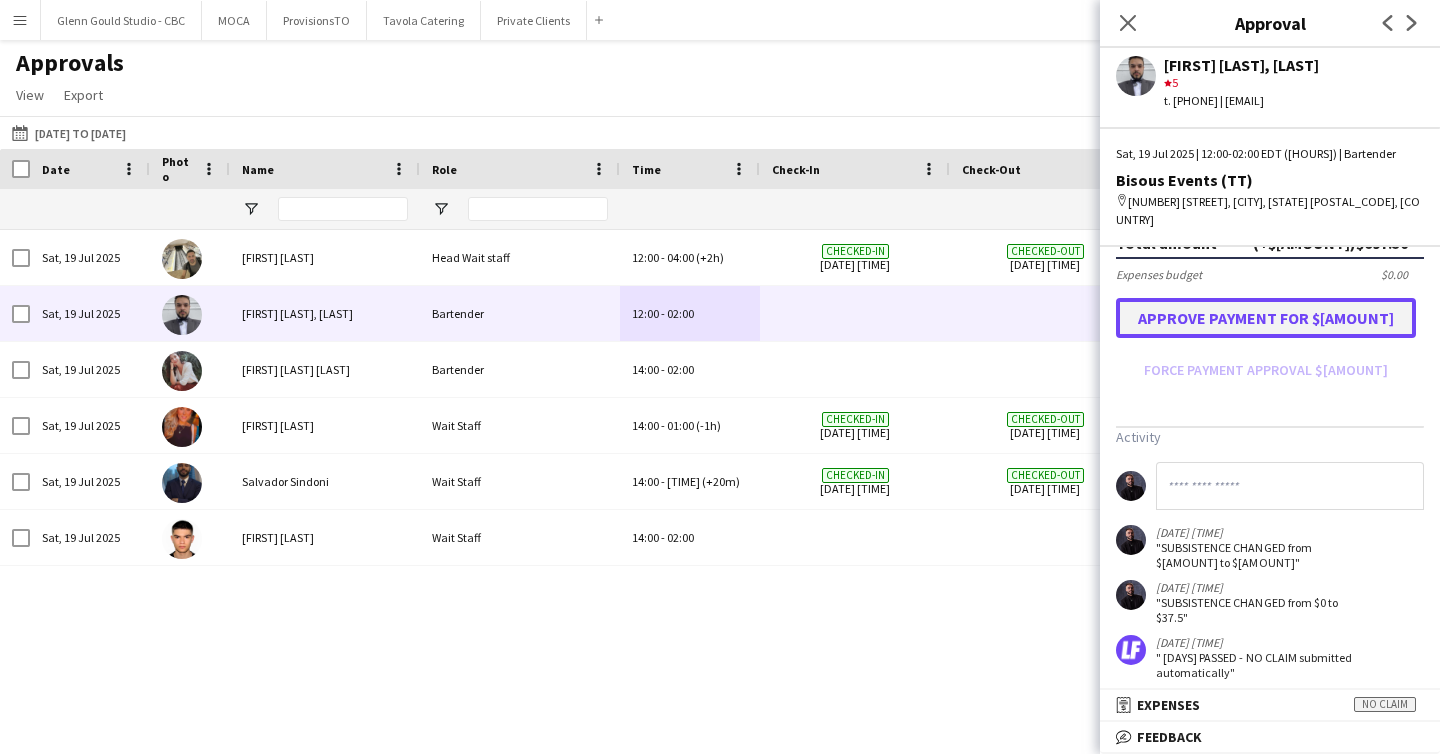 click on "Approve payment for $[AMOUNT]" at bounding box center (1266, 318) 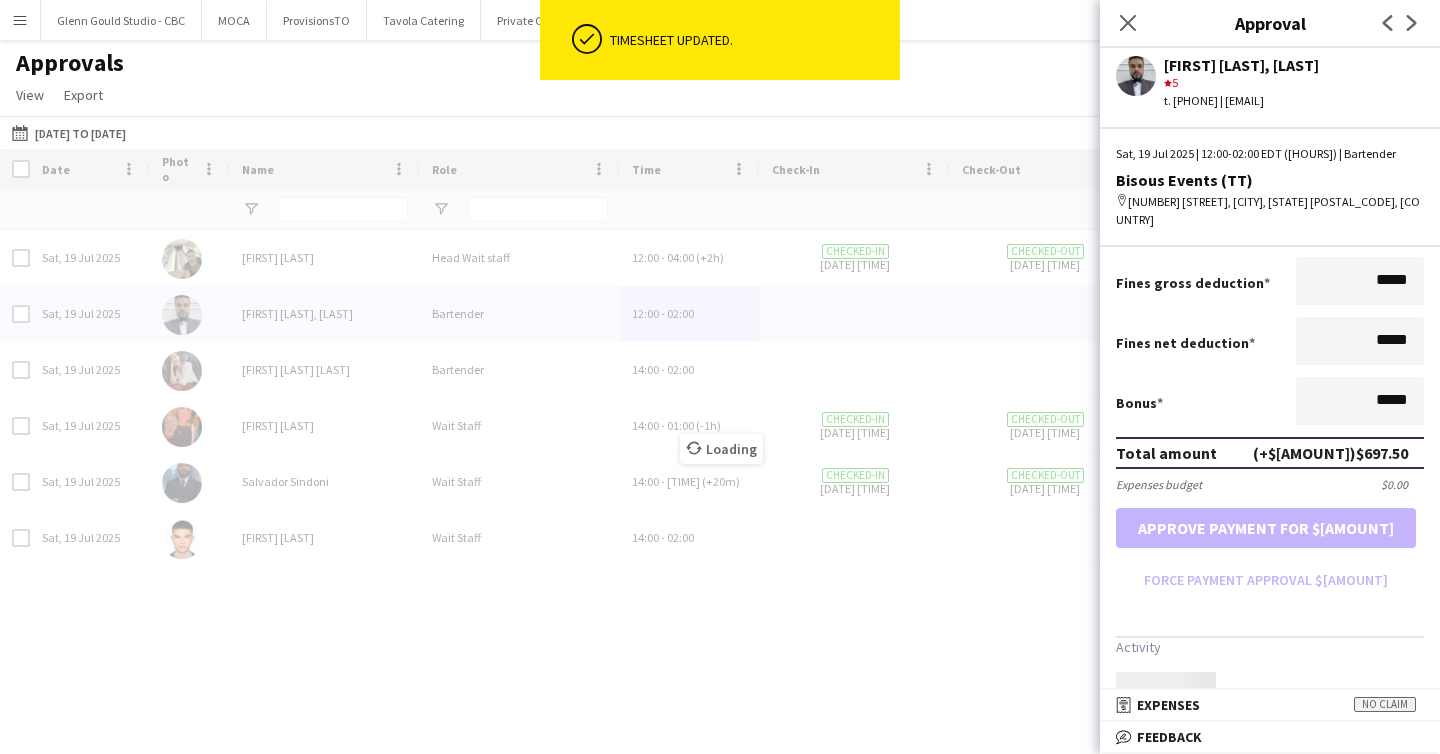 scroll, scrollTop: 581, scrollLeft: 0, axis: vertical 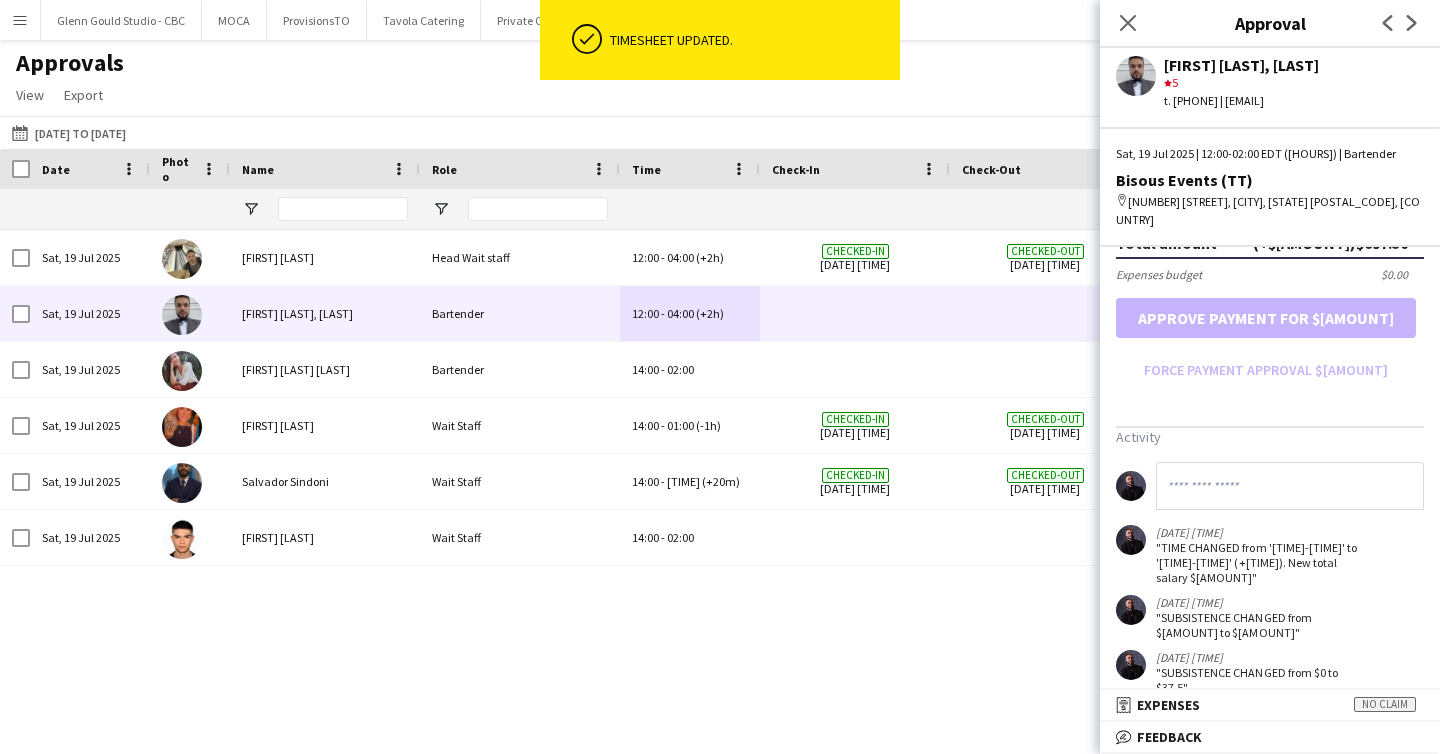 click on "Sat, 19 Jul 2025 [FIRST] [LAST] Head Wait staff
[TIME]
-
[TIME]
(+[TIME])
Checked-in  [DATE] [TIME] Checked-out  [DATE] [TIME]
Private Clients
Bisous Events (TT)
Sat, 19 Jul 2025 [FIRST] [LAST] Bartender
[TIME]
-
[TIME]
(+[TIME])
Private Clients
Bisous Events (TT)
-" at bounding box center [720, 474] 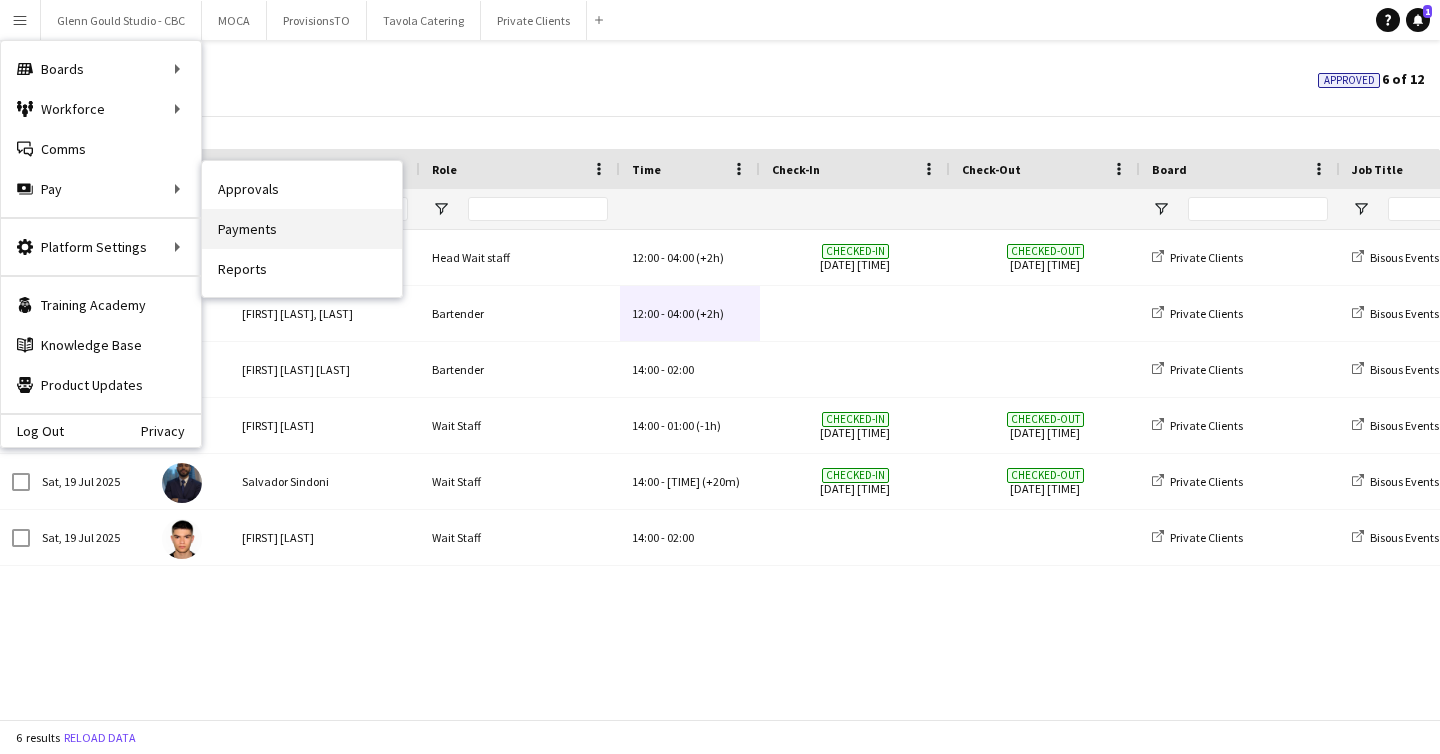 click on "Payments" at bounding box center (302, 229) 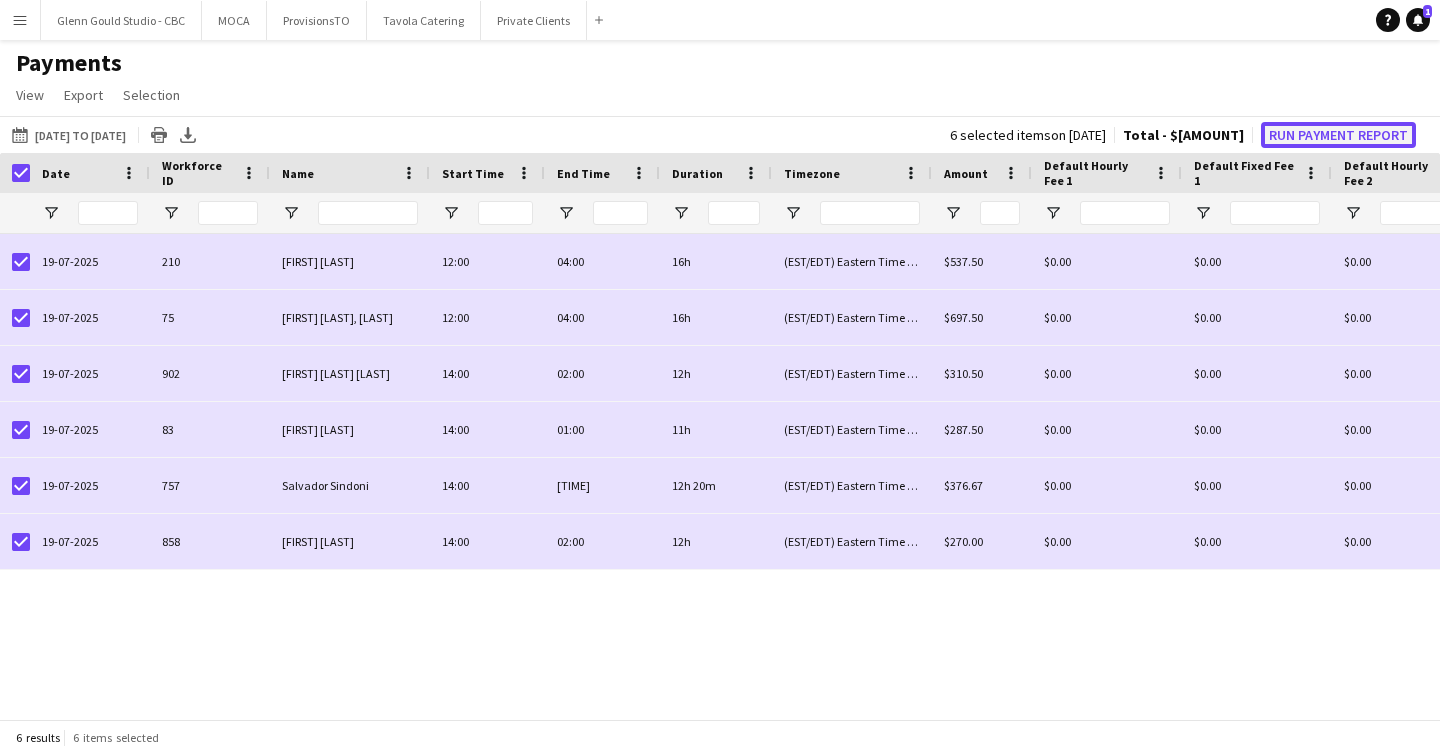 click on "Run Payment Report" 